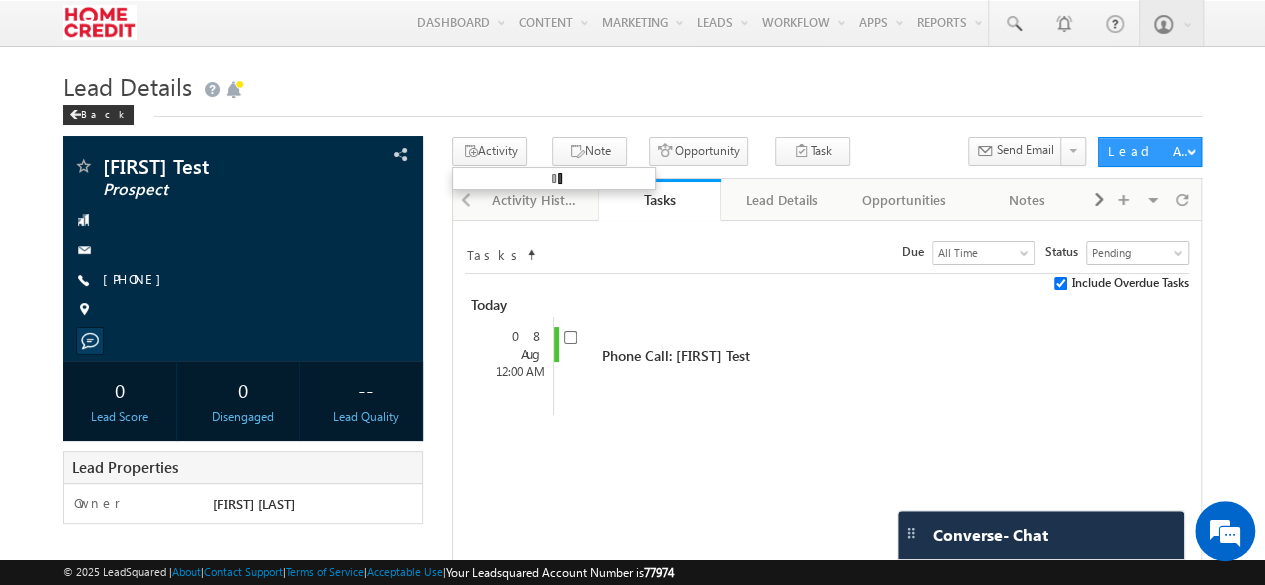 scroll, scrollTop: 0, scrollLeft: 0, axis: both 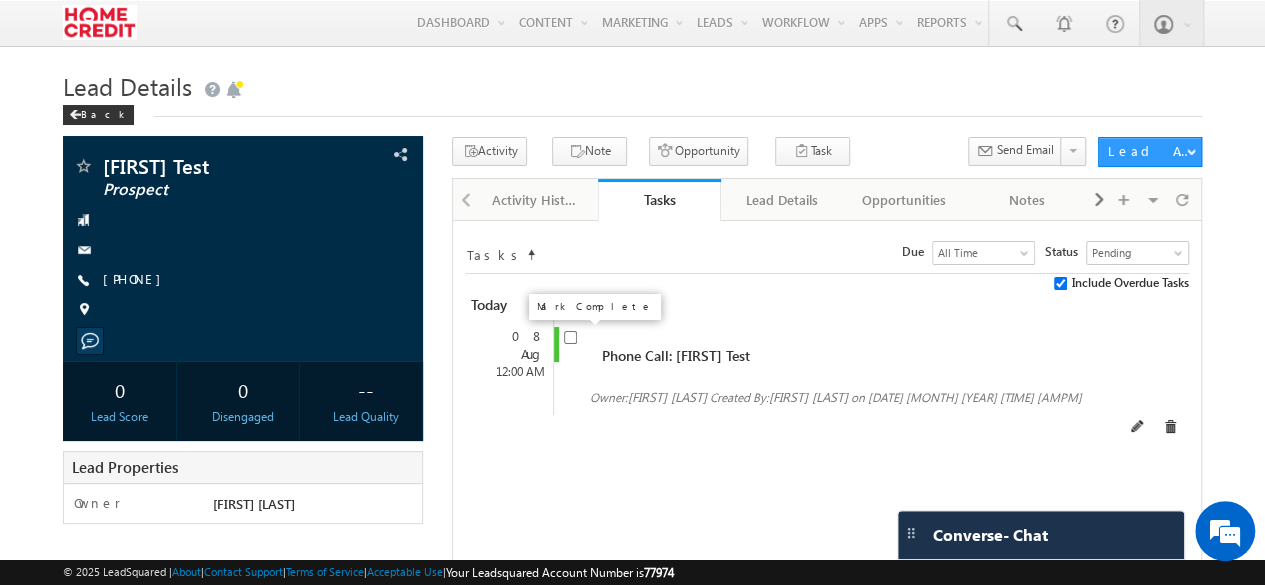 click at bounding box center (570, 337) 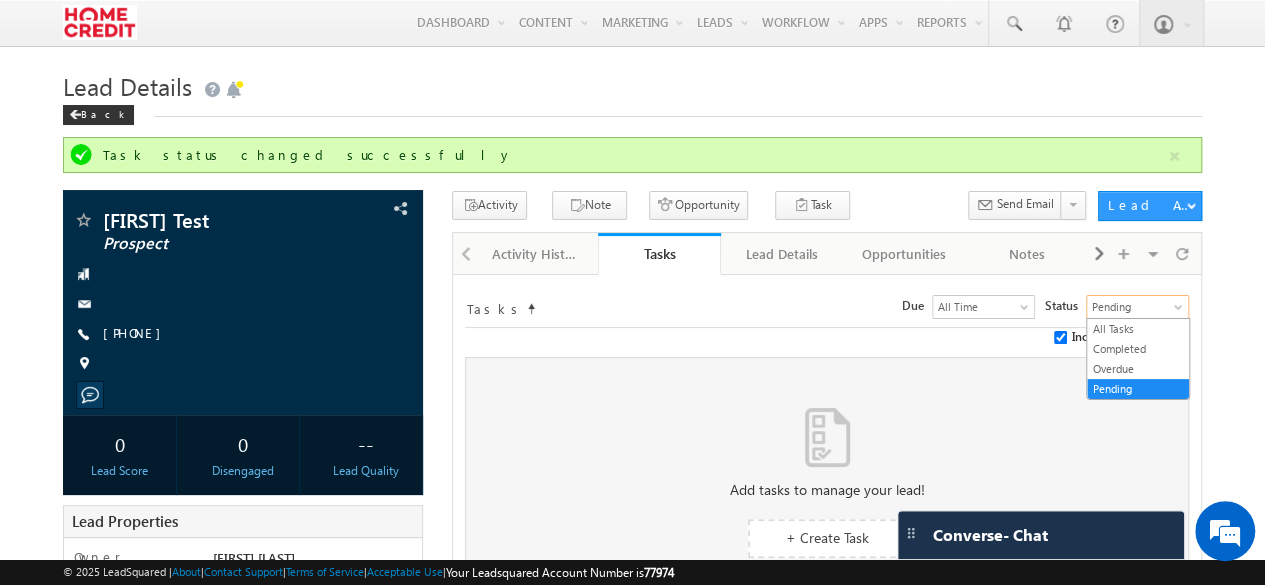 click on "Pending" at bounding box center [1135, 307] 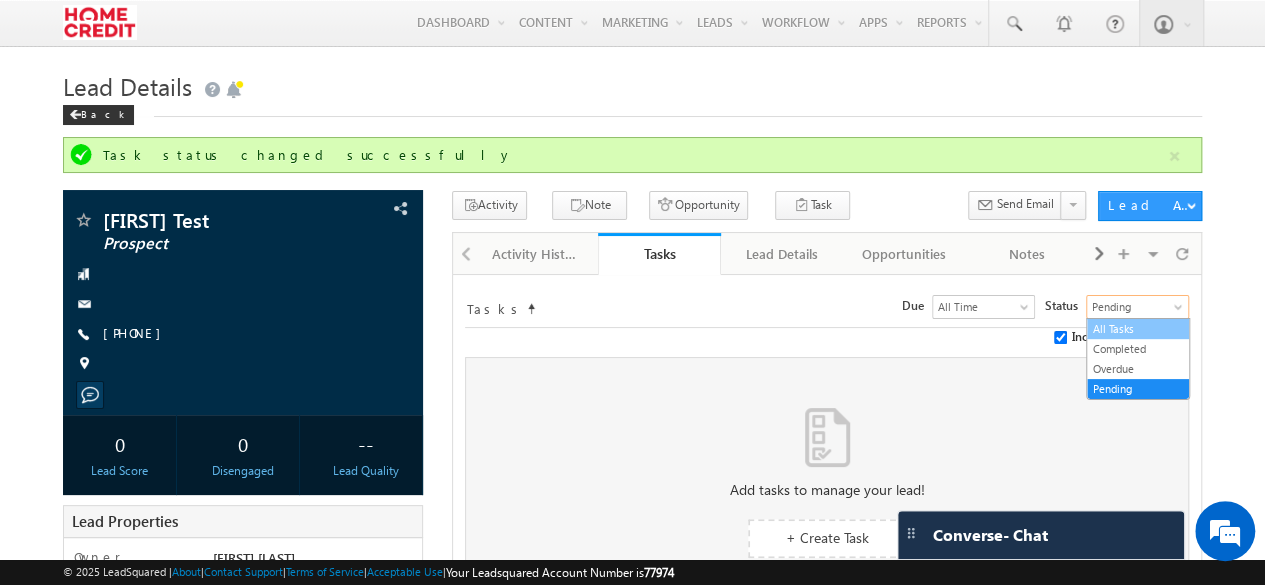 click on "All Tasks" at bounding box center (1138, 329) 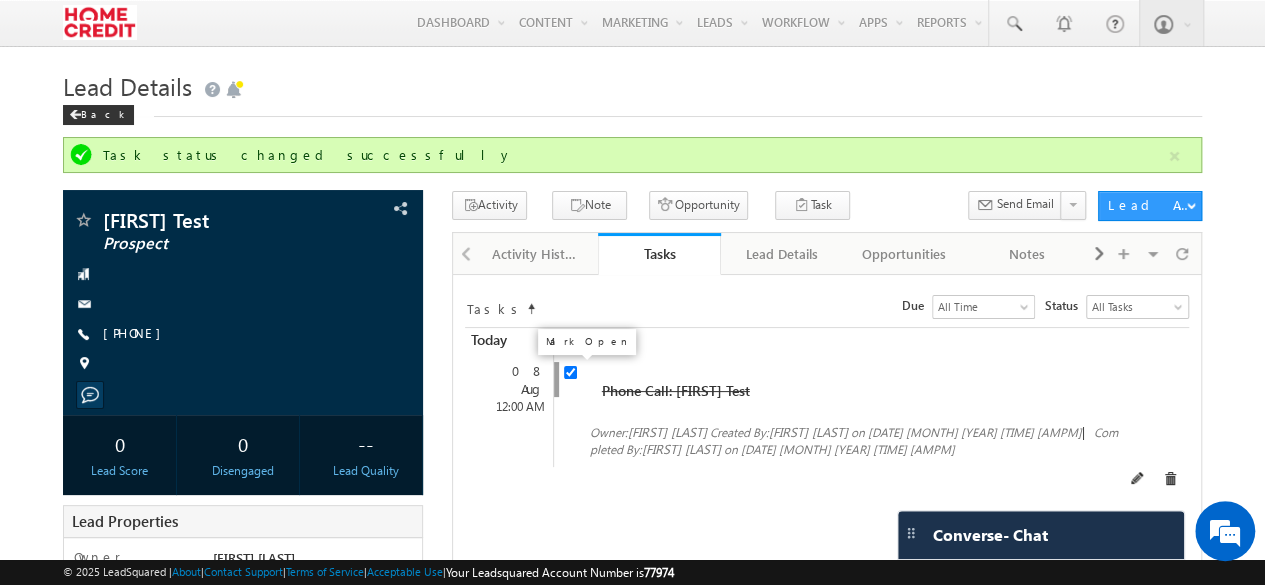 click at bounding box center (570, 372) 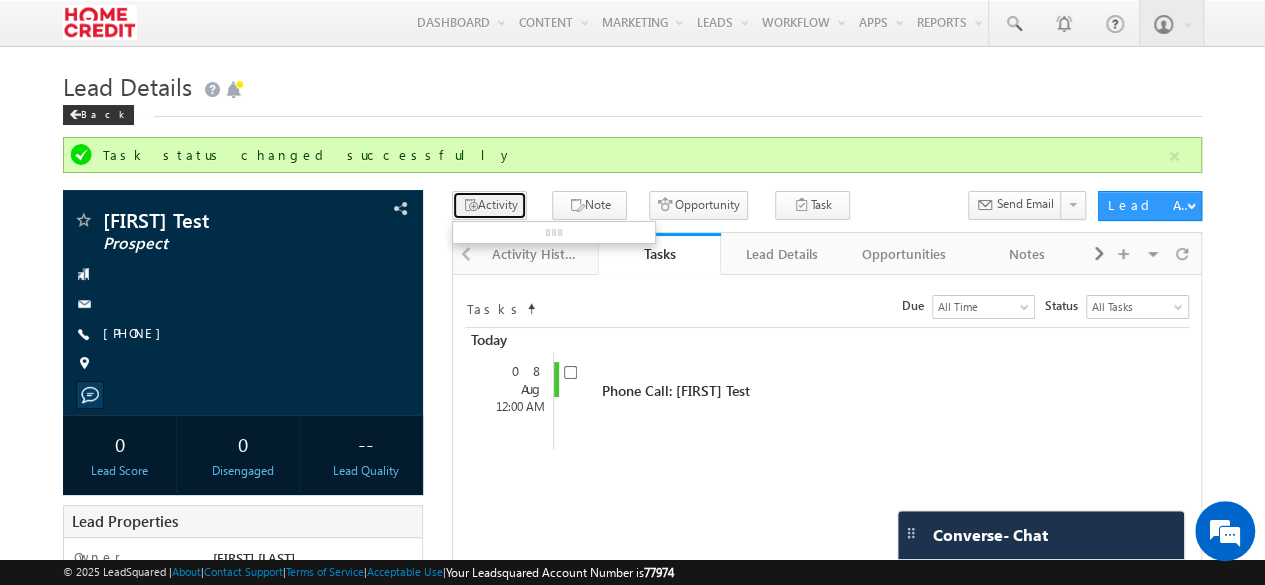 click on "Activity" at bounding box center (489, 205) 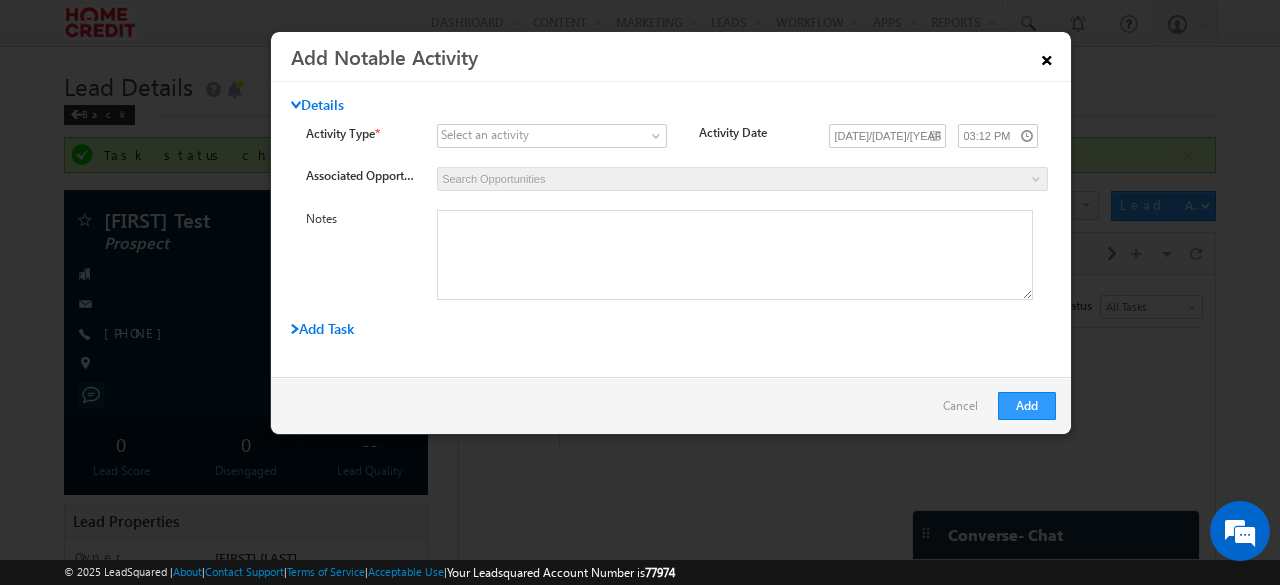 click on "×" at bounding box center (1047, 56) 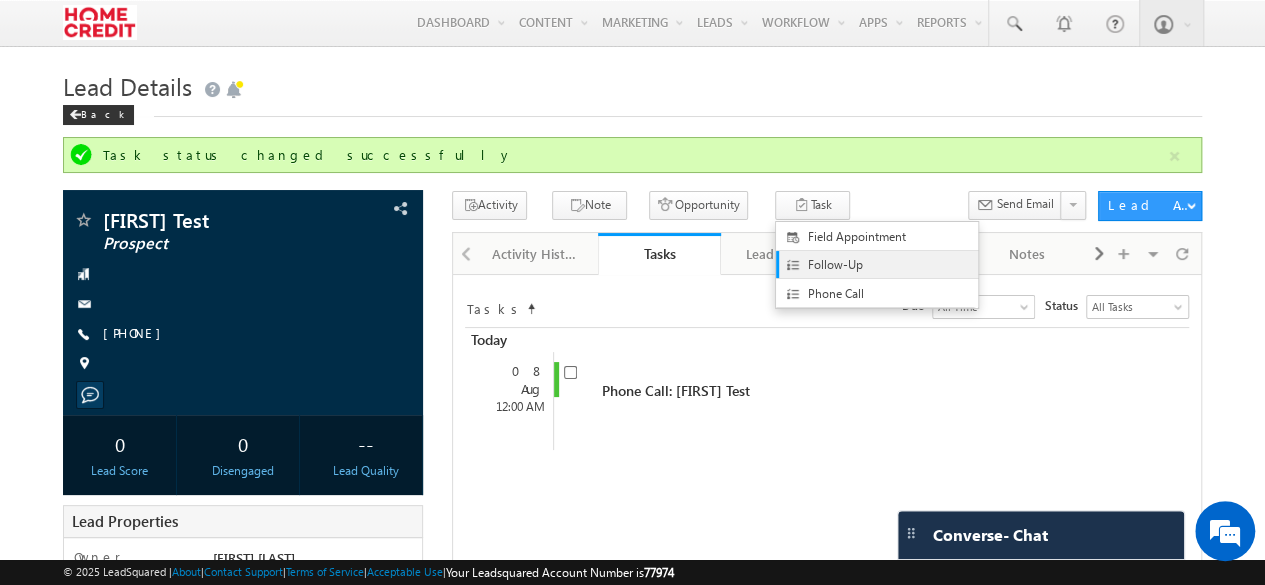 click on "Follow-Up" at bounding box center (893, 265) 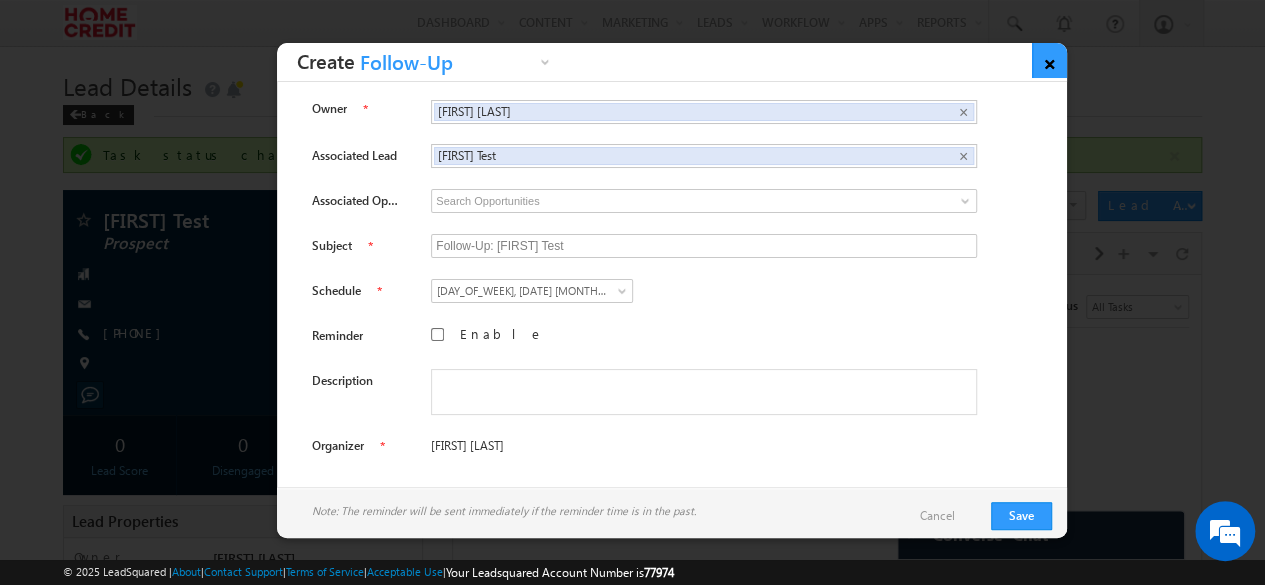 click on "×" at bounding box center [1049, 60] 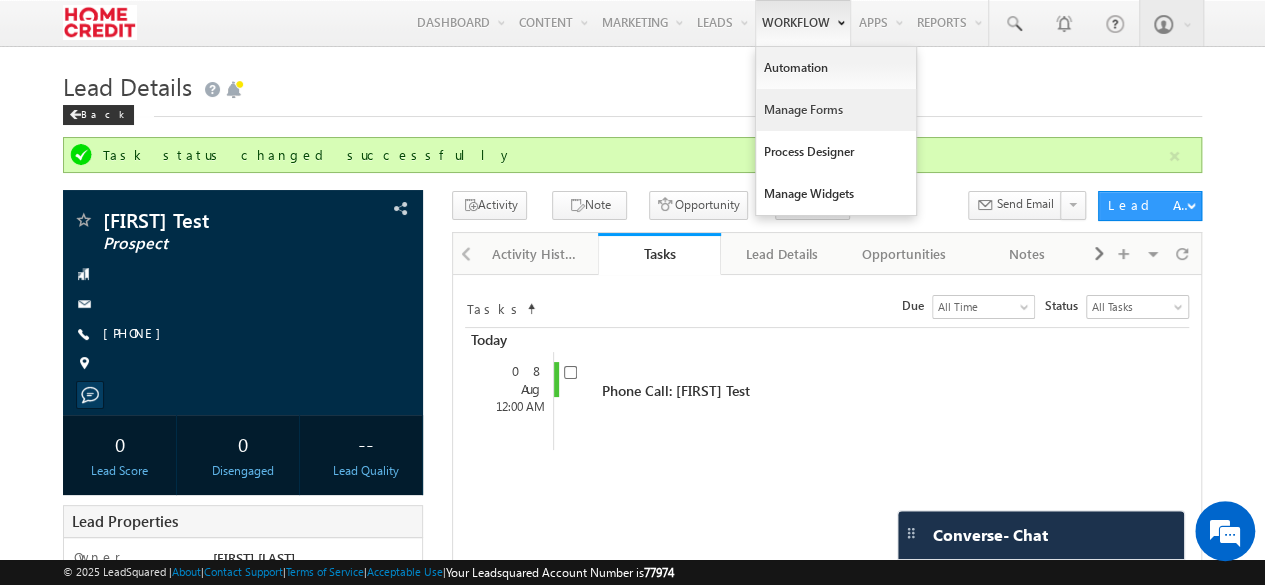 click on "Manage Forms" at bounding box center [836, 110] 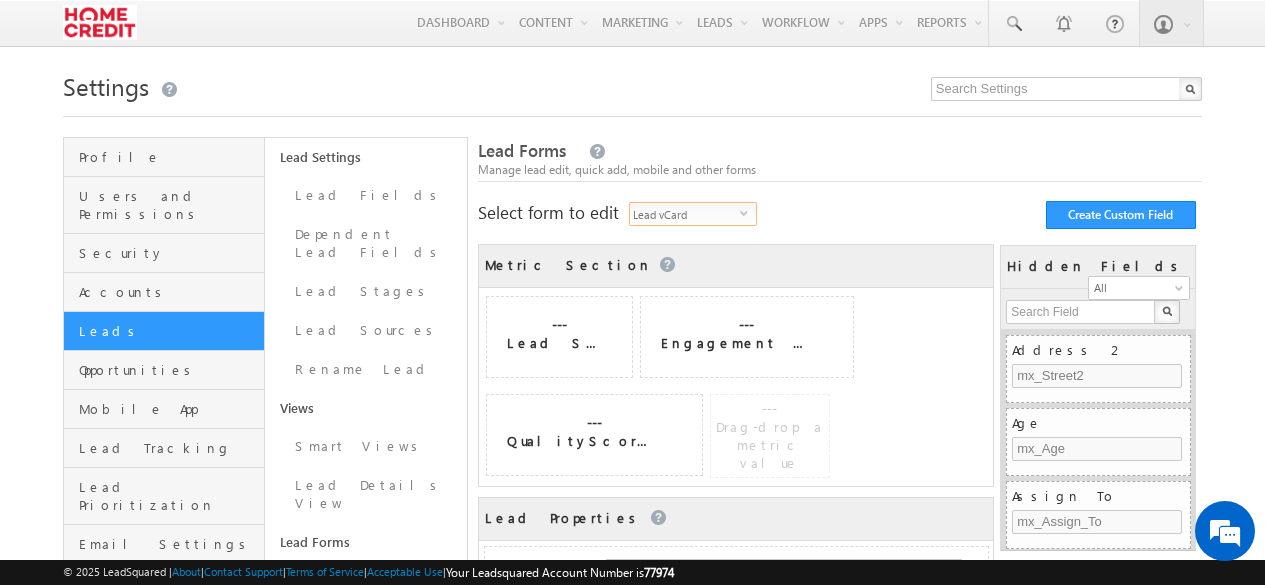 scroll, scrollTop: 0, scrollLeft: 0, axis: both 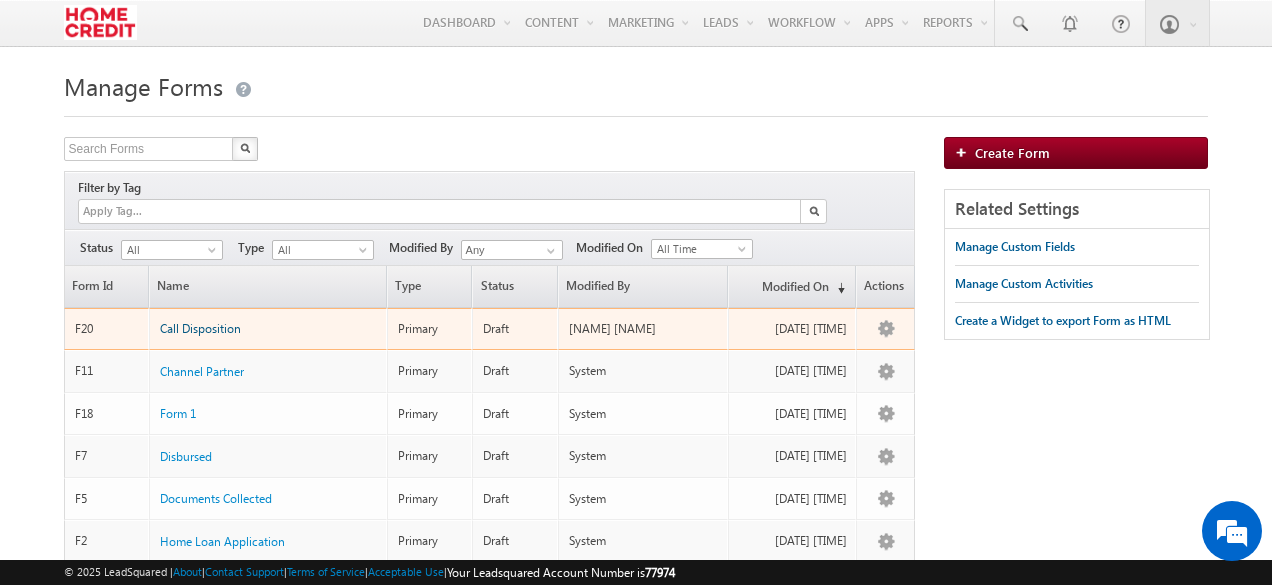 click on "Call Disposition" at bounding box center [200, 328] 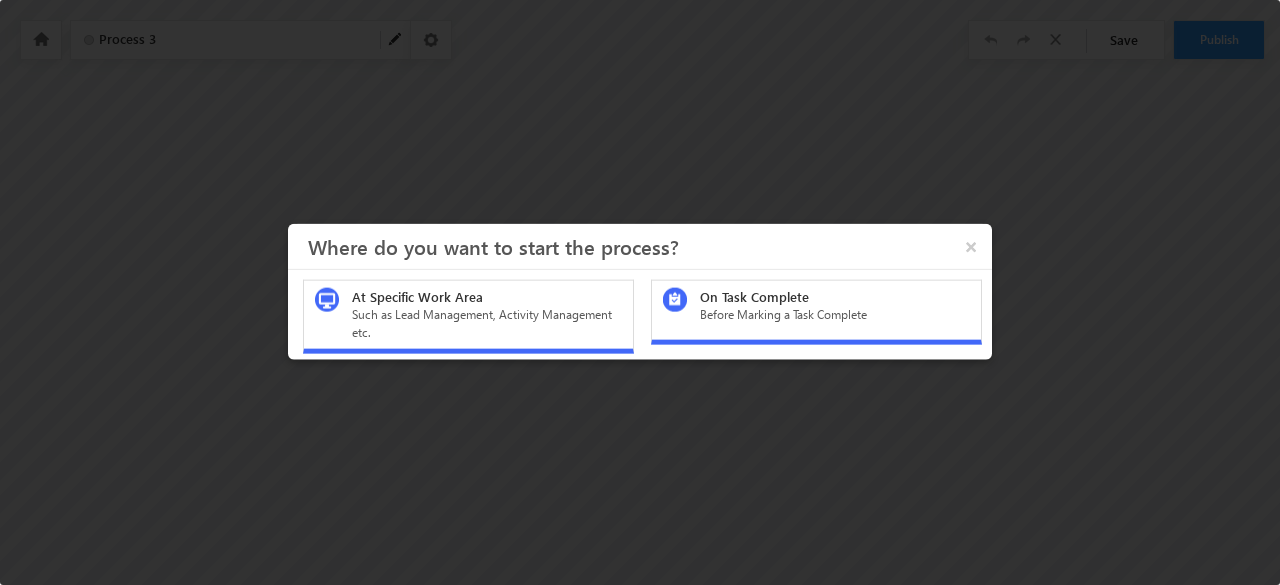 scroll, scrollTop: 0, scrollLeft: 0, axis: both 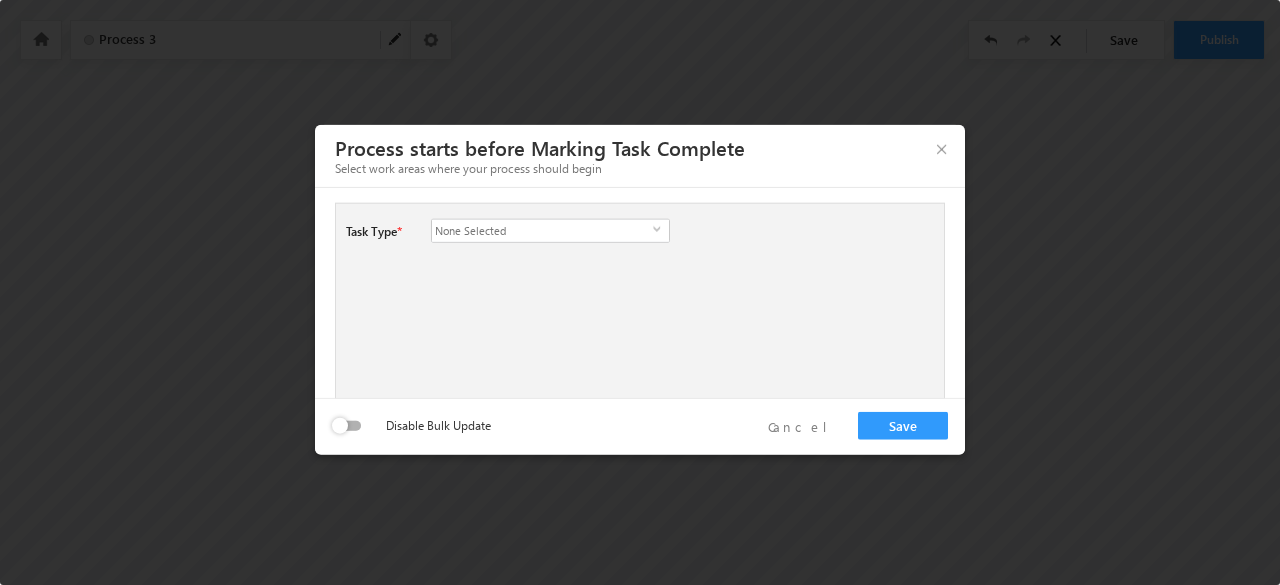 click on "None Selected" at bounding box center [542, 230] 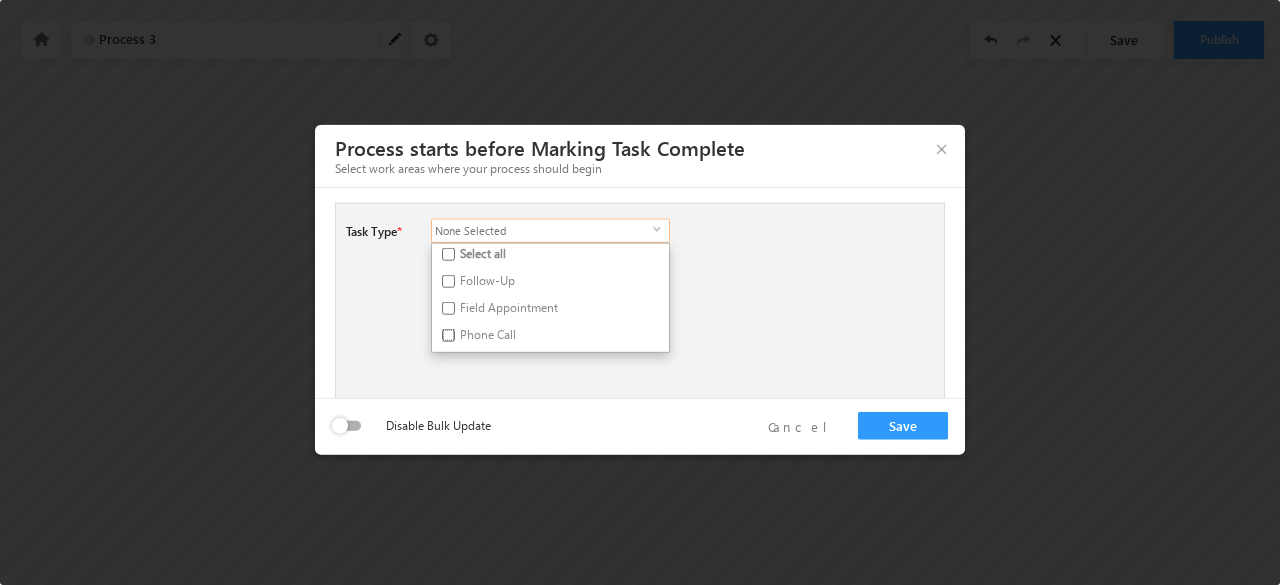 click on "Phone Call" at bounding box center (448, 334) 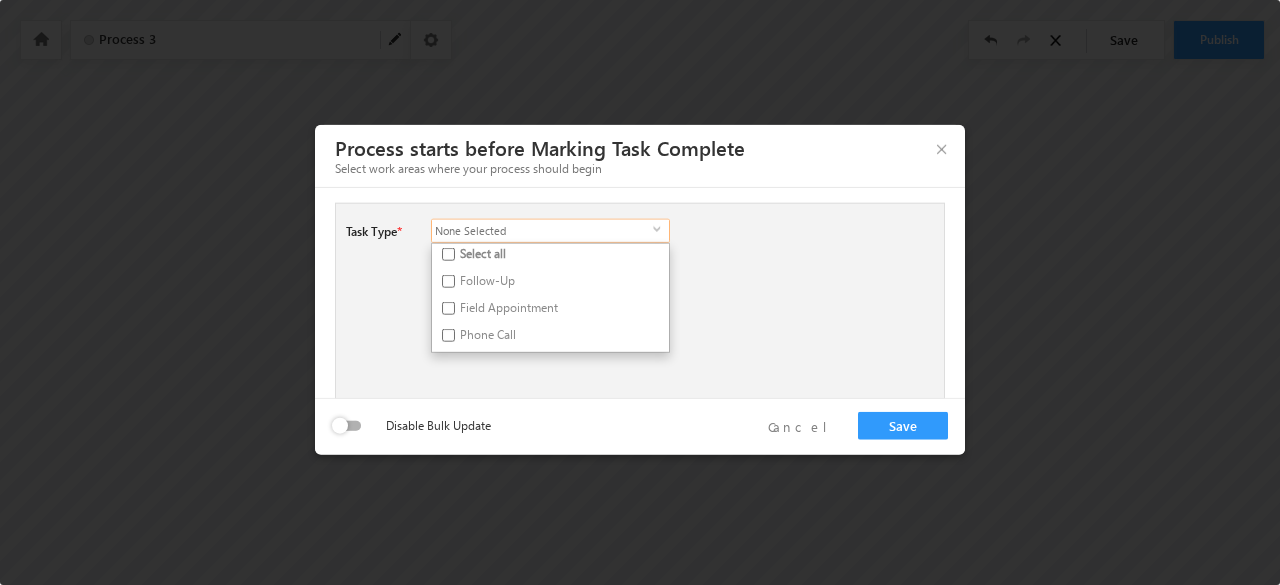 checkbox on "true" 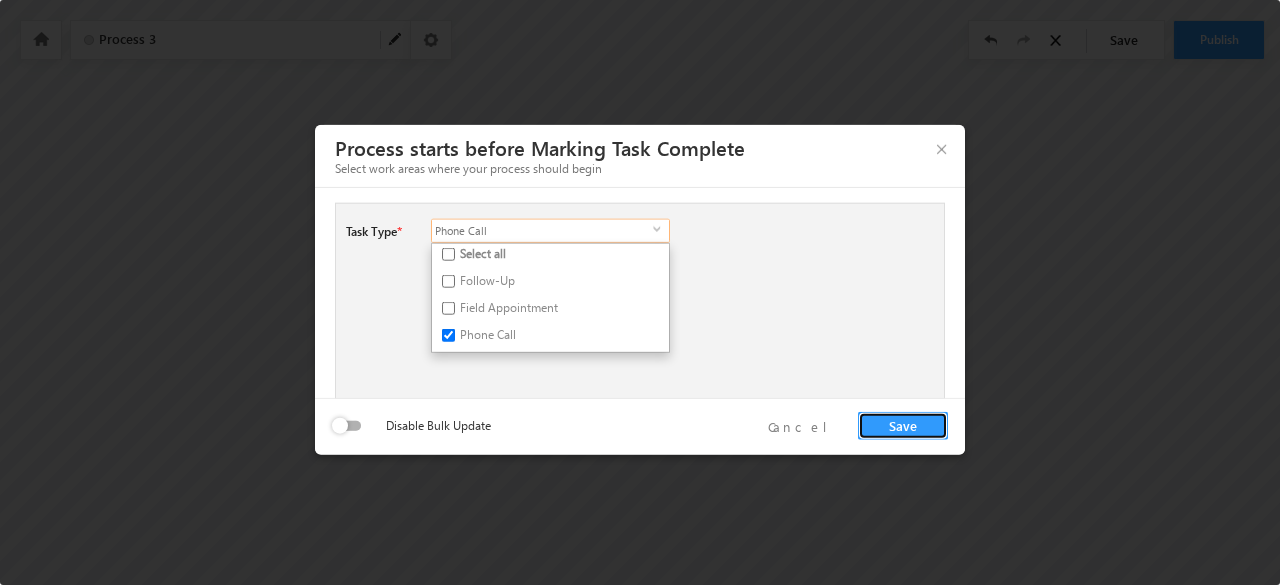 click on "Save" at bounding box center (903, 425) 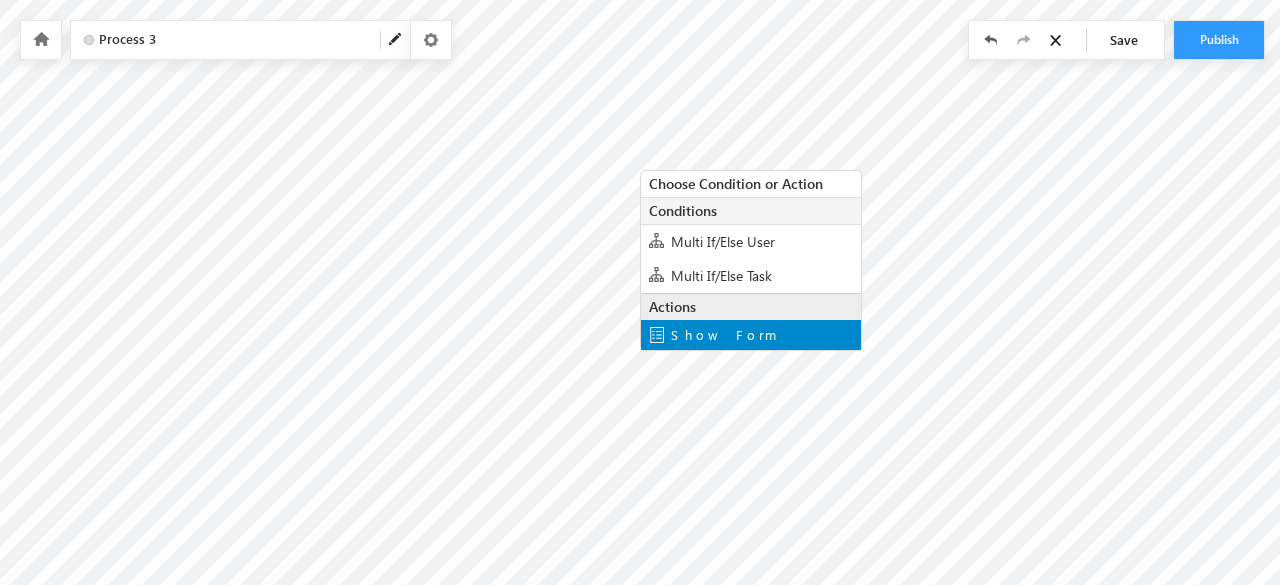 click on "Show Form" at bounding box center (724, 334) 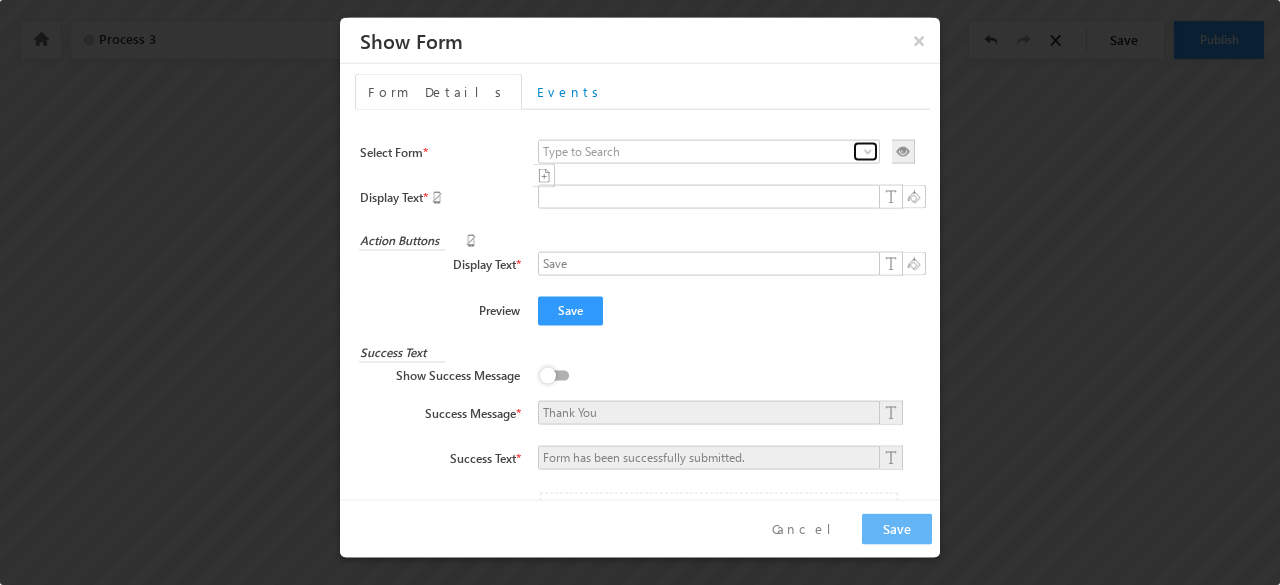 click at bounding box center (868, 151) 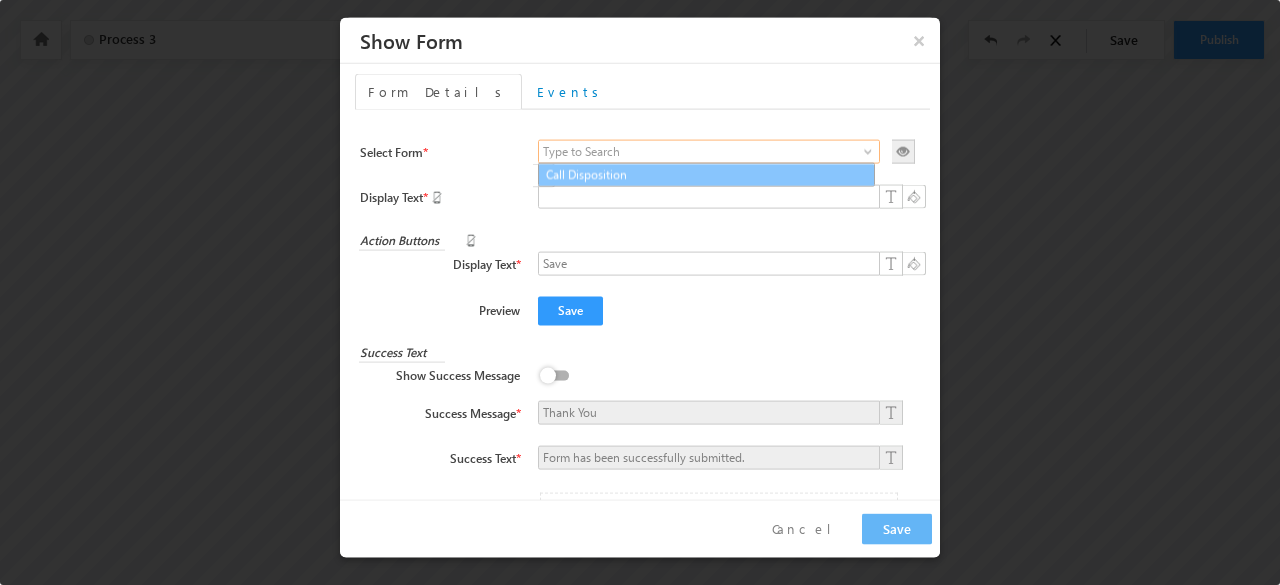 click on "Call Disposition" at bounding box center (706, 174) 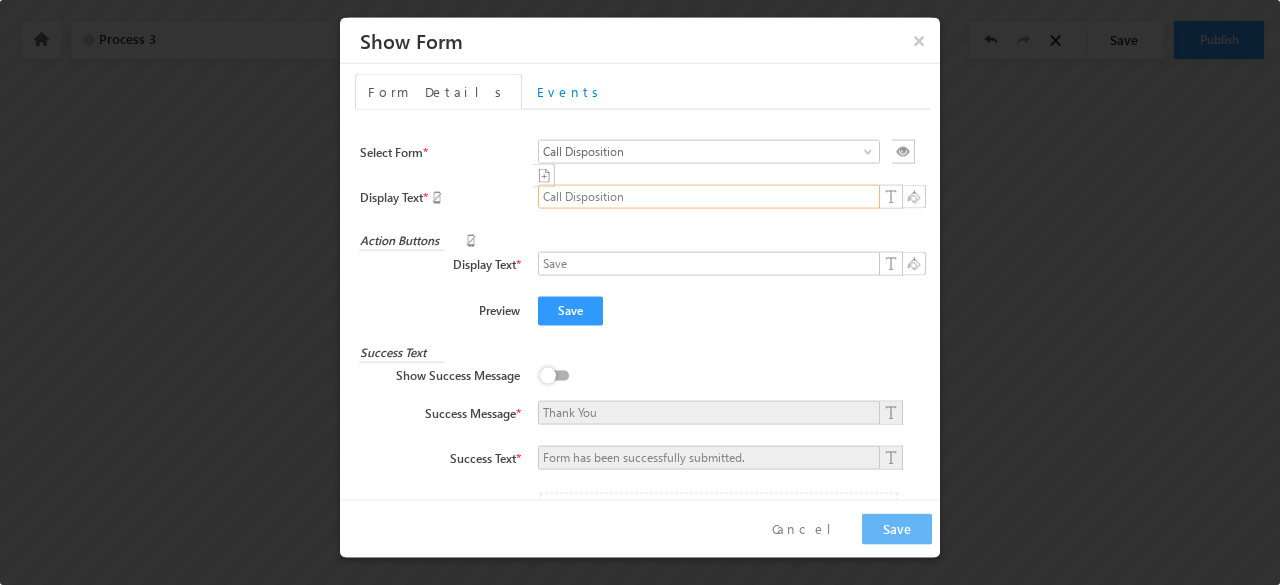 click on "Call Disposition" at bounding box center (709, 196) 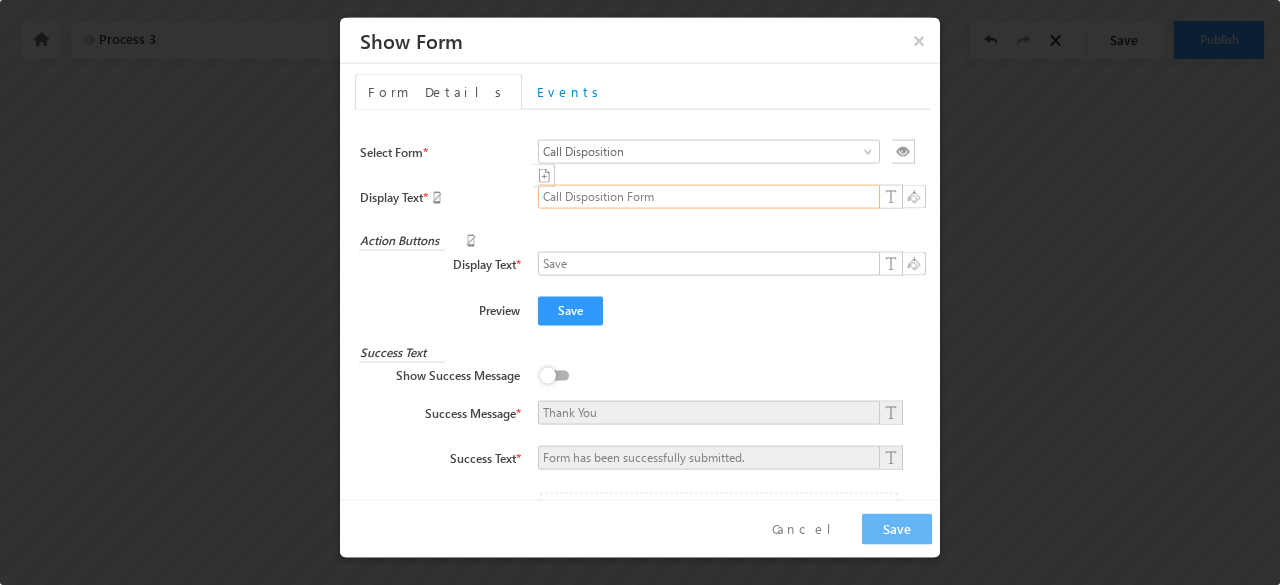 type on "Call Disposition Form" 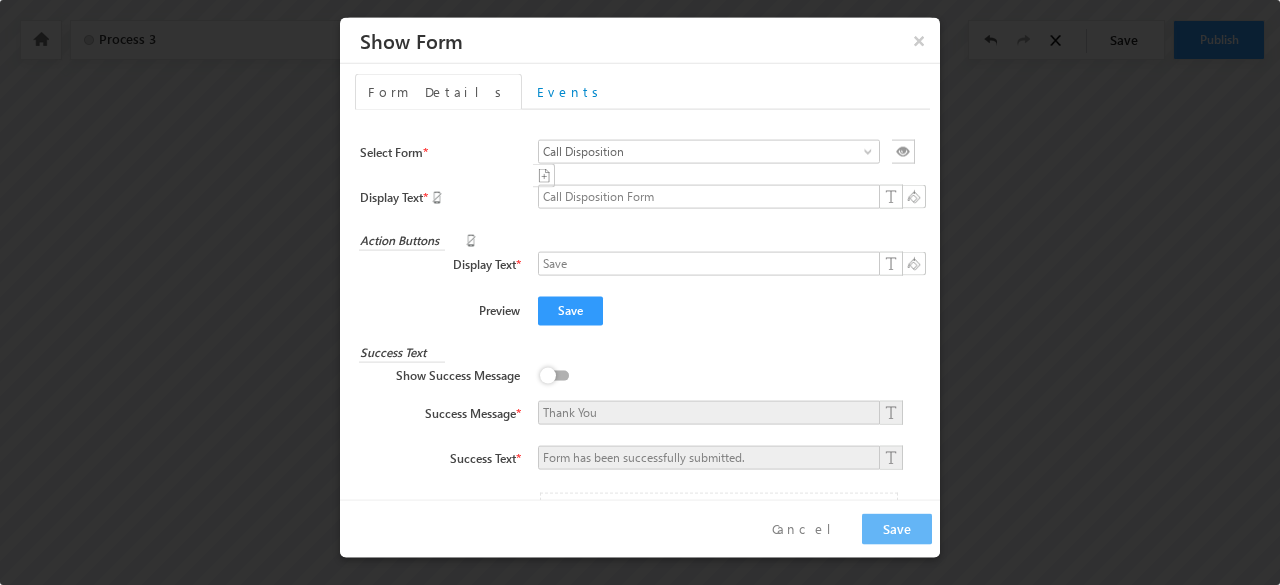 click at bounding box center [558, 364] 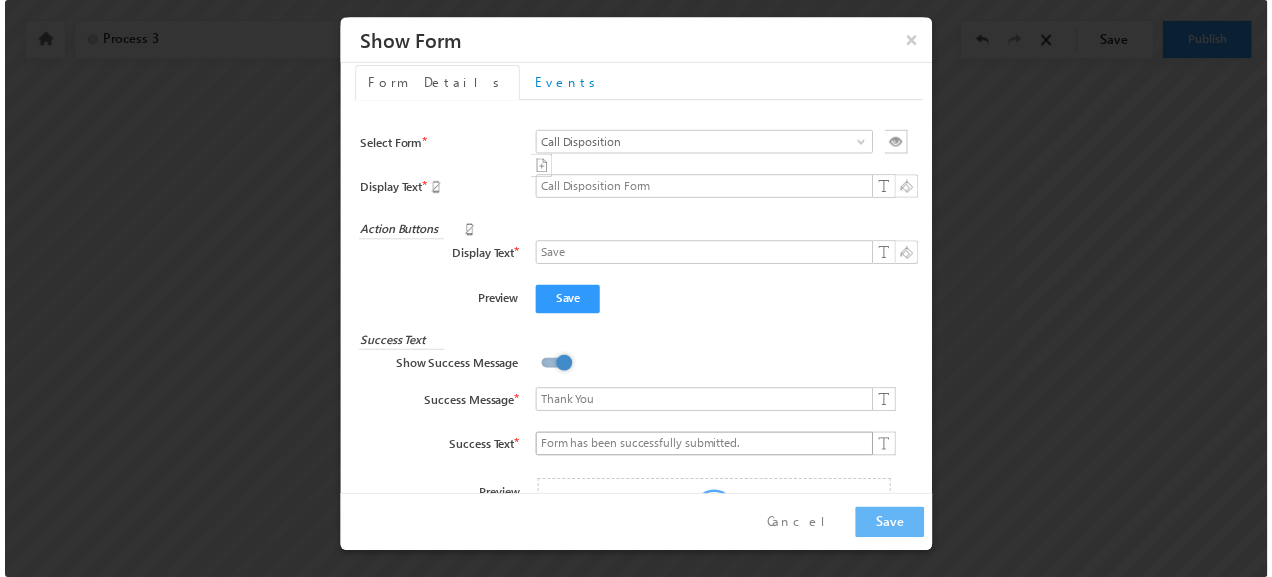 scroll, scrollTop: 0, scrollLeft: 0, axis: both 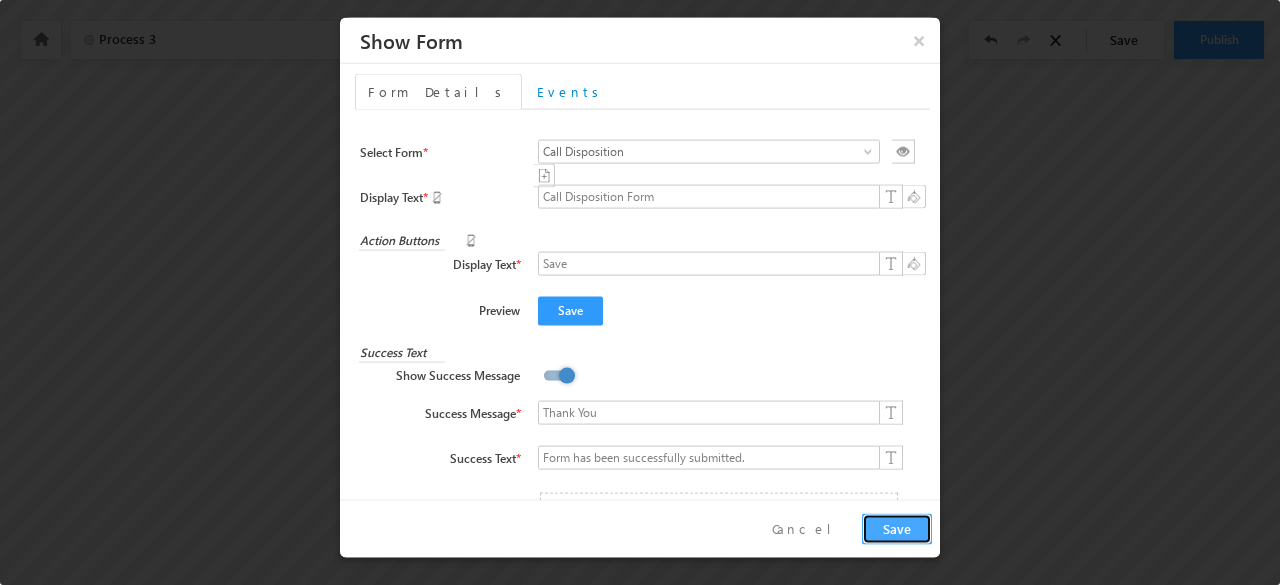click on "Save" at bounding box center [897, 528] 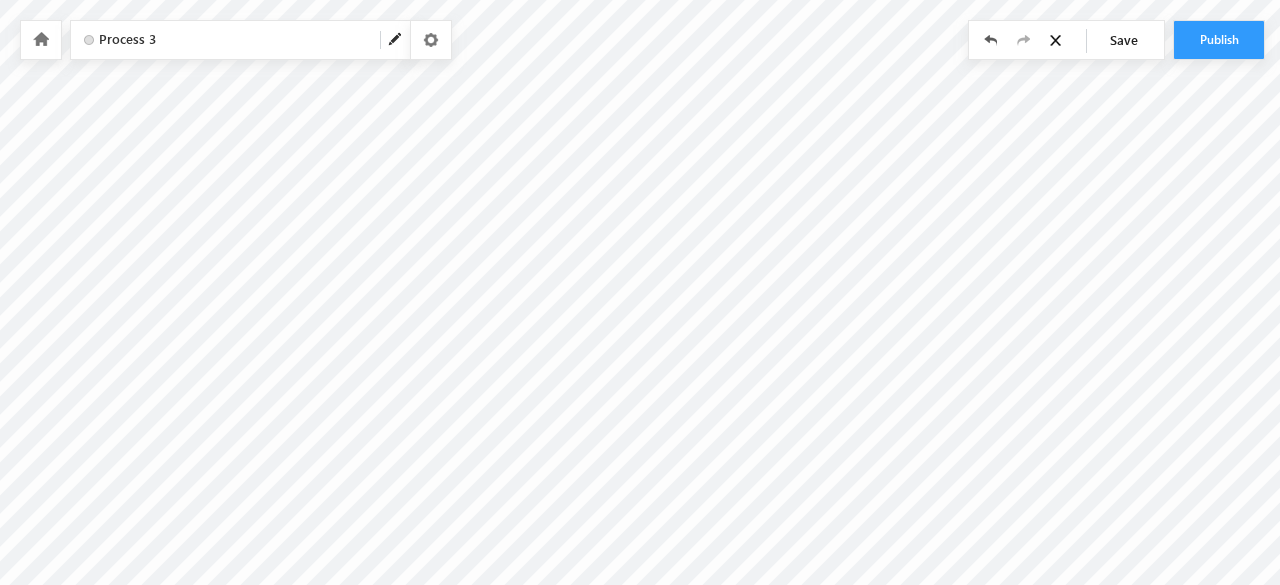 click at bounding box center [396, 40] 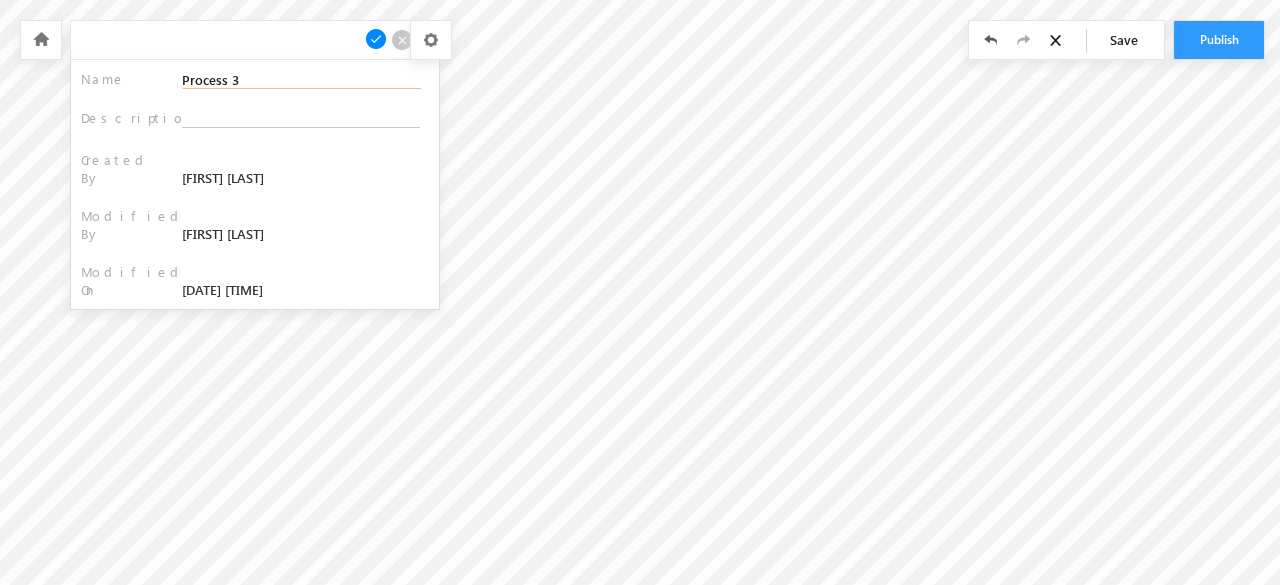 click on "Process 3" at bounding box center [301, 79] 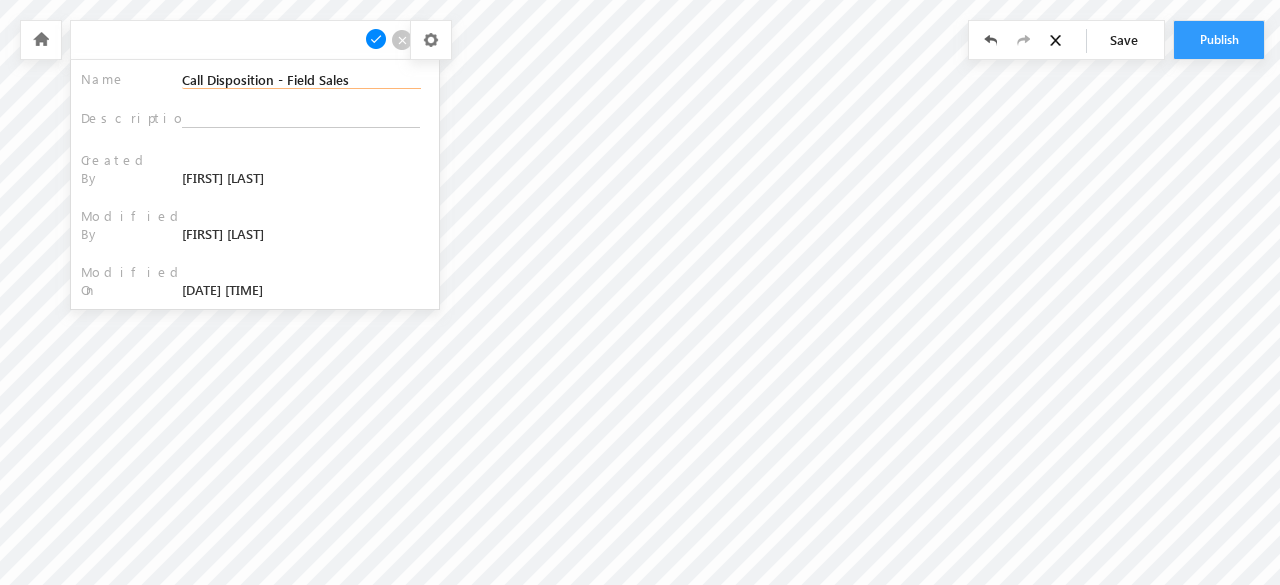 type on "Call Disposition - Field Sales" 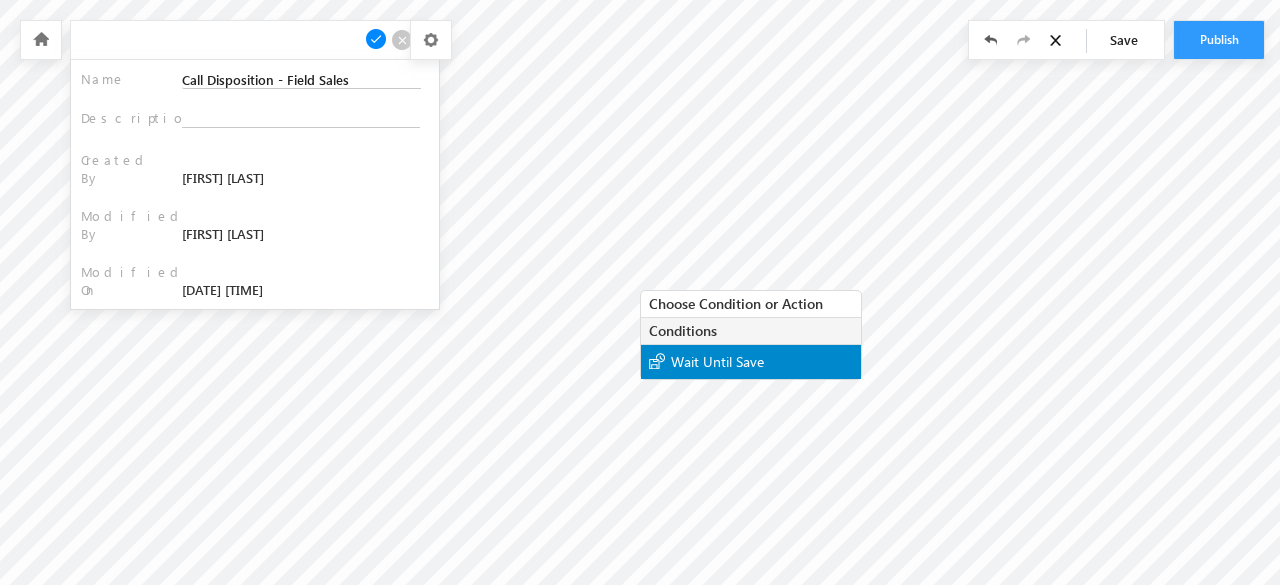click on "Wait Until Save" at bounding box center [717, 361] 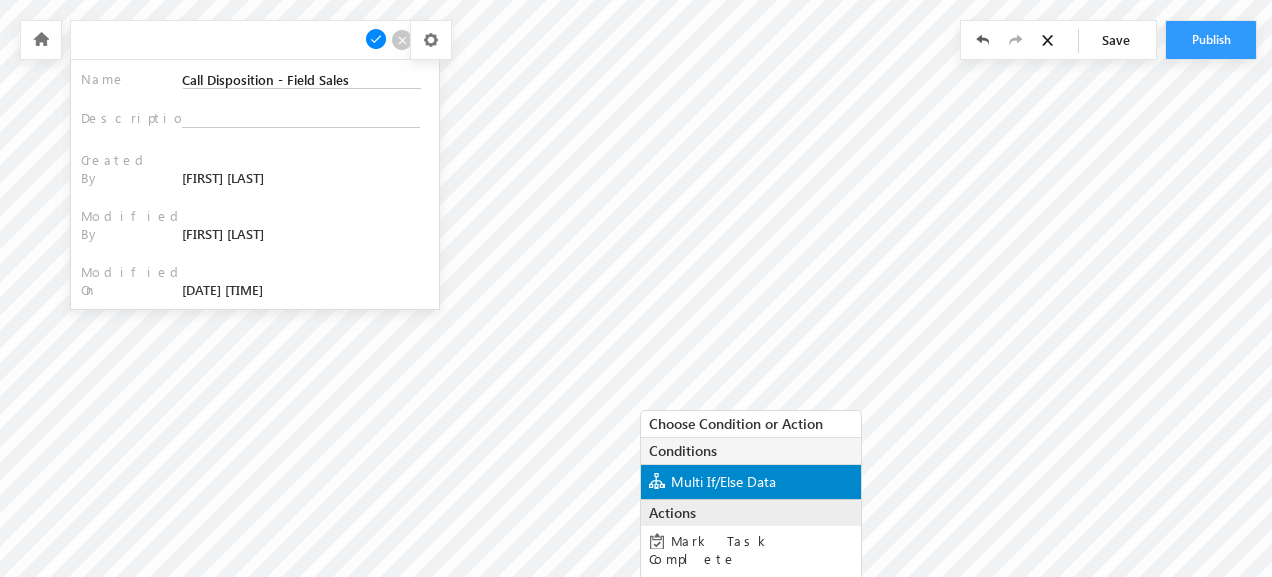 scroll, scrollTop: 22, scrollLeft: 0, axis: vertical 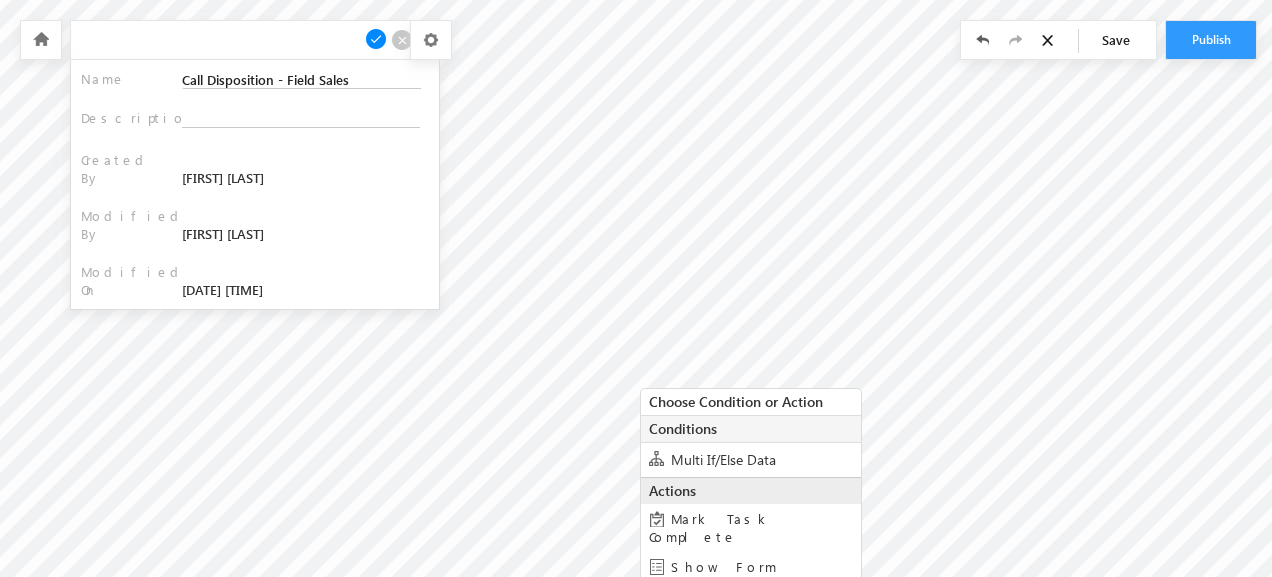 click at bounding box center [376, 39] 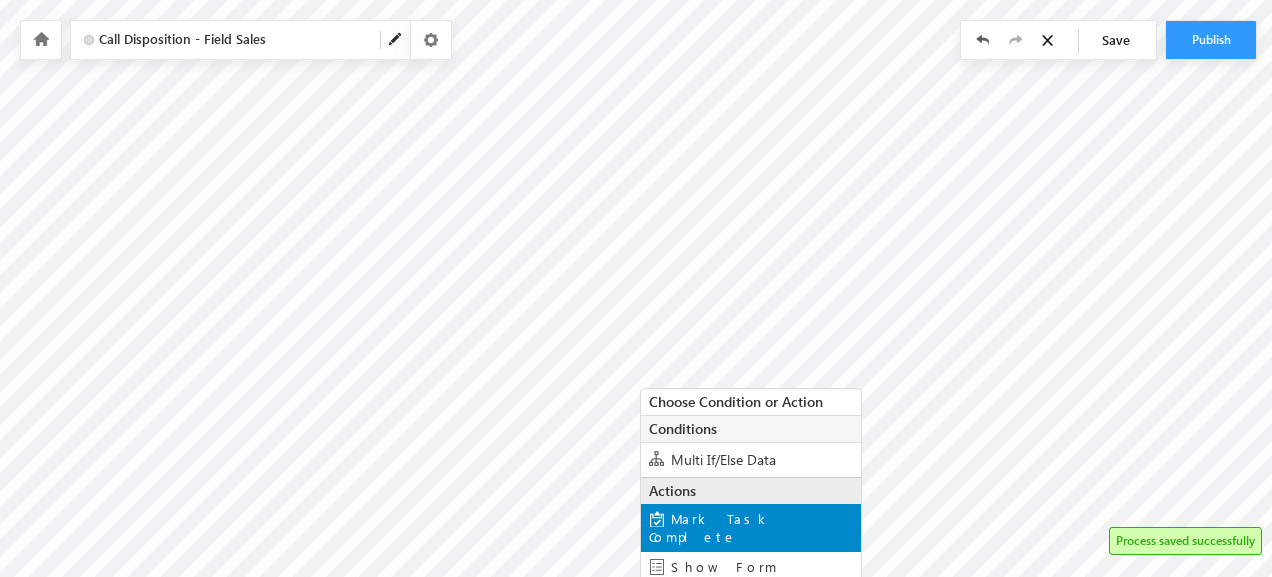 click on "Mark Task Complete" at bounding box center [710, 527] 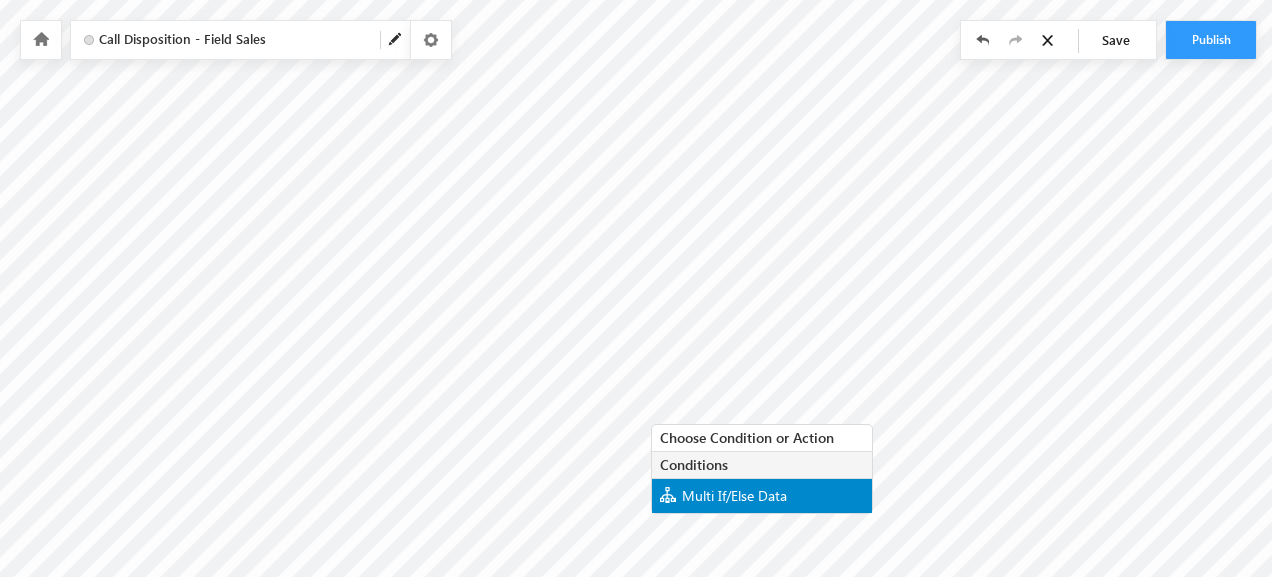 click on "Multi If/Else Data" at bounding box center [734, 495] 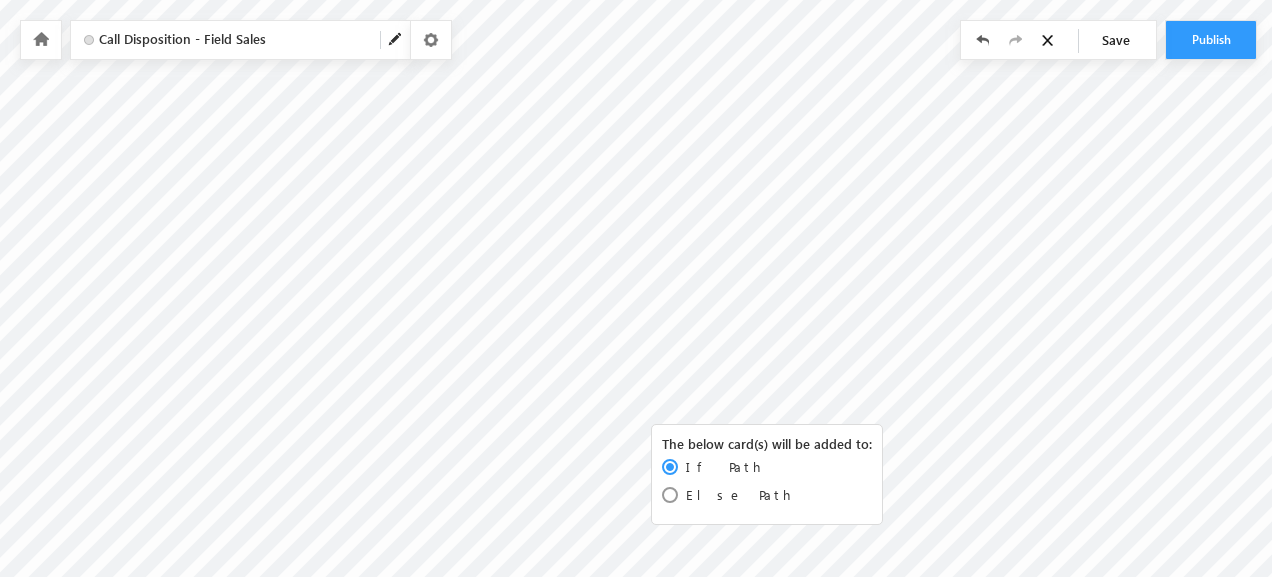 click at bounding box center (662, 456) 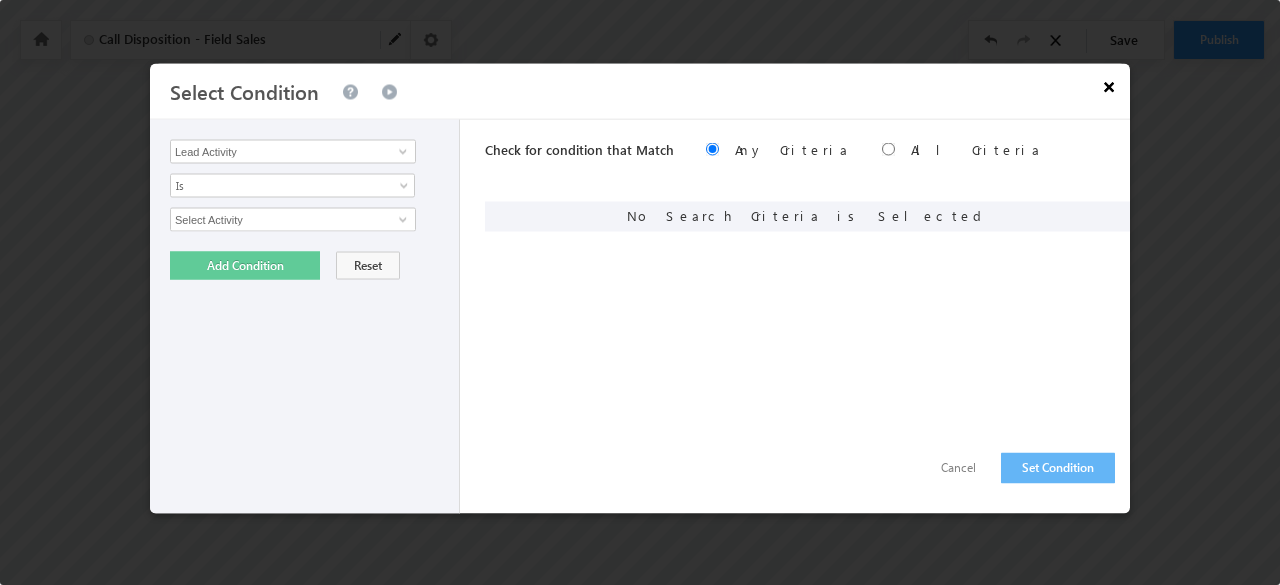 click on "×" at bounding box center [1108, 85] 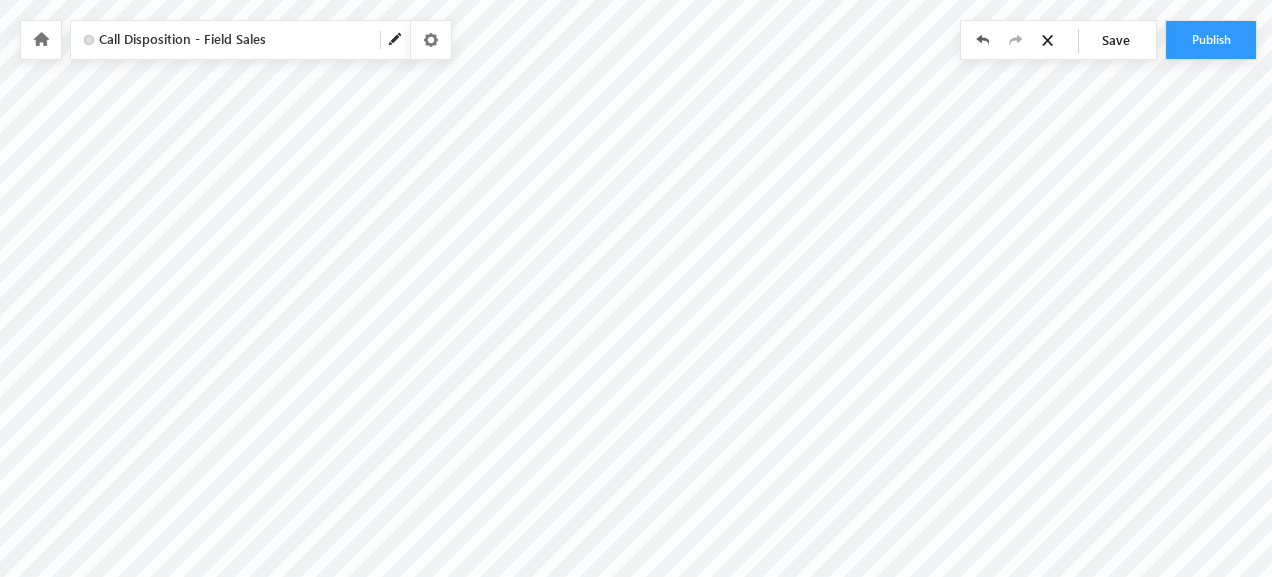 scroll, scrollTop: 58, scrollLeft: 0, axis: vertical 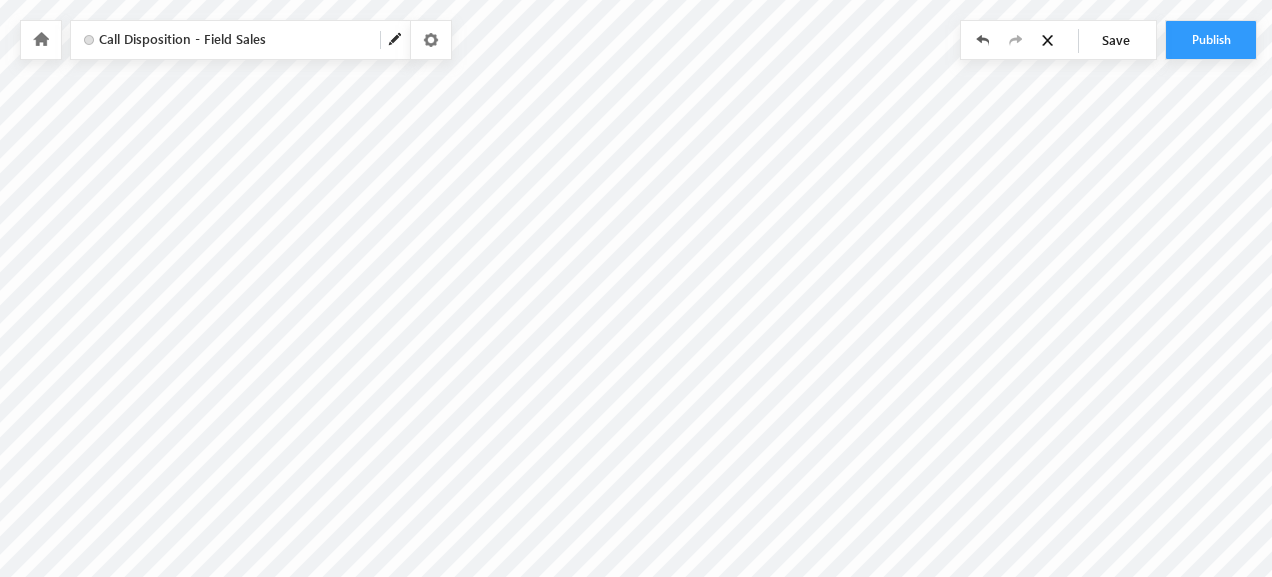 click at bounding box center (983, 40) 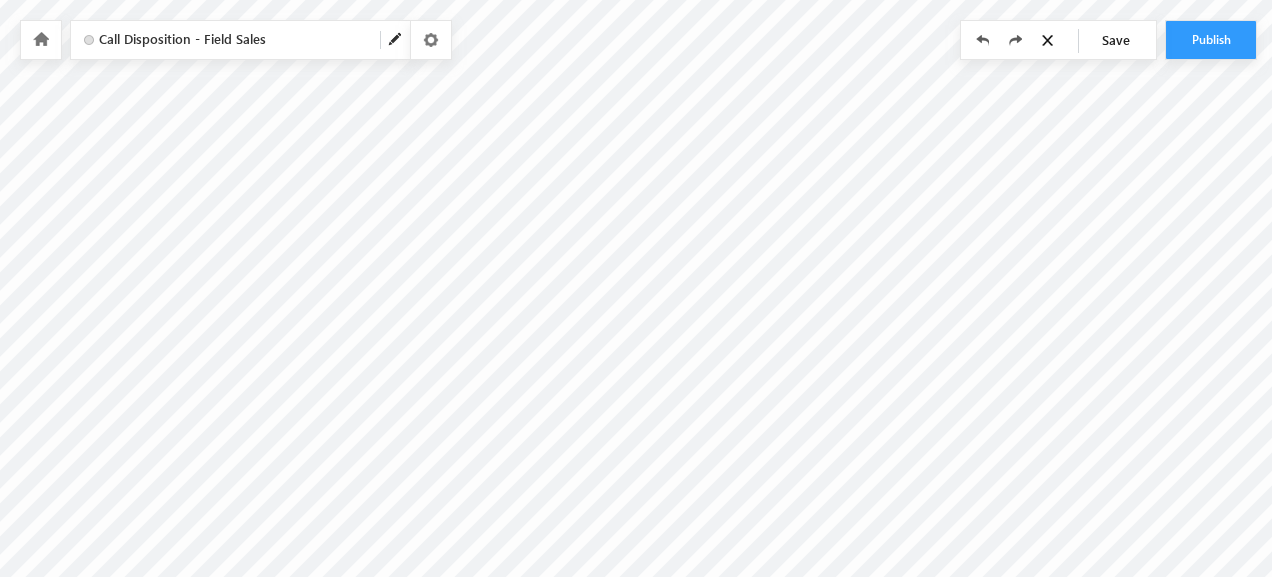 click at bounding box center (983, 40) 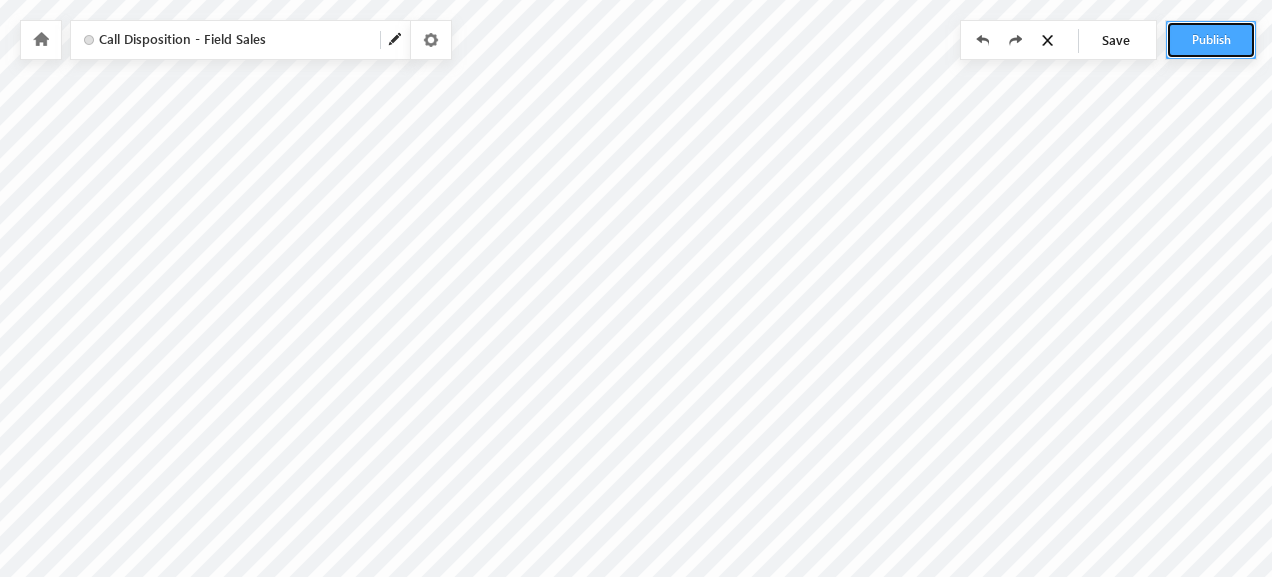 click on "Publish" at bounding box center (1211, 40) 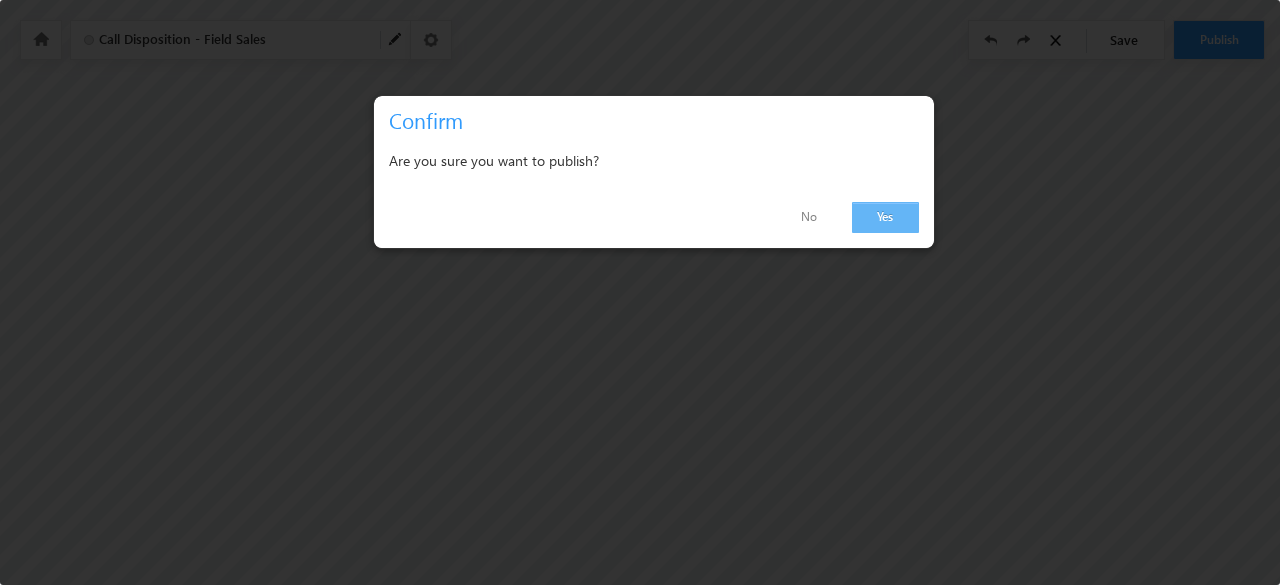 click on "Yes" at bounding box center (885, 217) 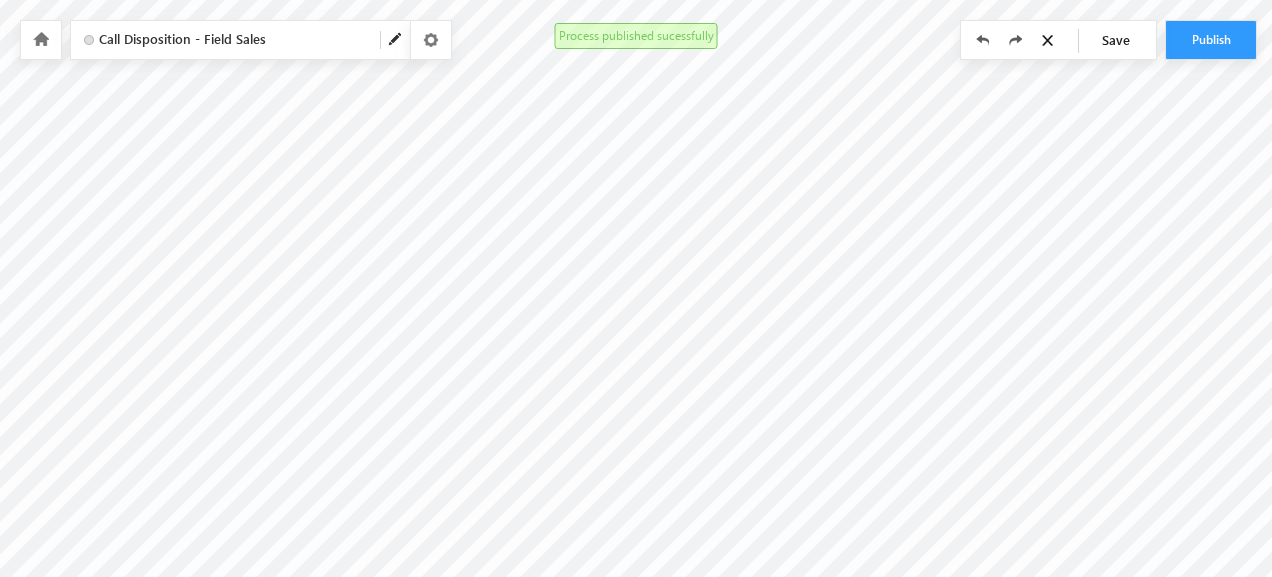 scroll, scrollTop: 0, scrollLeft: 0, axis: both 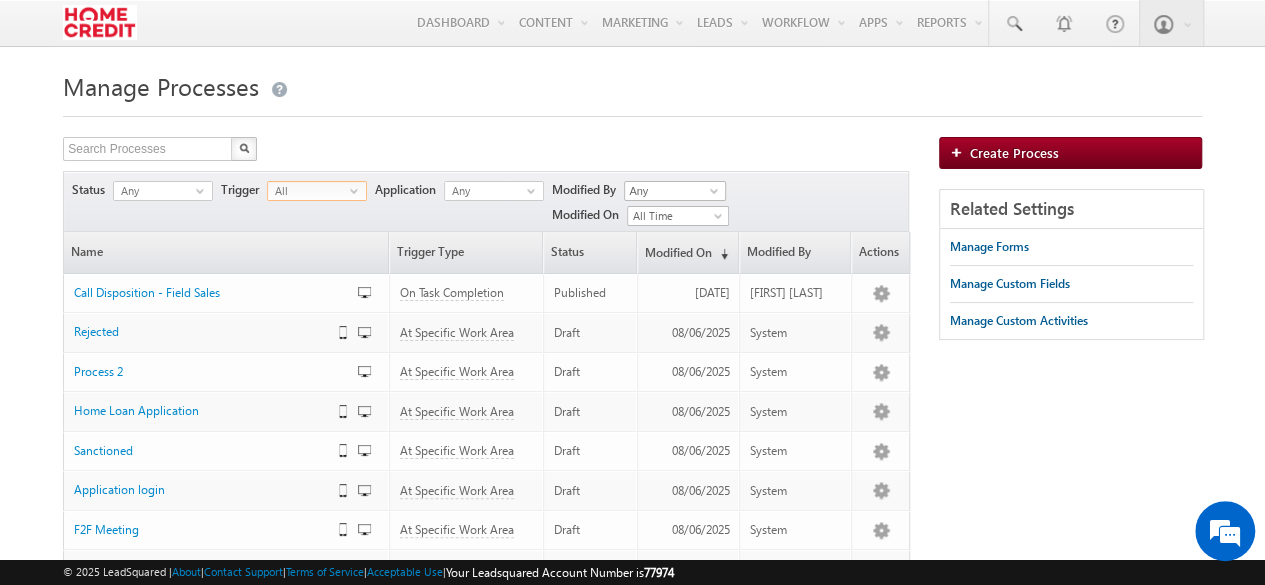 click on "All" at bounding box center [309, 191] 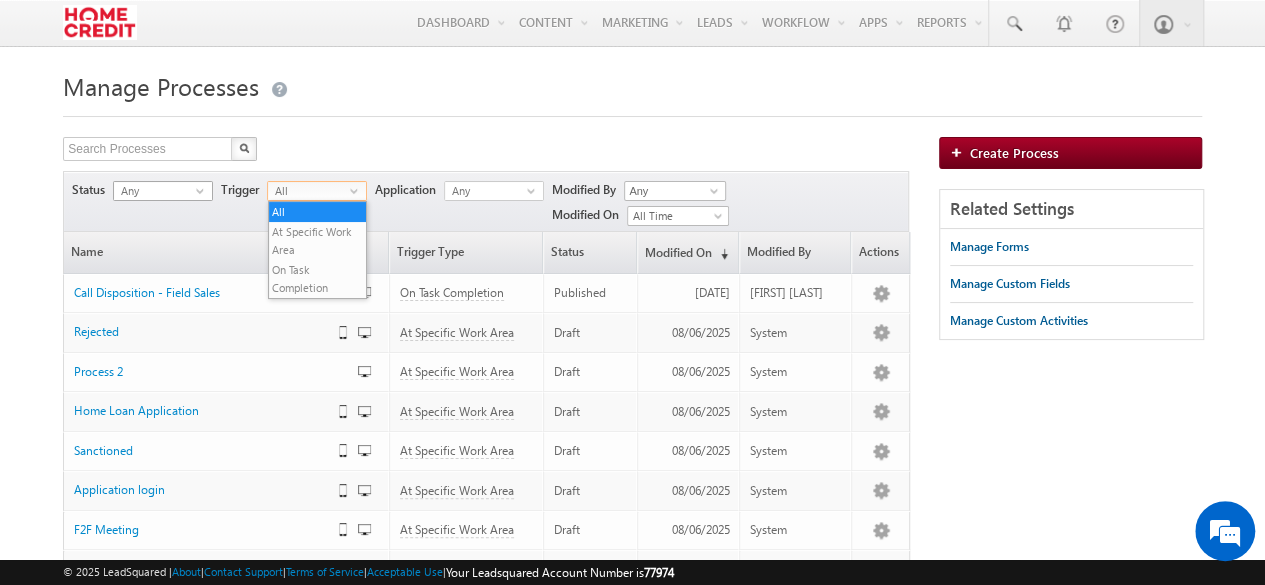 click on "Any" at bounding box center (155, 191) 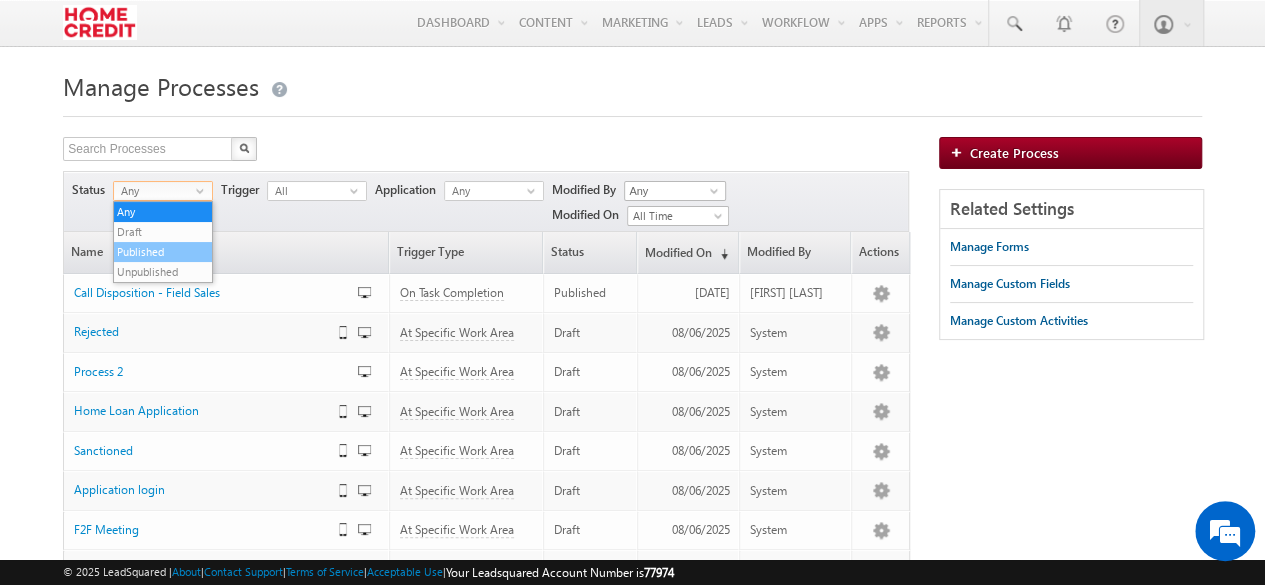 click on "Published" at bounding box center [163, 252] 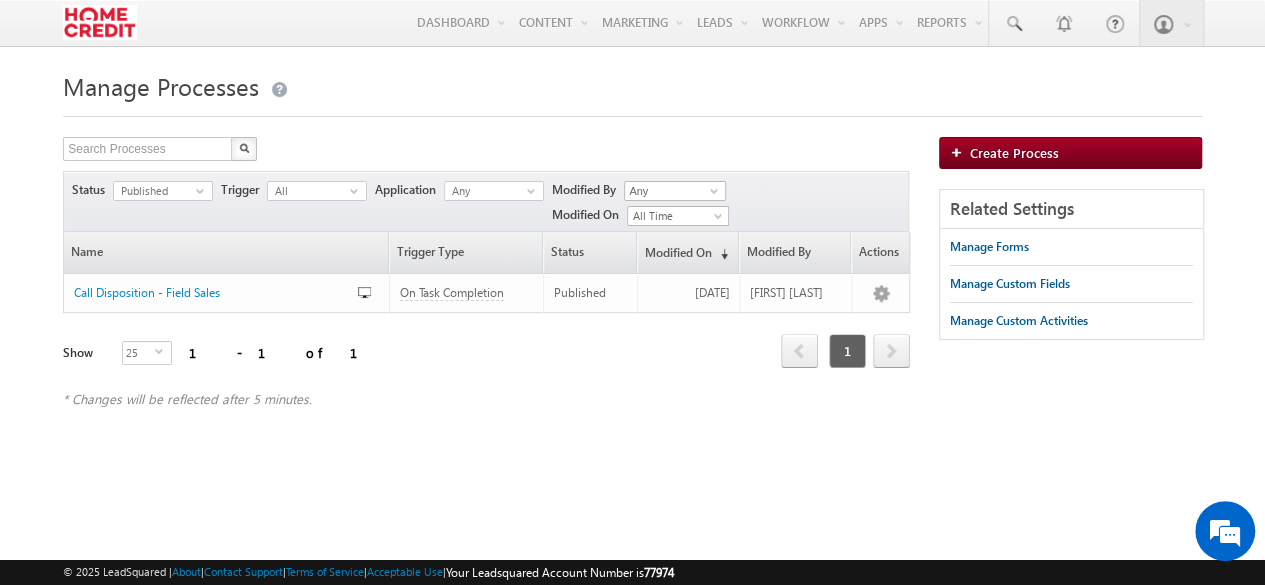 scroll, scrollTop: 0, scrollLeft: 0, axis: both 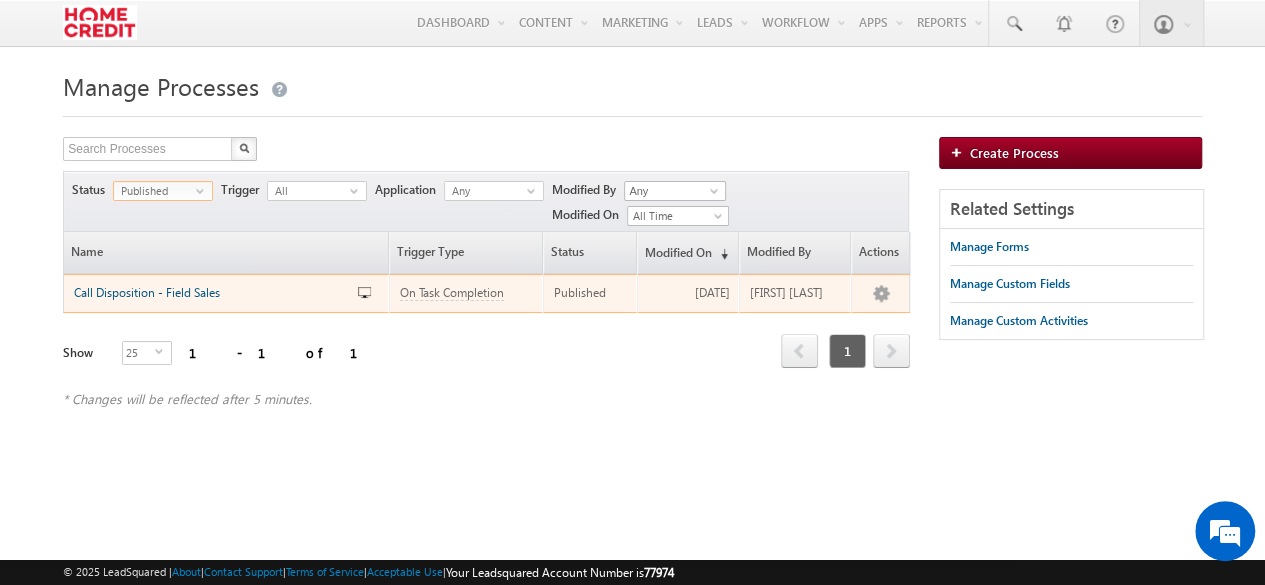 click on "Call Disposition - Field Sales" at bounding box center (147, 292) 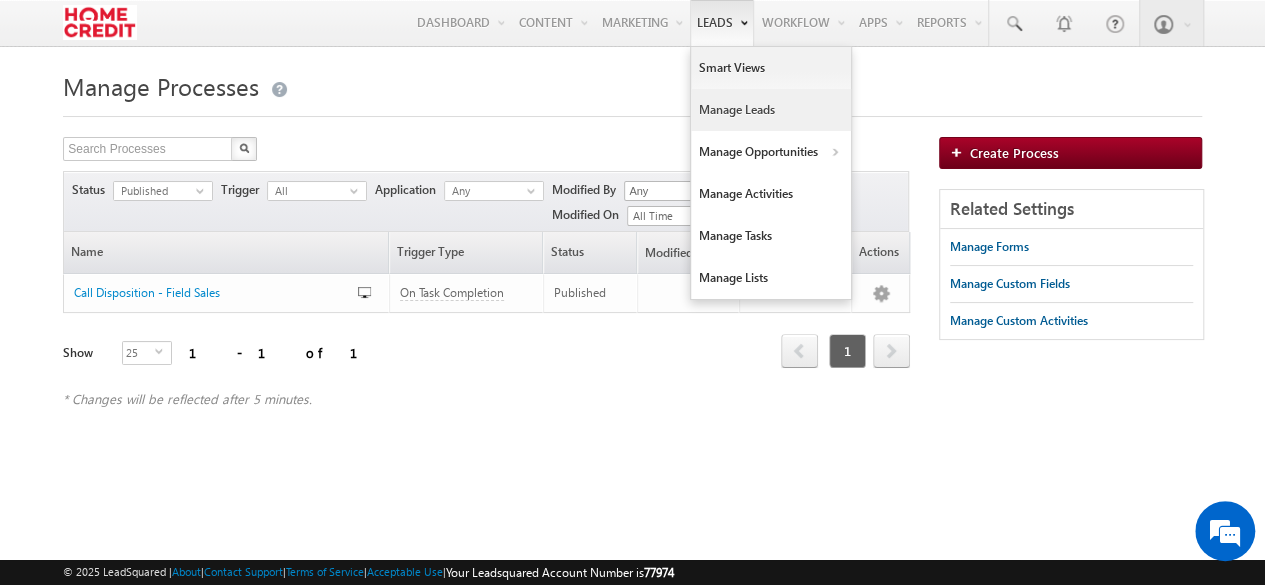 click on "Manage Leads" at bounding box center [771, 110] 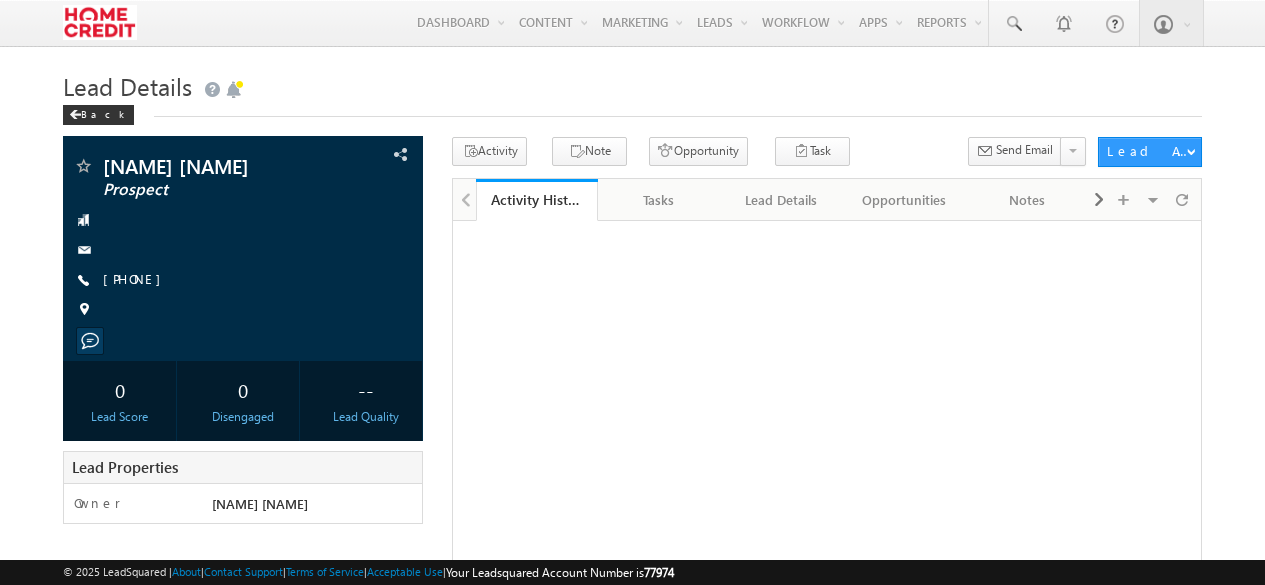 scroll, scrollTop: 0, scrollLeft: 0, axis: both 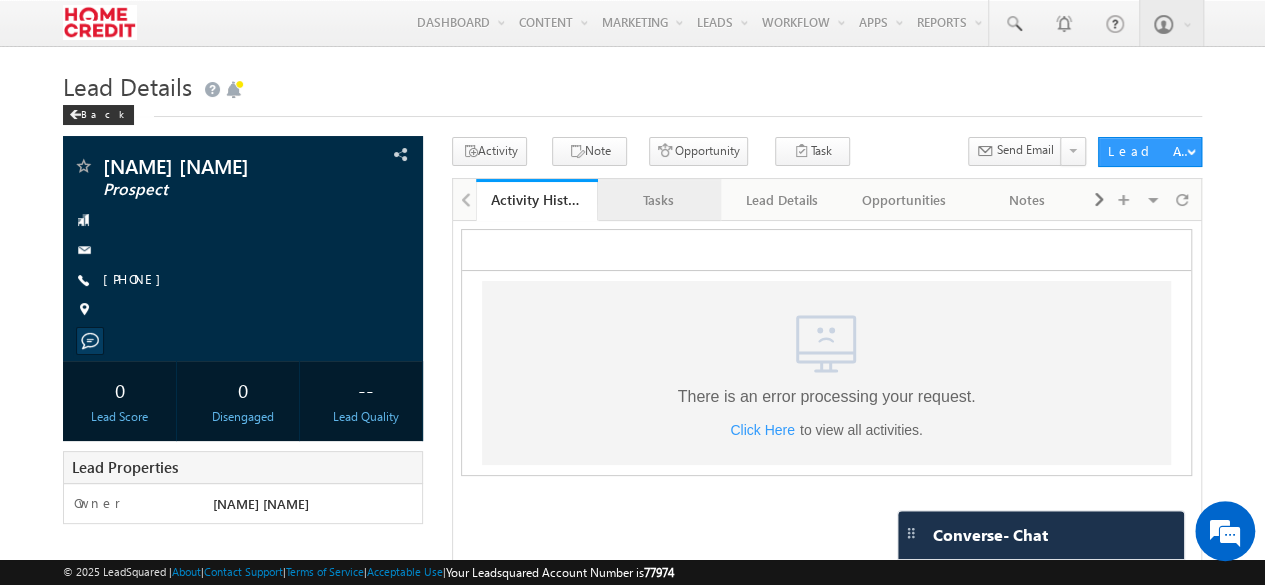 click on "Tasks" at bounding box center [659, 200] 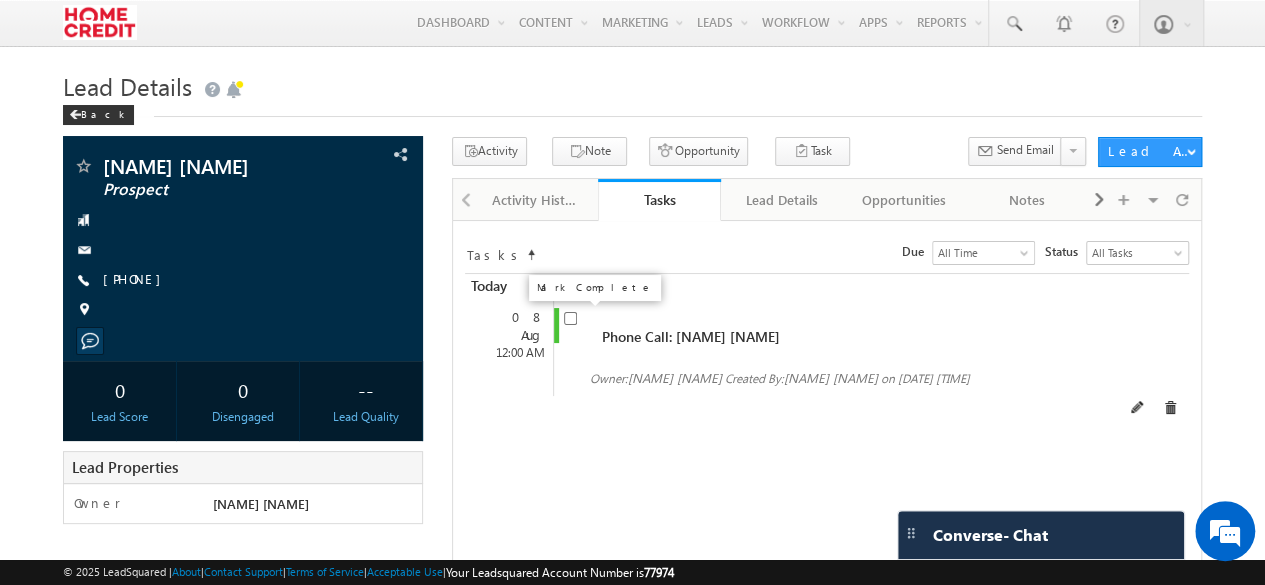 click at bounding box center [570, 318] 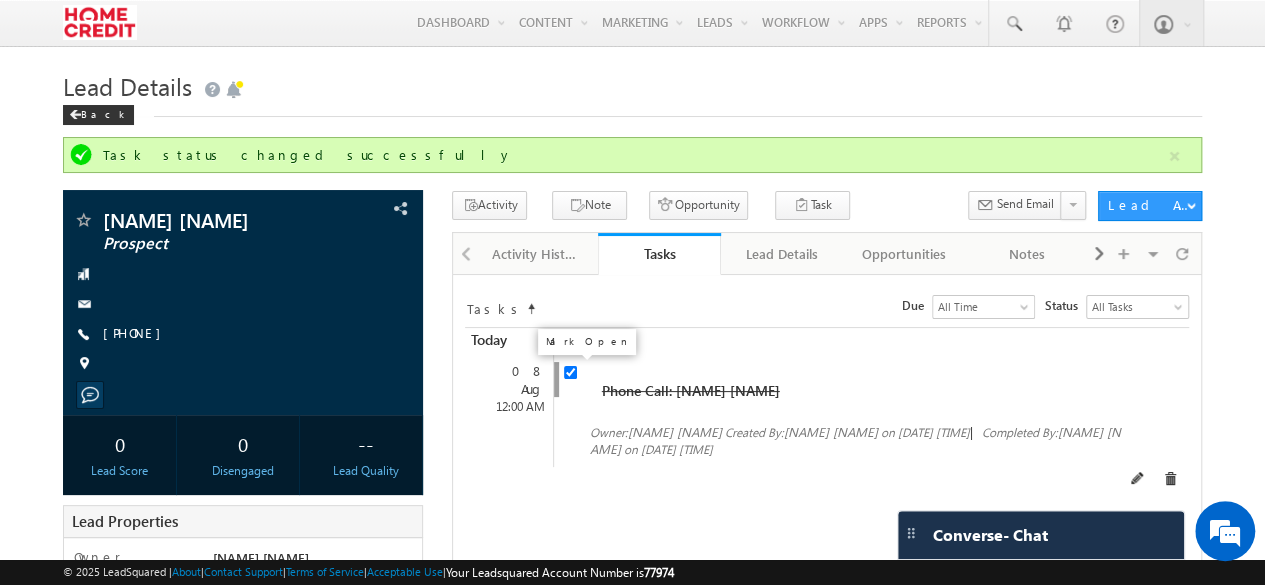 click at bounding box center (570, 372) 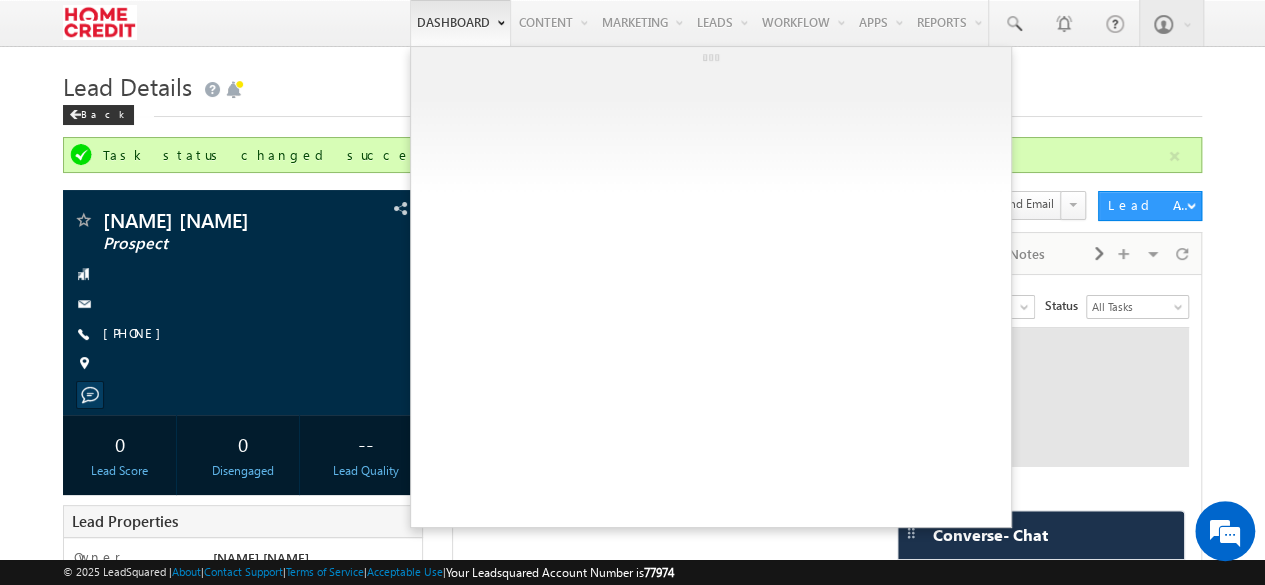 scroll, scrollTop: 0, scrollLeft: 0, axis: both 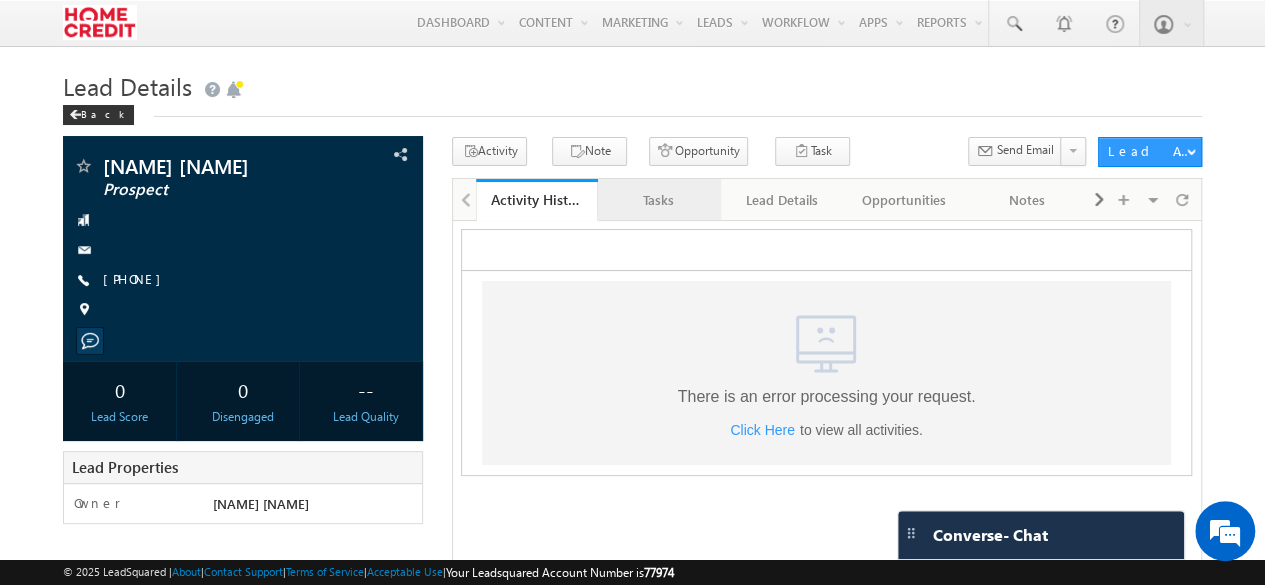 click on "Tasks" at bounding box center [658, 200] 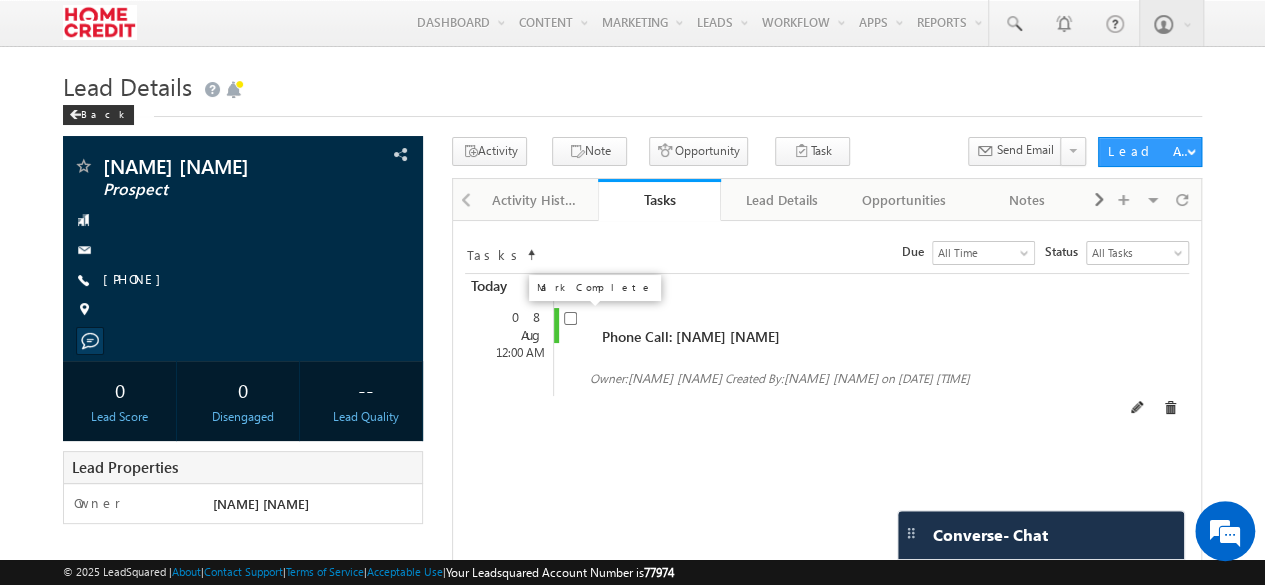 click at bounding box center (570, 318) 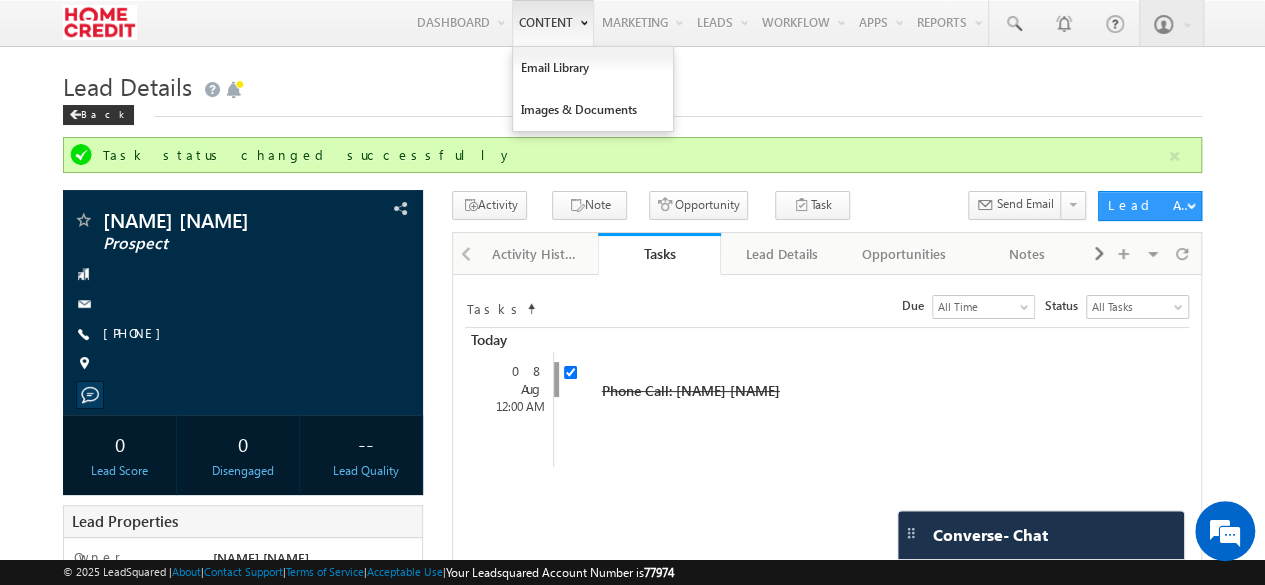 scroll, scrollTop: 0, scrollLeft: 0, axis: both 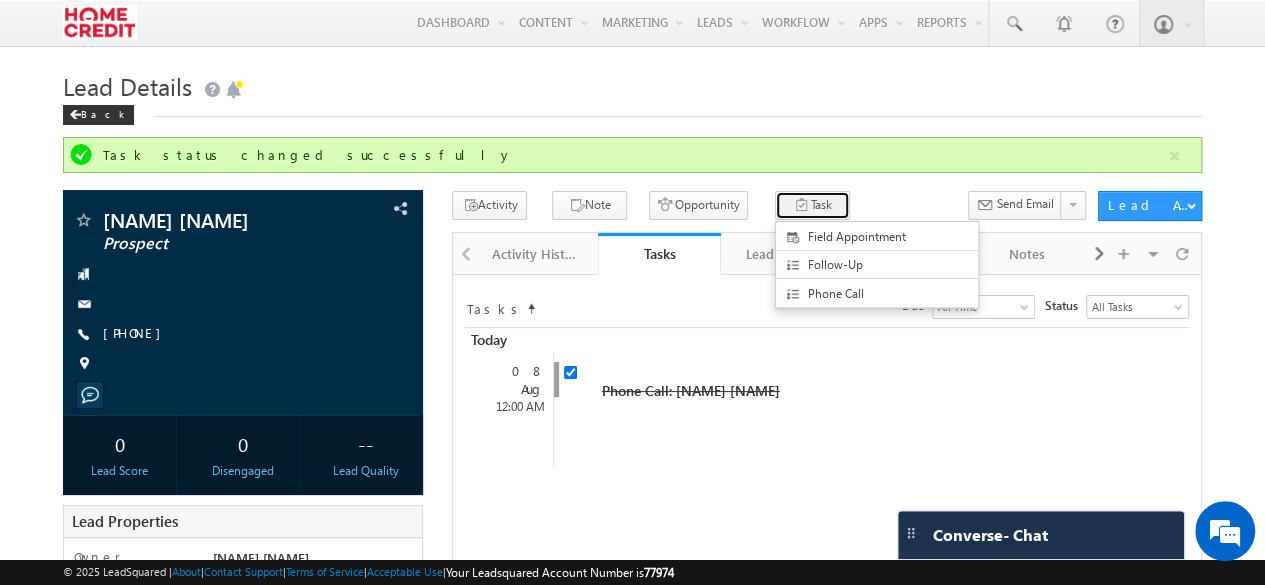 click at bounding box center (802, 206) 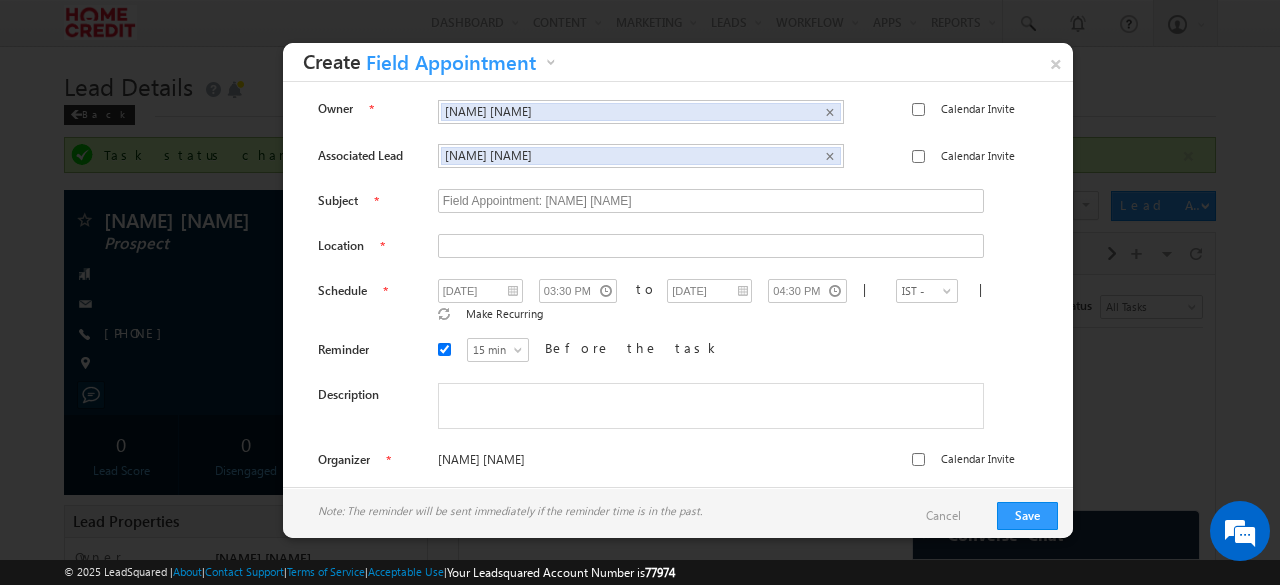 click on "Field Appointment" at bounding box center [461, 65] 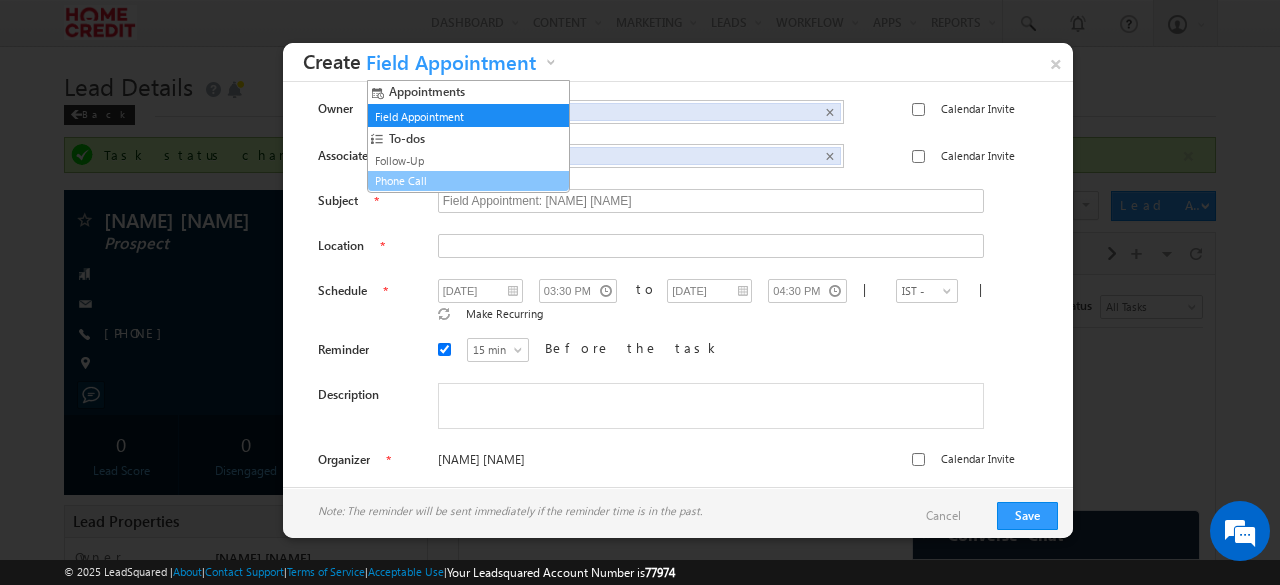 click on "Phone Call" at bounding box center [460, 181] 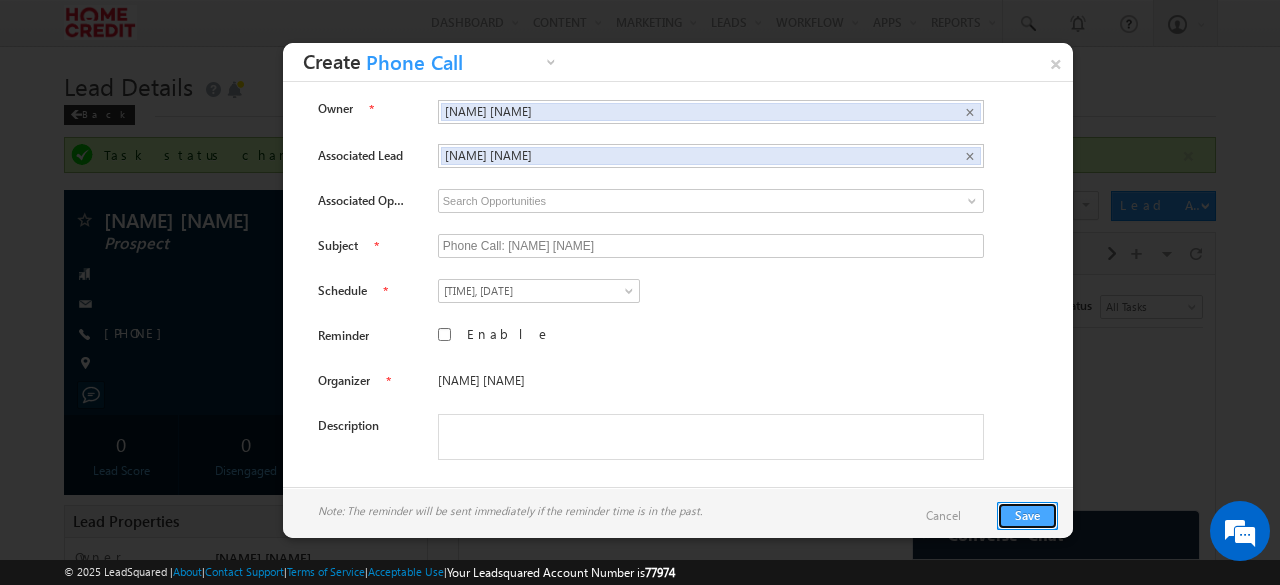 click on "Save" at bounding box center [1027, 516] 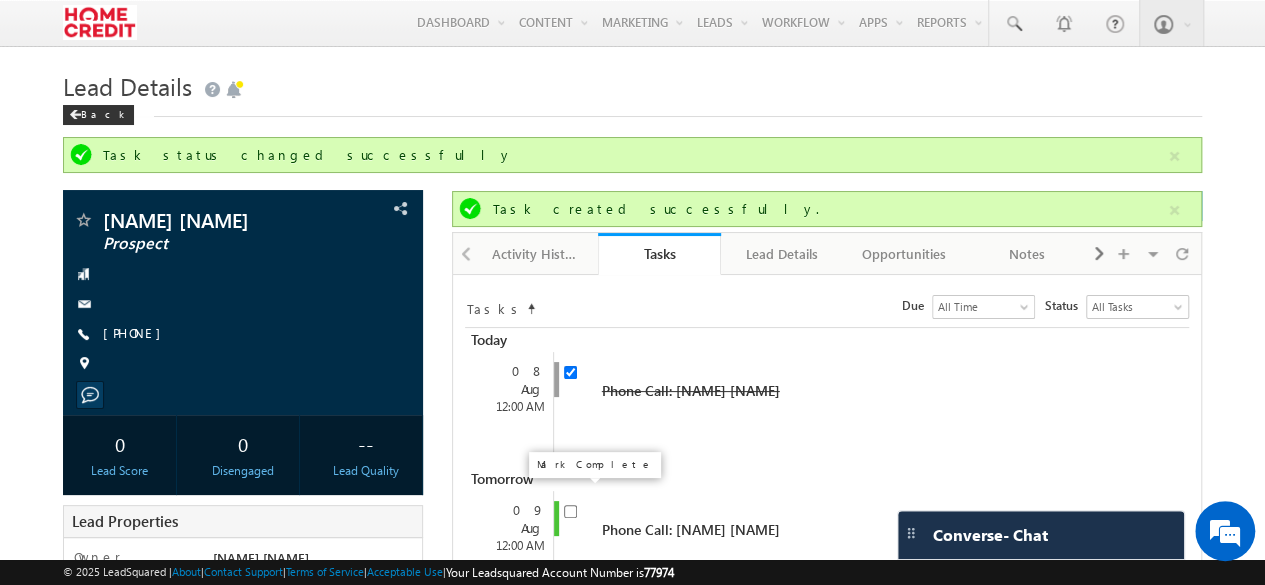 click at bounding box center [570, 511] 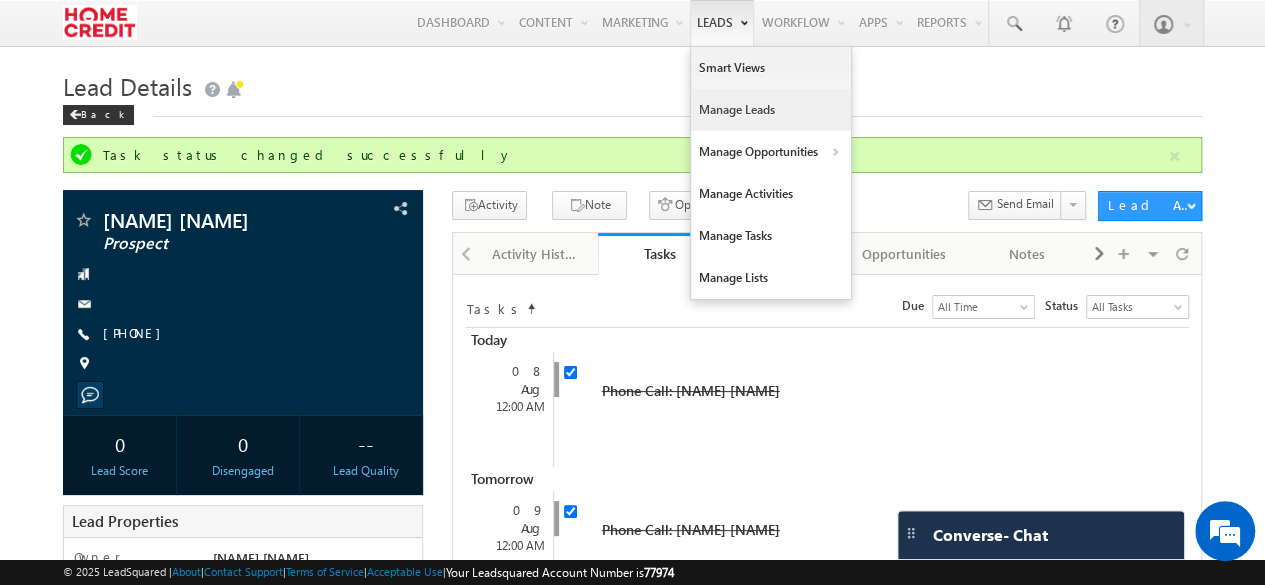 click on "Manage Leads" at bounding box center [771, 110] 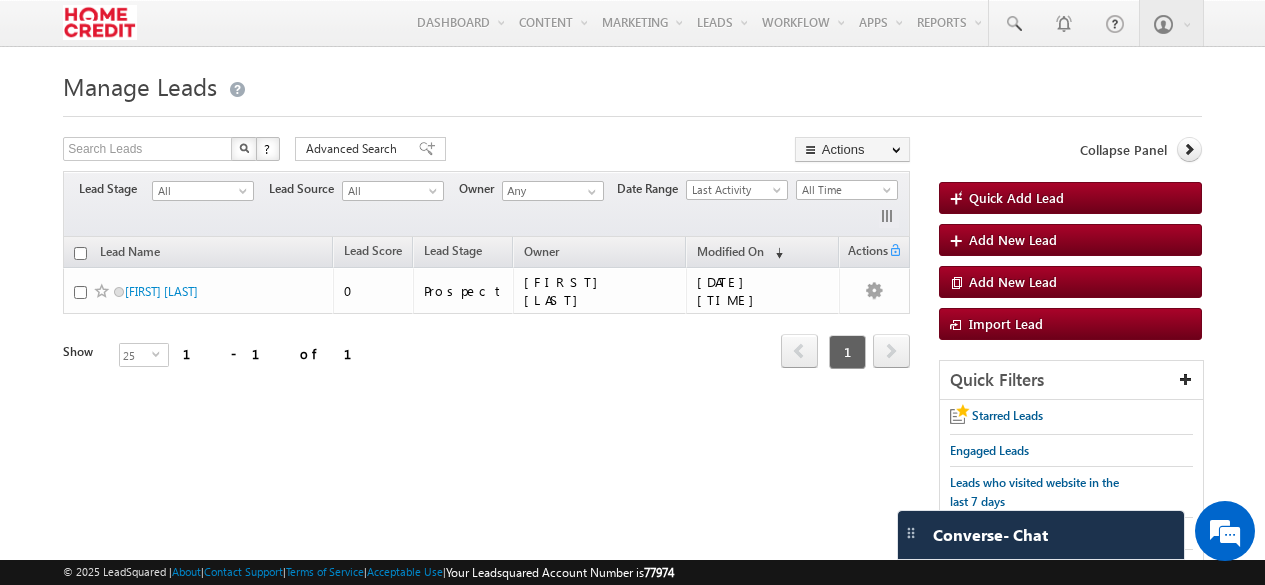 scroll, scrollTop: 0, scrollLeft: 0, axis: both 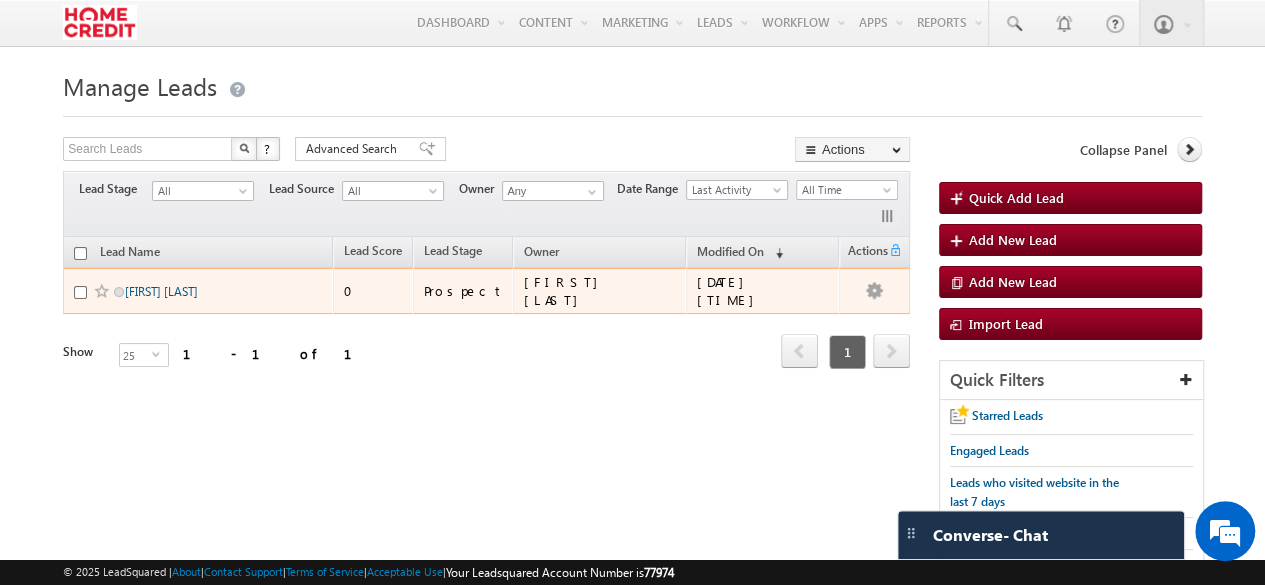 click on "[FIRST] [LAST]" at bounding box center (161, 291) 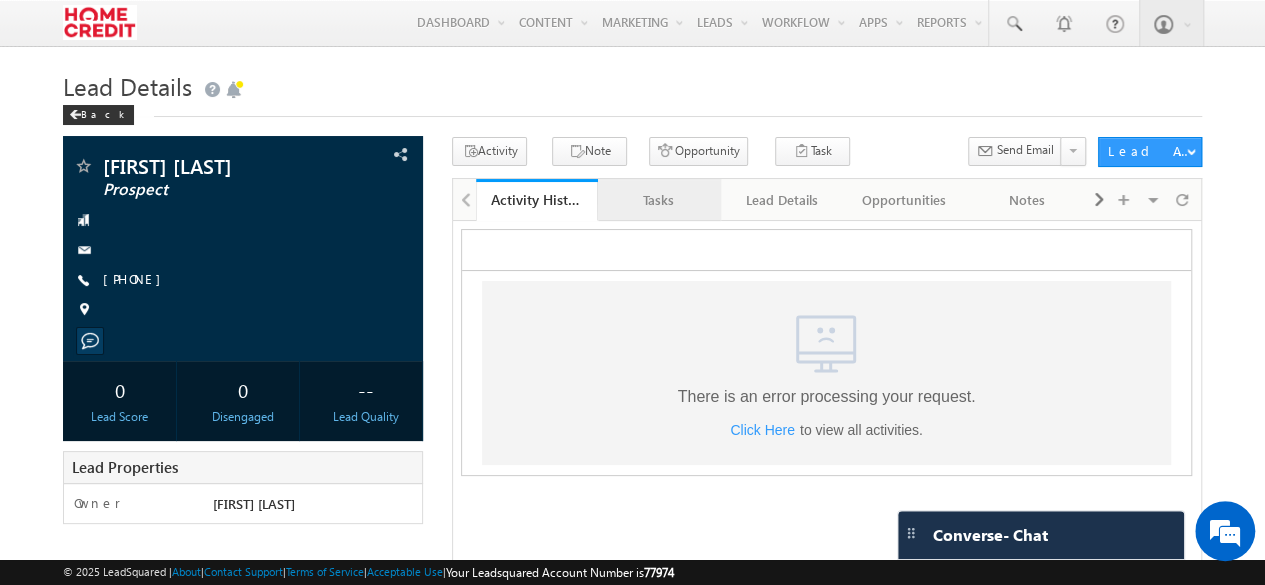 scroll, scrollTop: 0, scrollLeft: 0, axis: both 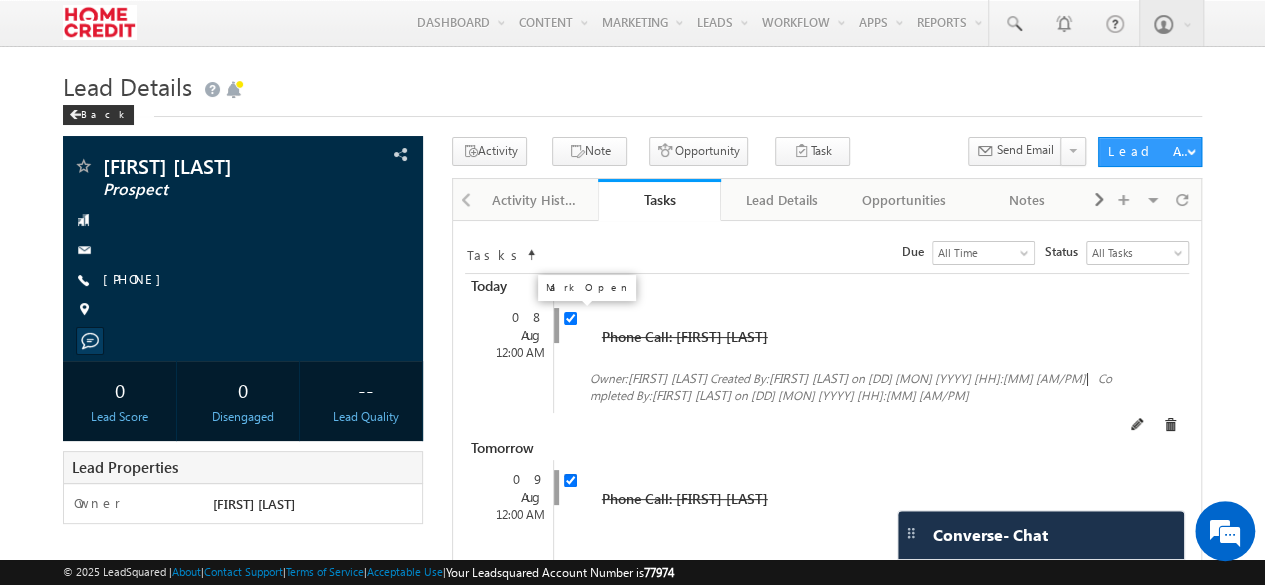 click at bounding box center [570, 318] 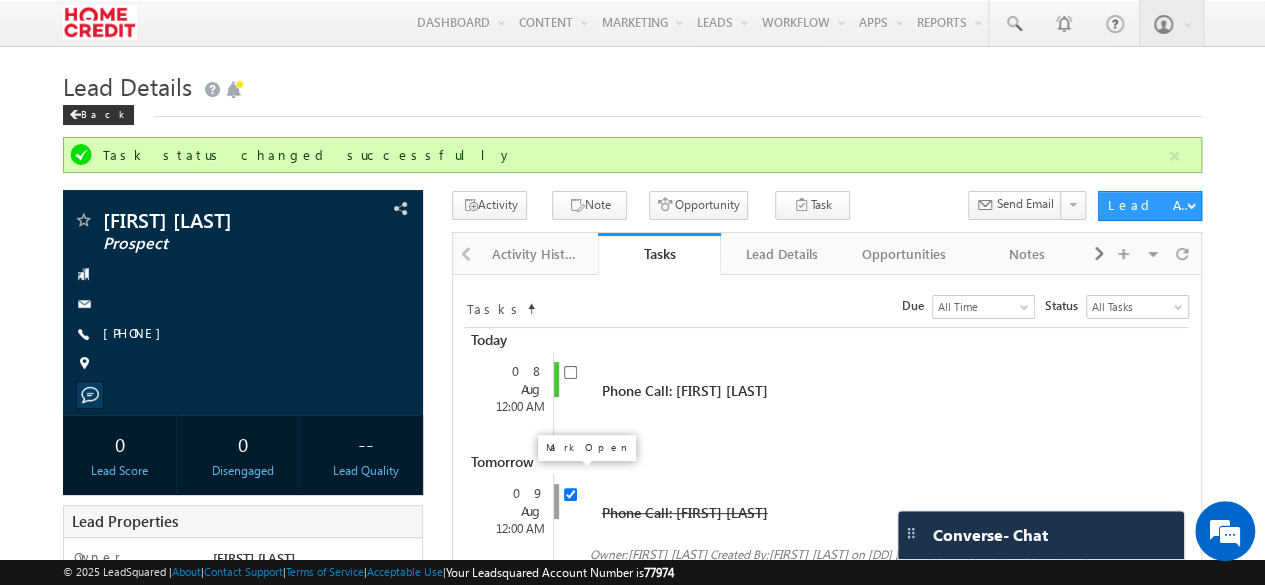 click at bounding box center (570, 494) 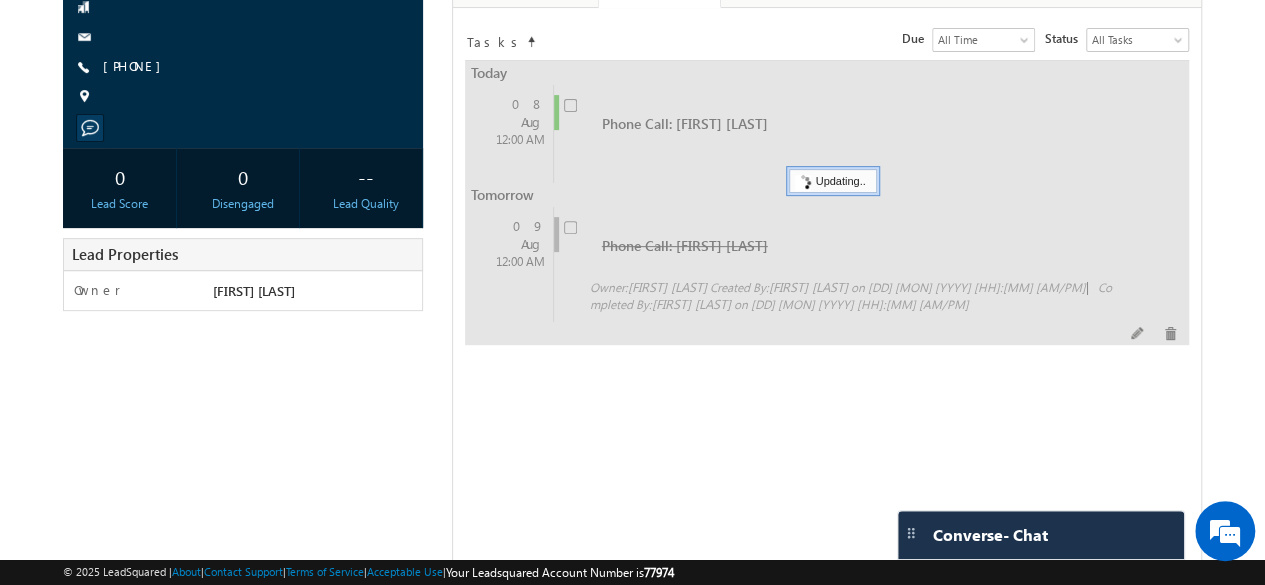 scroll, scrollTop: 268, scrollLeft: 0, axis: vertical 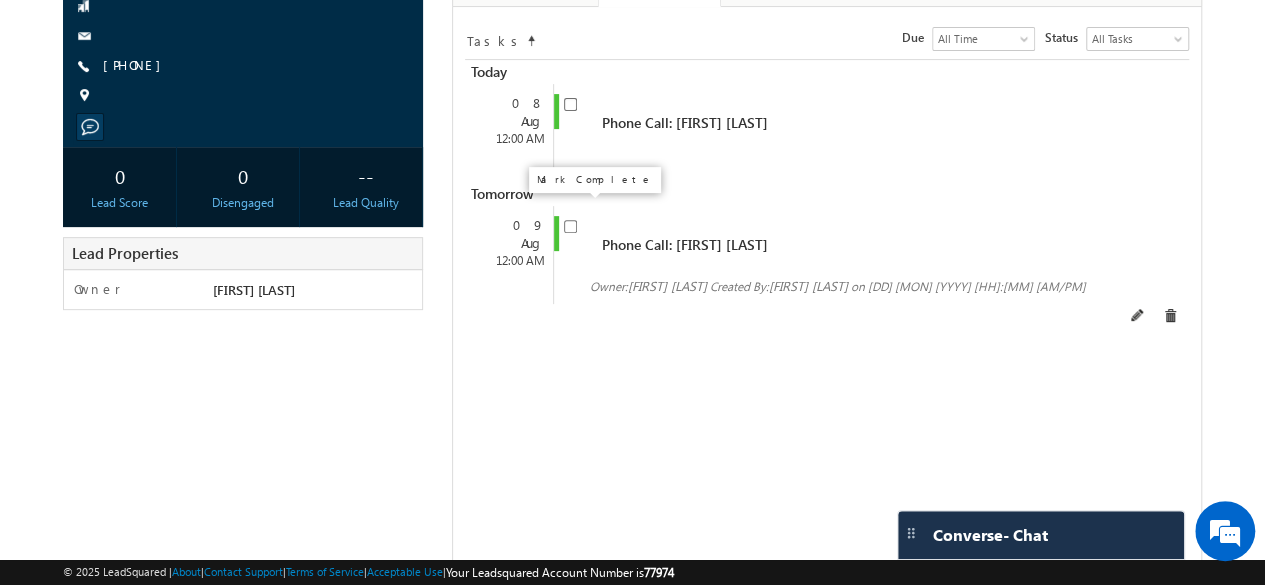 click at bounding box center [570, 226] 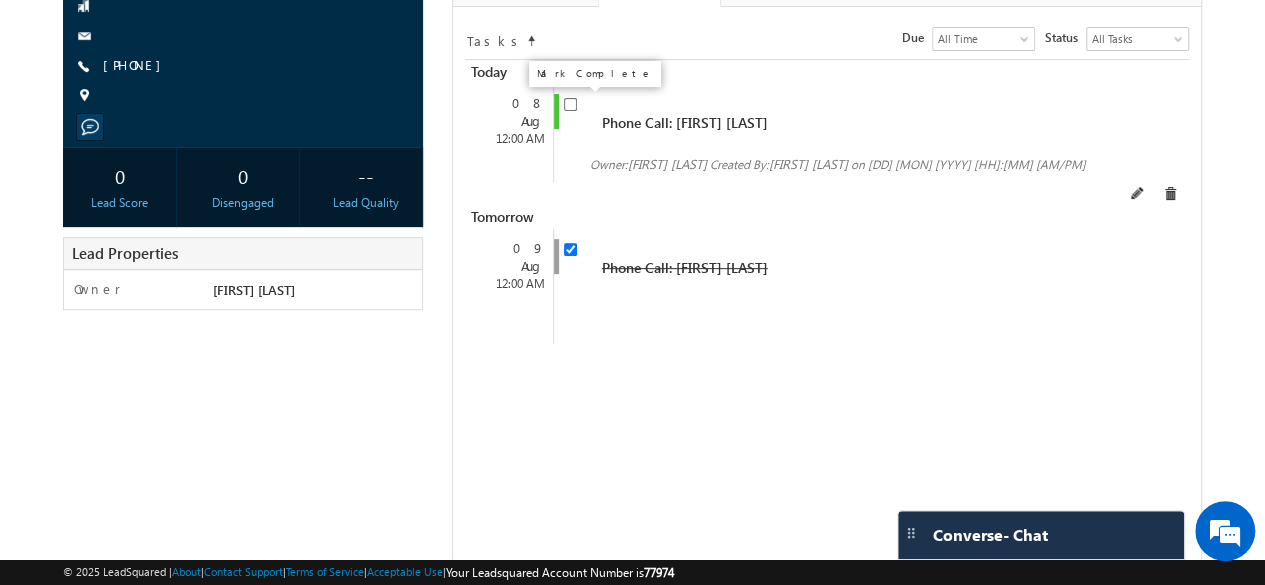 click at bounding box center (570, 102) 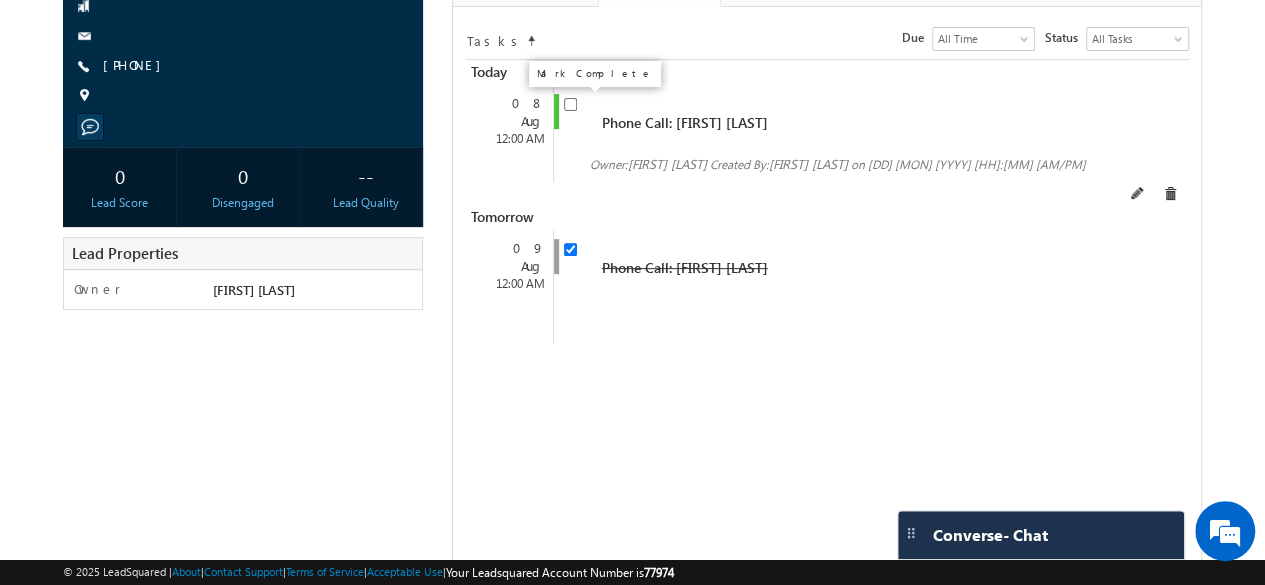 click at bounding box center (570, 104) 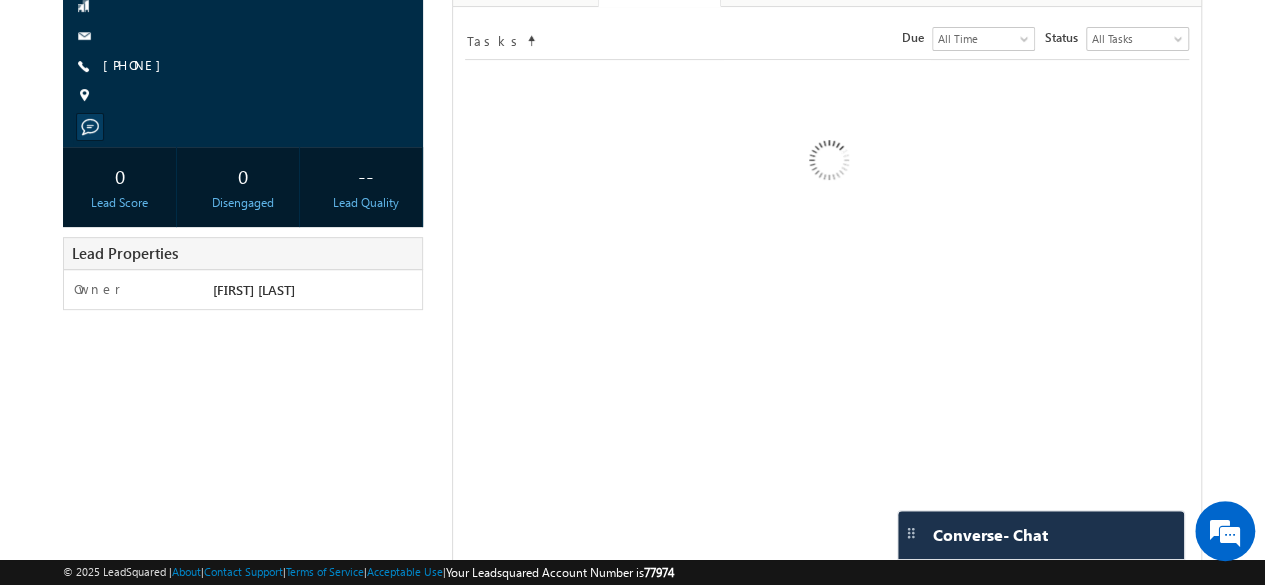 scroll, scrollTop: 0, scrollLeft: 0, axis: both 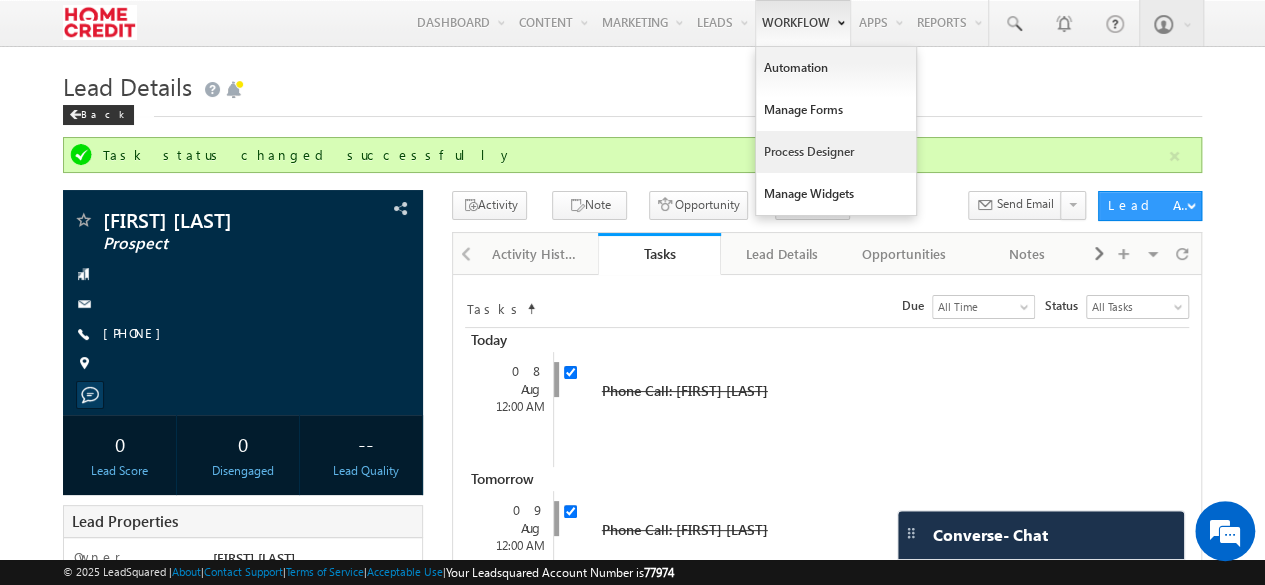 click on "Process Designer" at bounding box center (836, 152) 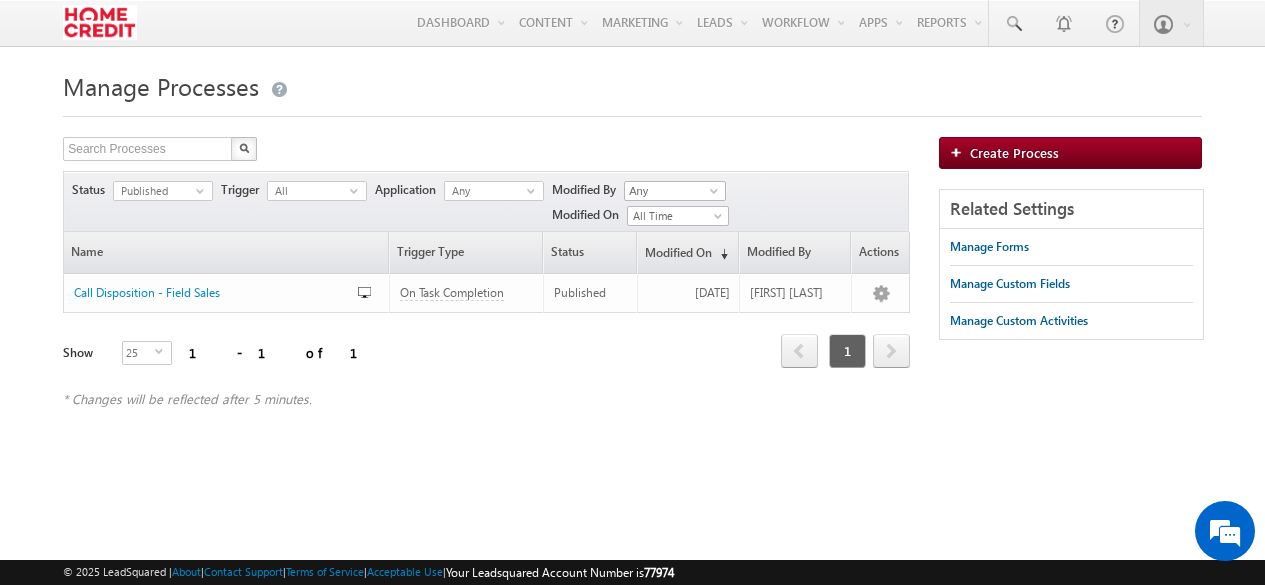 scroll, scrollTop: 0, scrollLeft: 0, axis: both 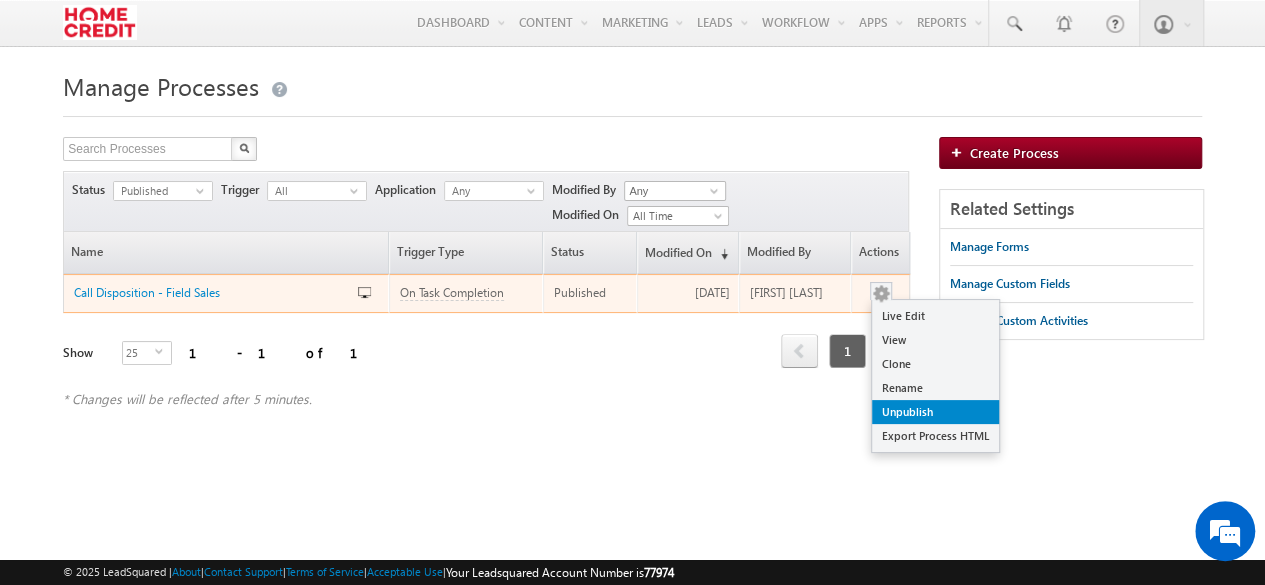 click on "Unpublish" at bounding box center [935, 412] 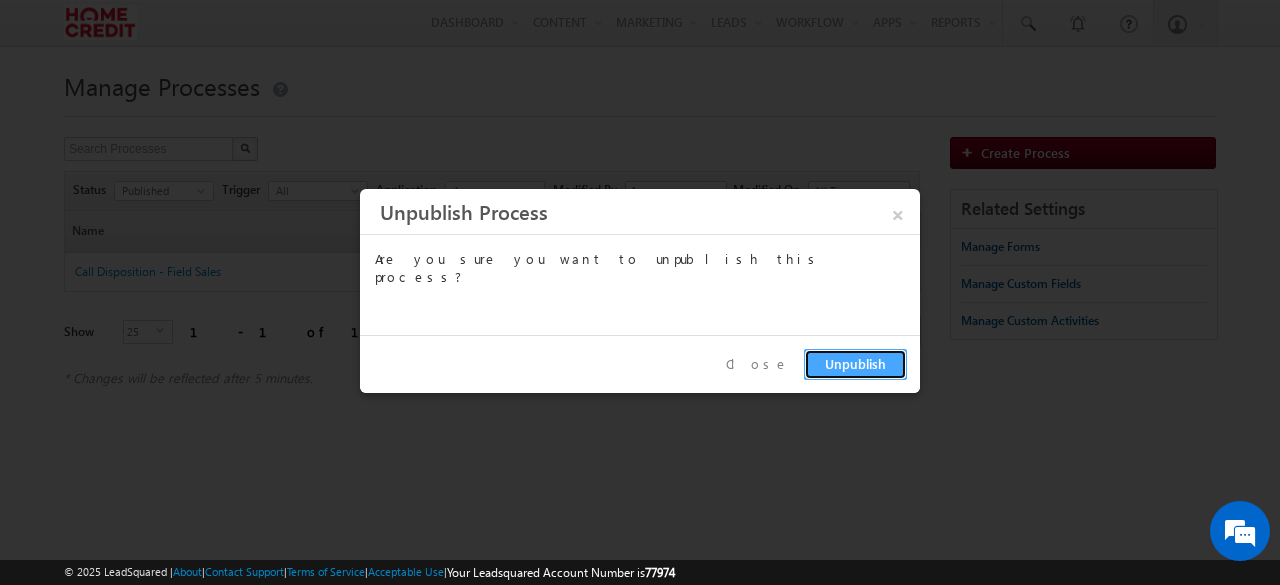 click on "Unpublish" at bounding box center [855, 363] 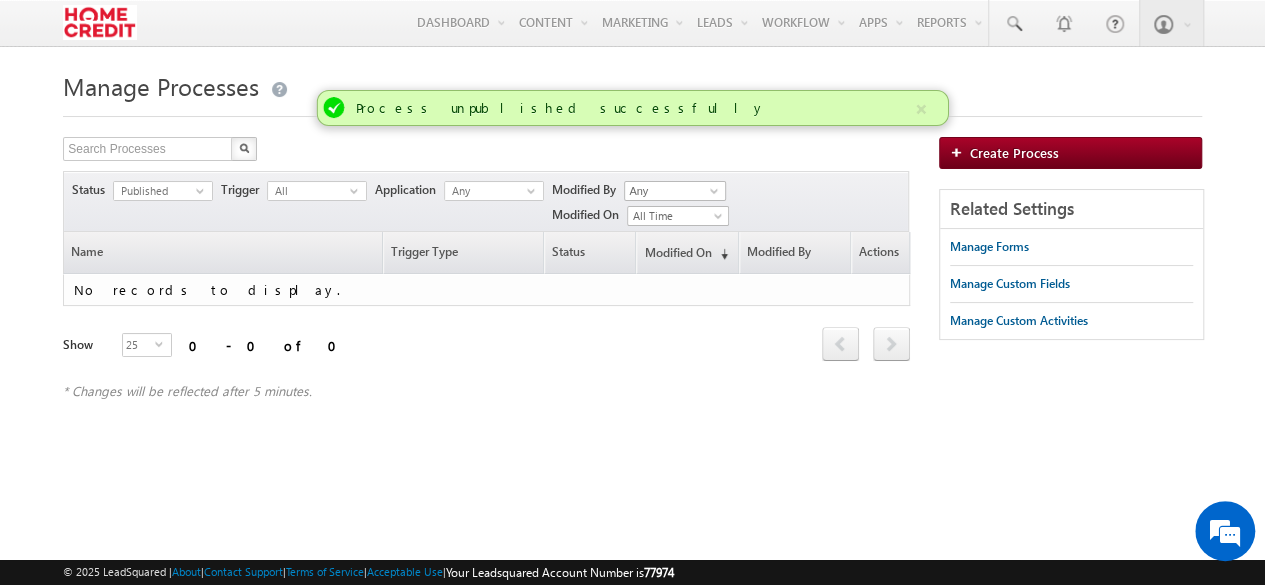 scroll, scrollTop: 0, scrollLeft: 0, axis: both 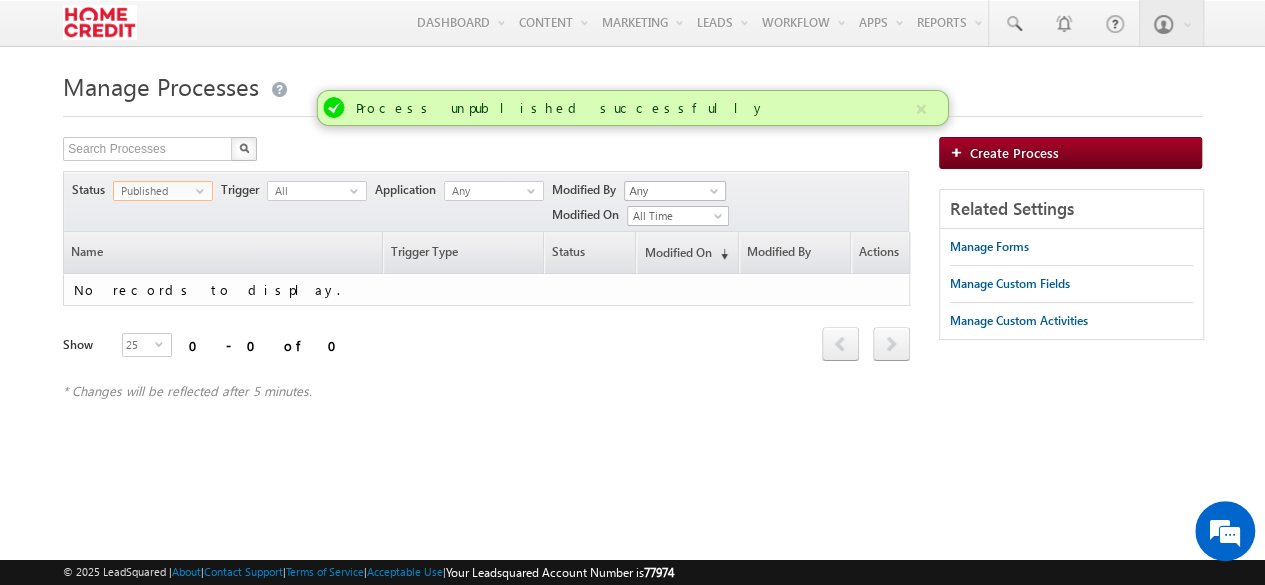 click on "select" at bounding box center [204, 198] 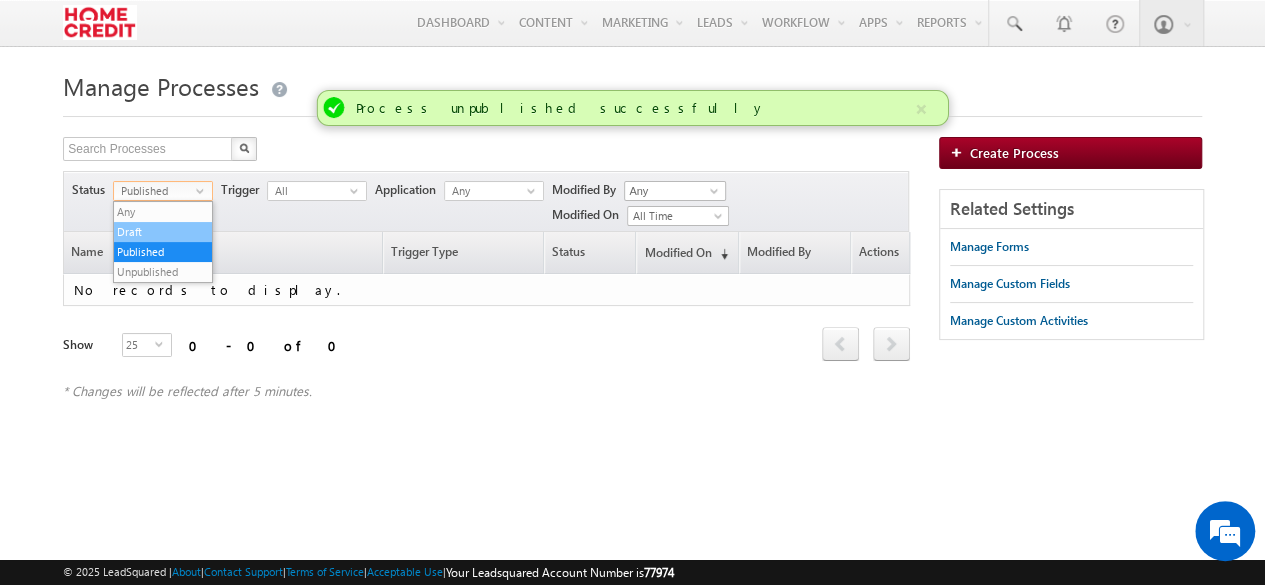 click on "Draft" at bounding box center (163, 232) 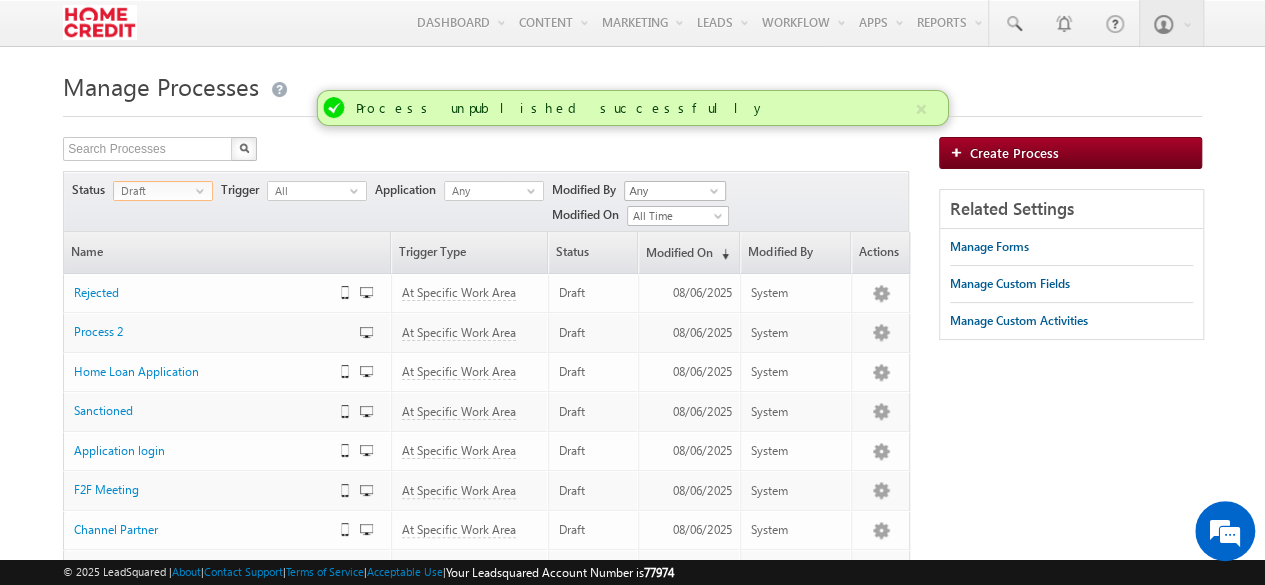 click on "Draft" at bounding box center (155, 191) 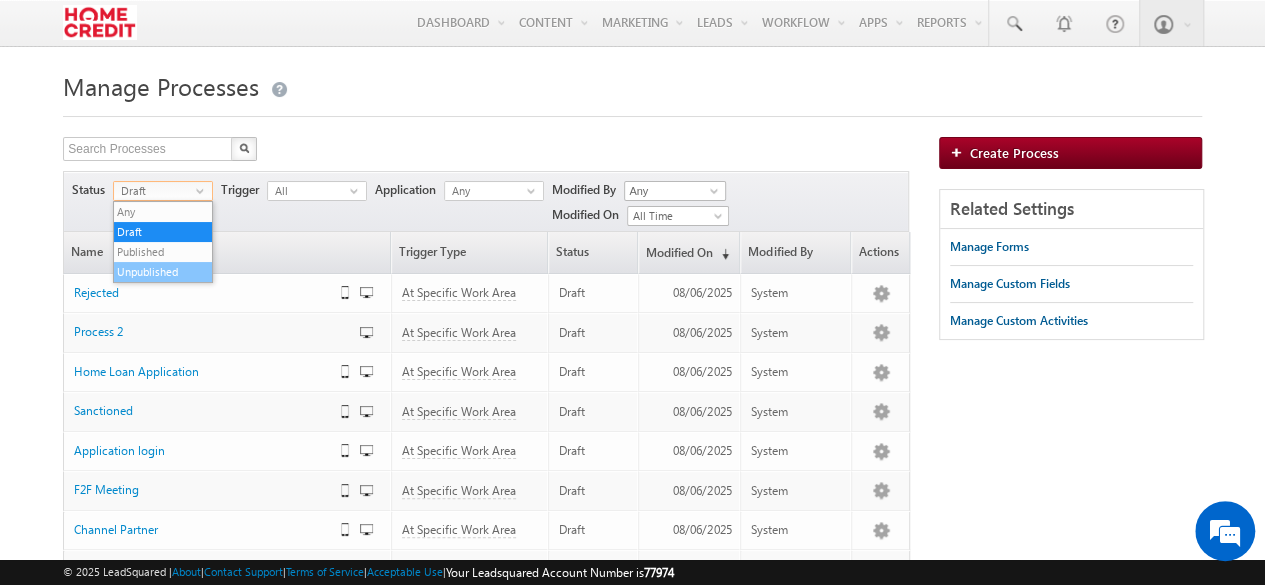 click on "Unpublished" at bounding box center (163, 272) 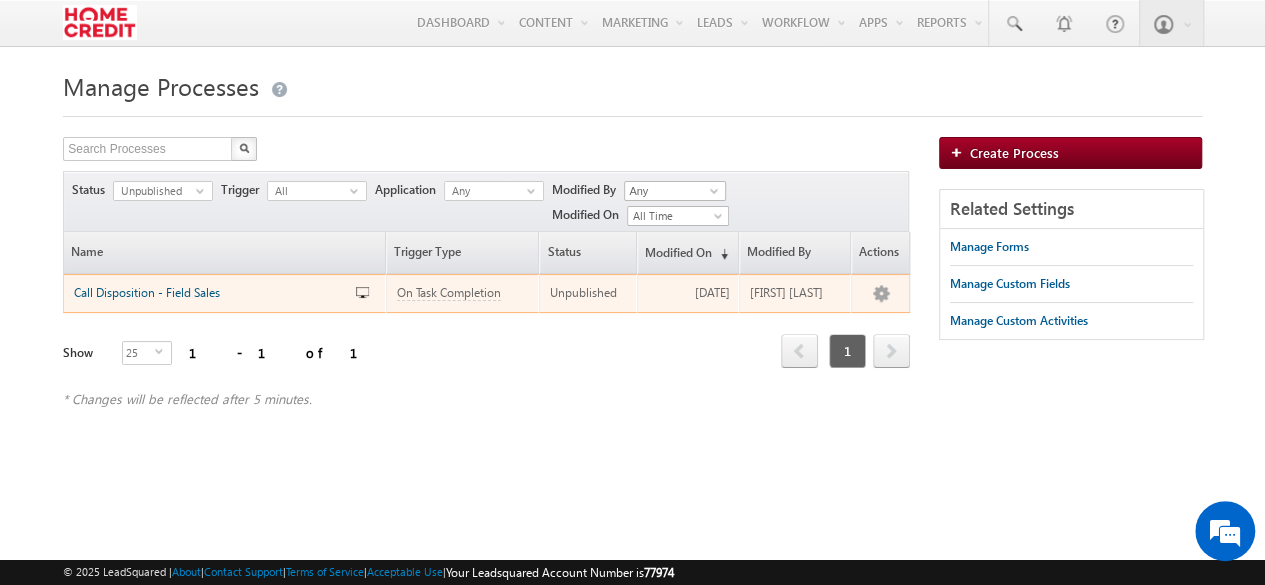 click on "Call Disposition - Field Sales" at bounding box center [147, 292] 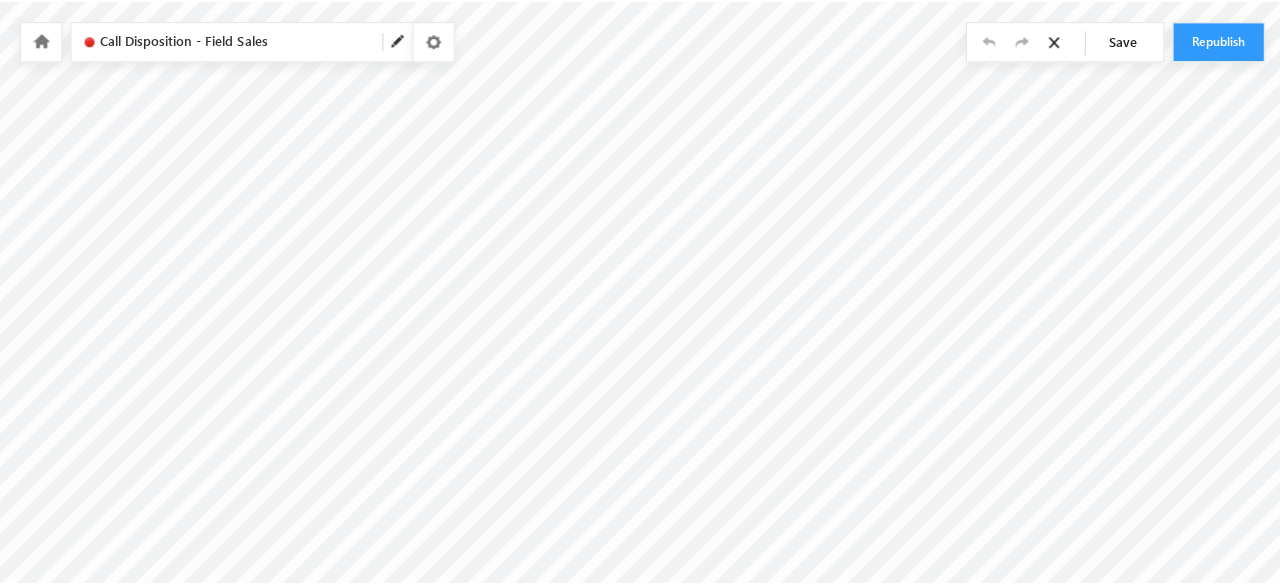 scroll, scrollTop: 0, scrollLeft: 0, axis: both 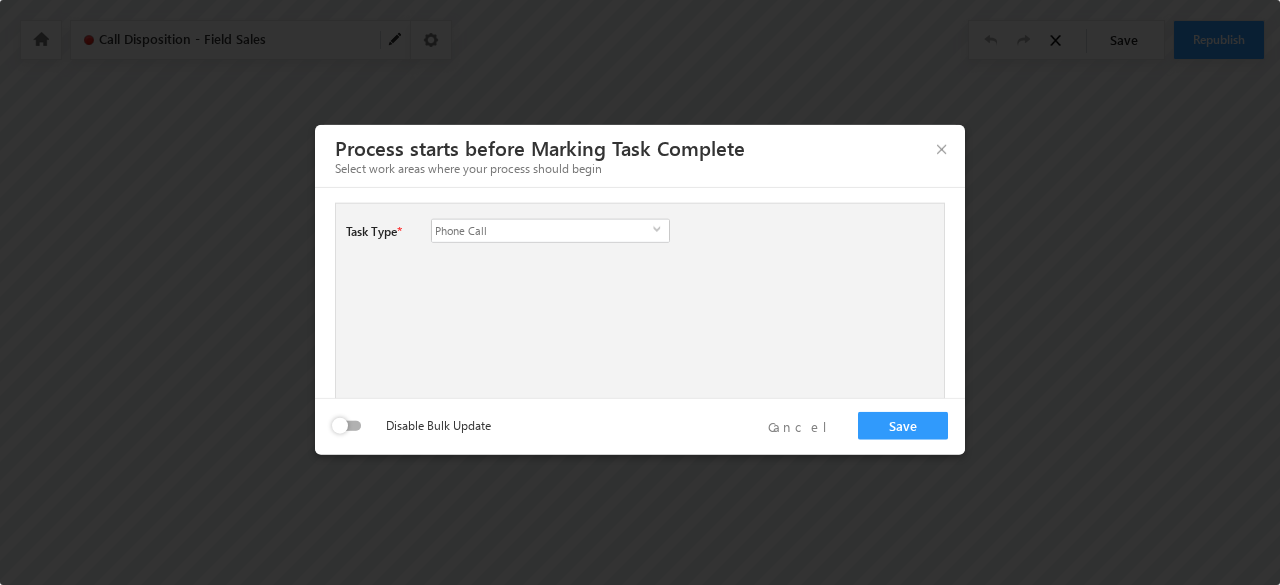 click on "Phone Call" at bounding box center (542, 230) 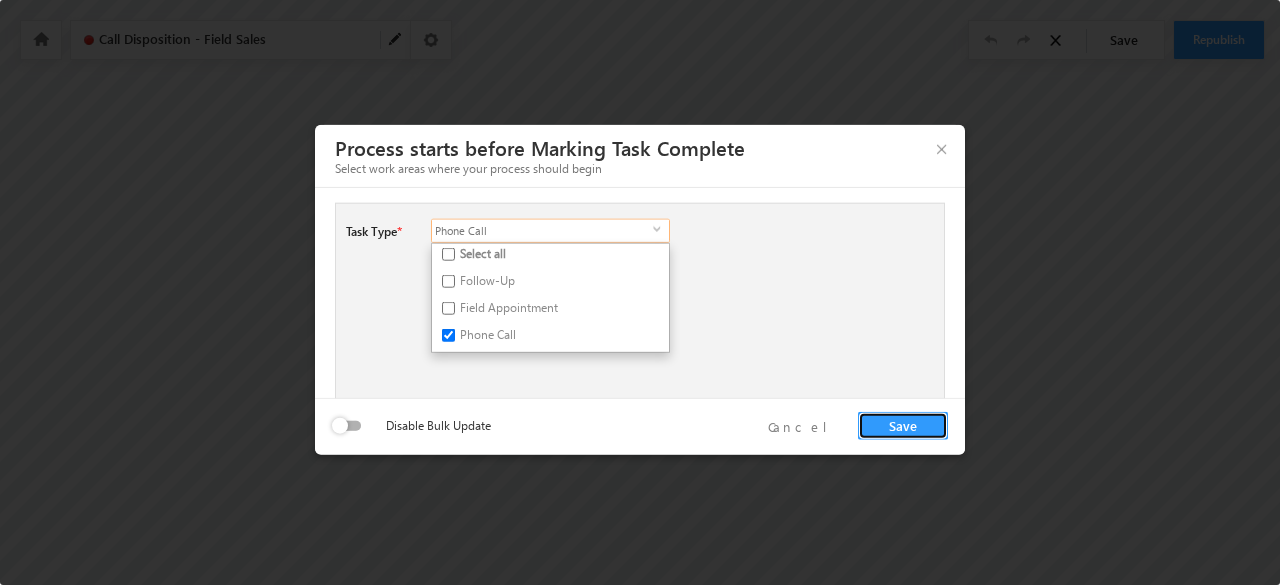 click on "Save" at bounding box center (903, 425) 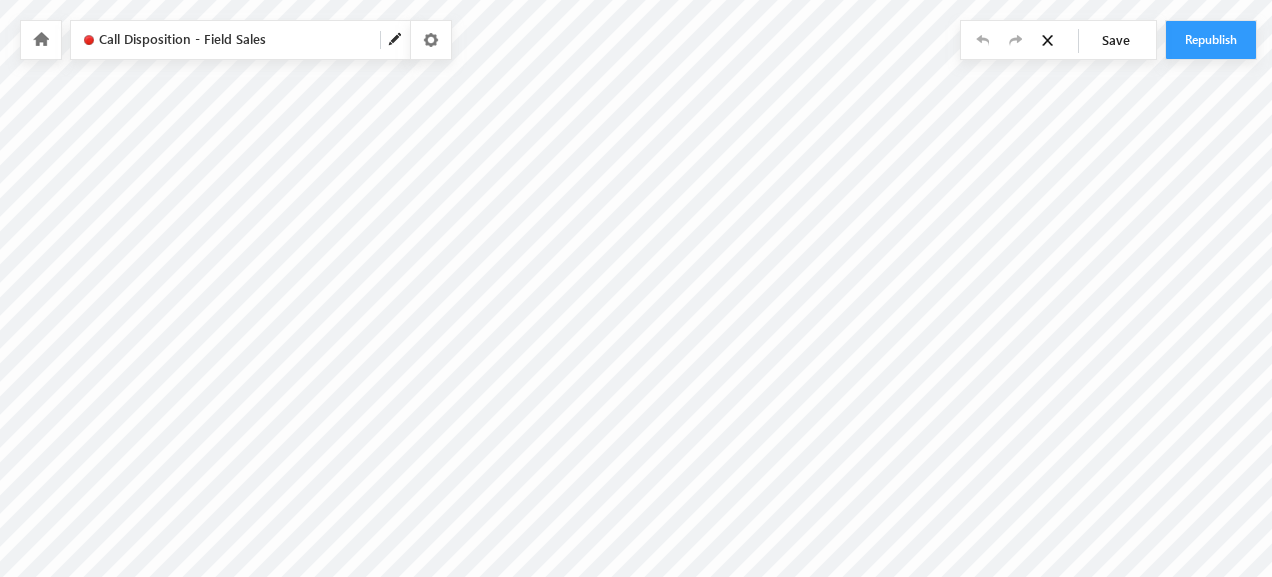 type on "Thank You" 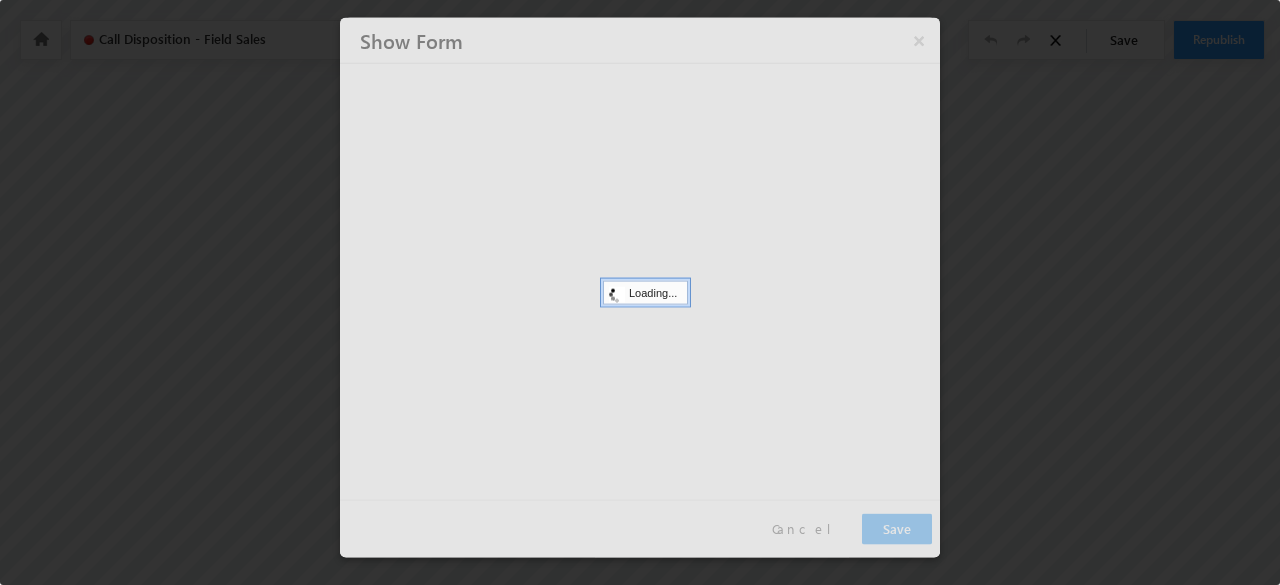 type on "Call Disposition Form" 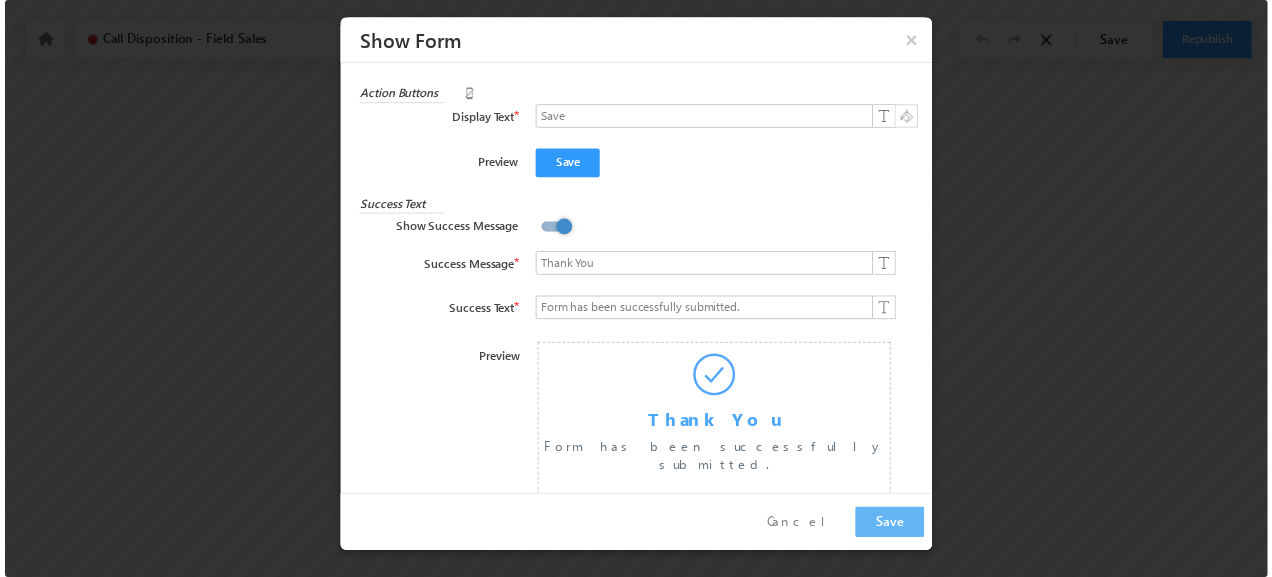 scroll, scrollTop: 0, scrollLeft: 0, axis: both 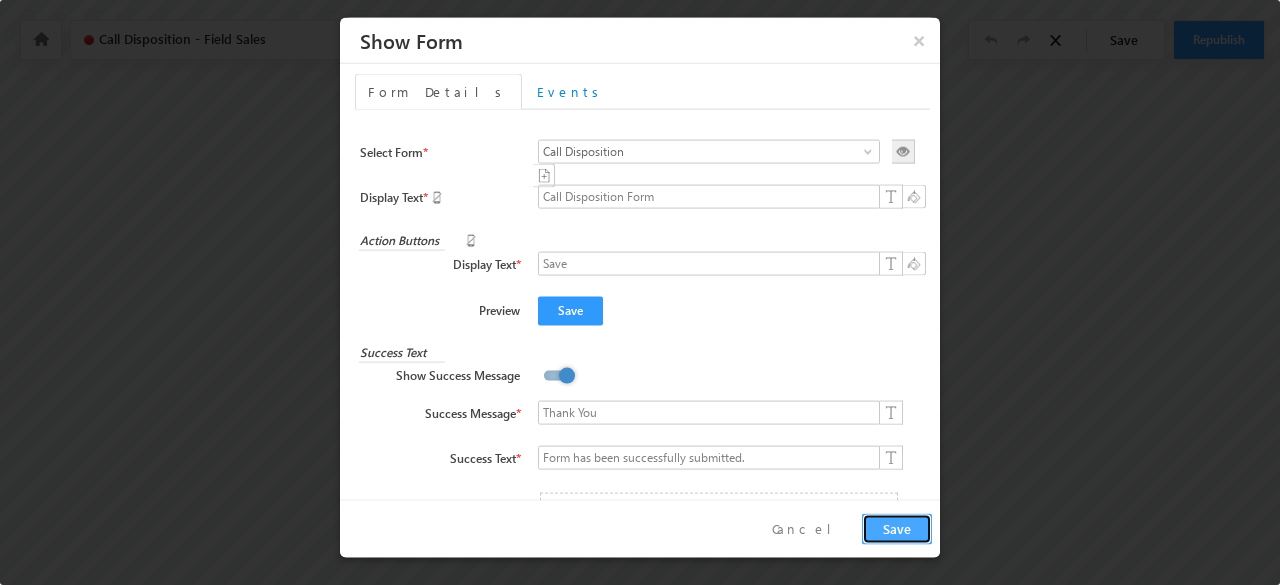 click on "Save" at bounding box center (897, 528) 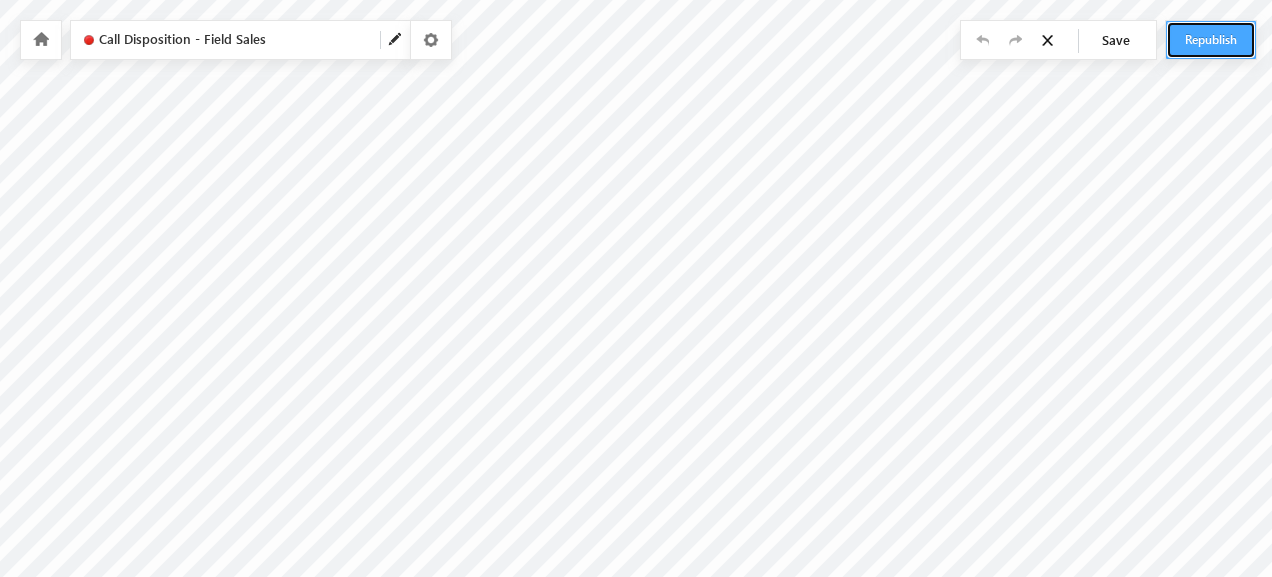 click on "Republish" at bounding box center (1211, 40) 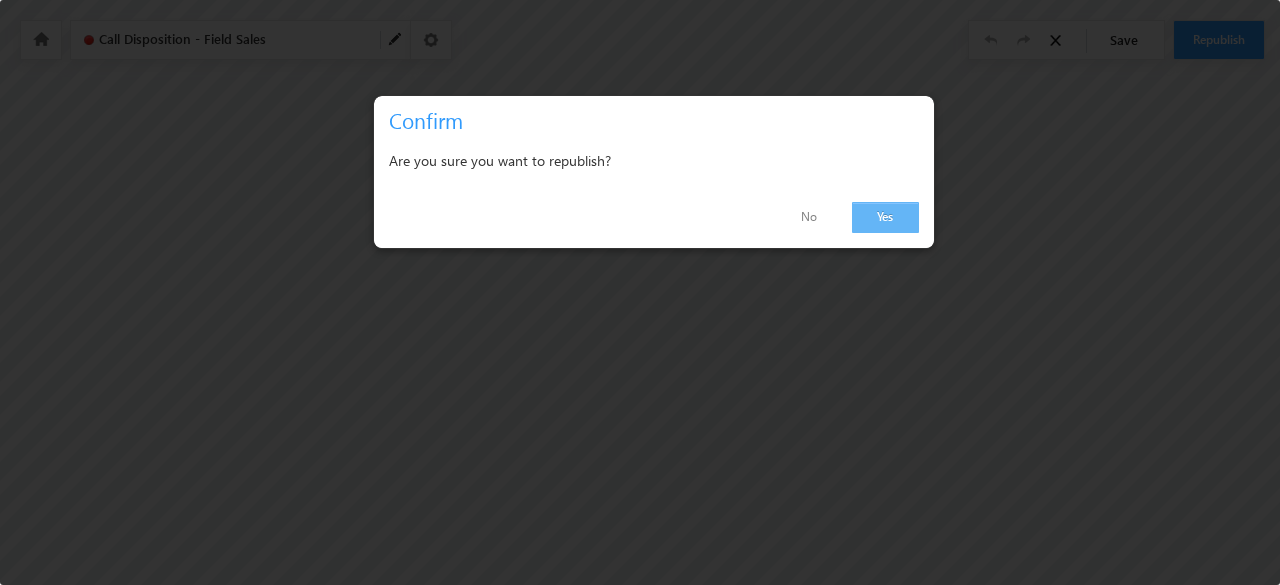 click on "Yes" at bounding box center [885, 217] 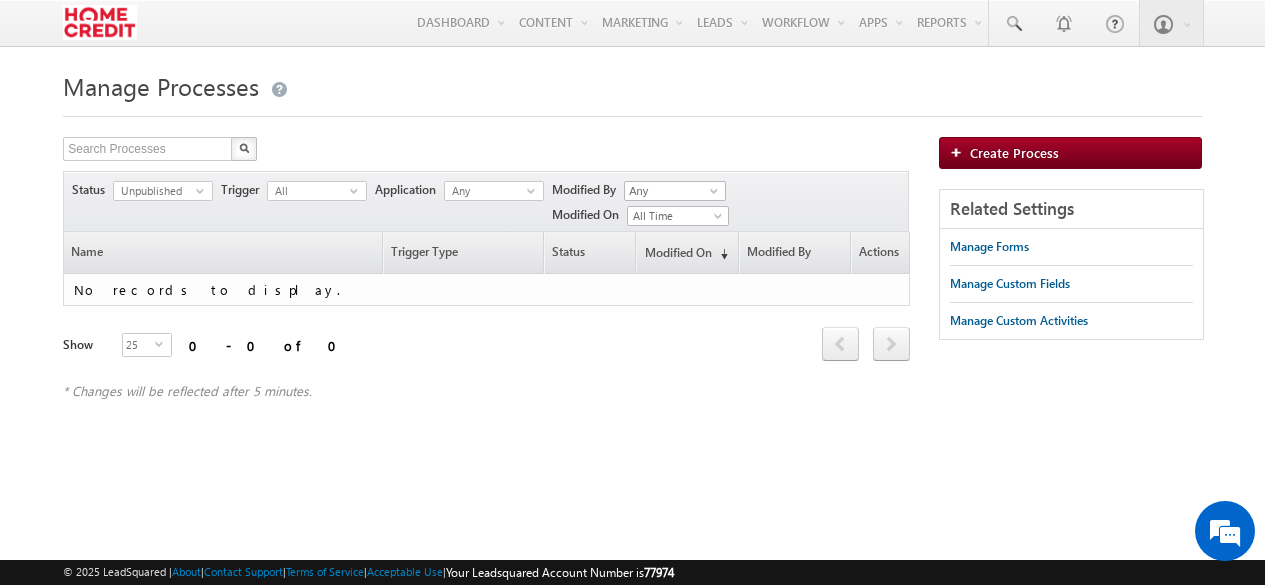 scroll, scrollTop: 0, scrollLeft: 0, axis: both 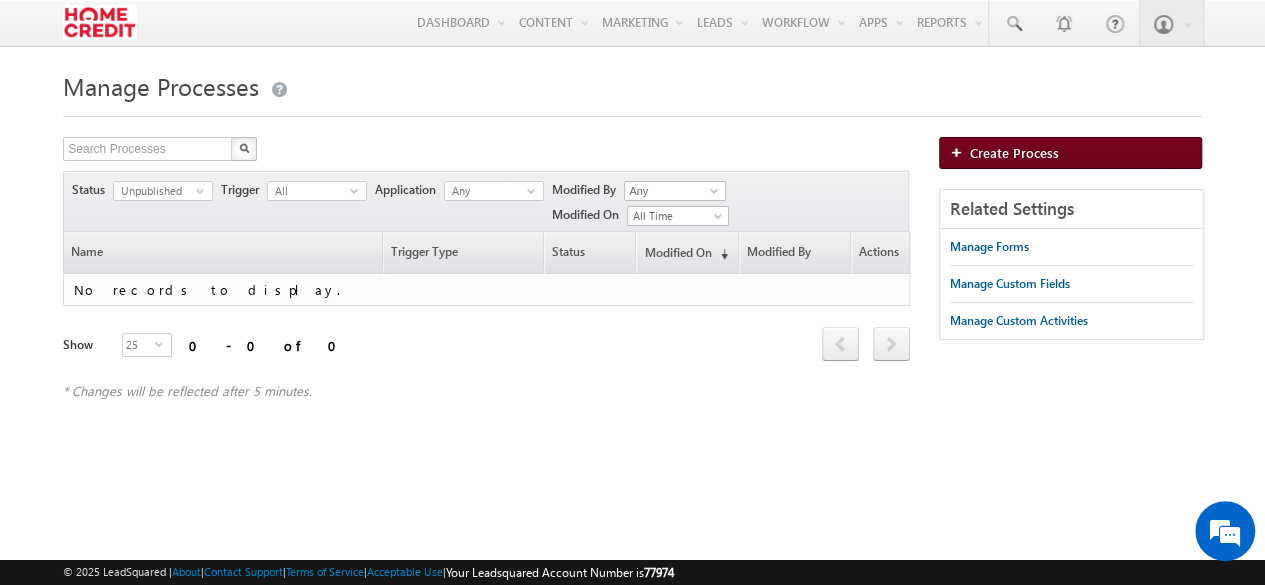 click on "Create Process" at bounding box center (1014, 152) 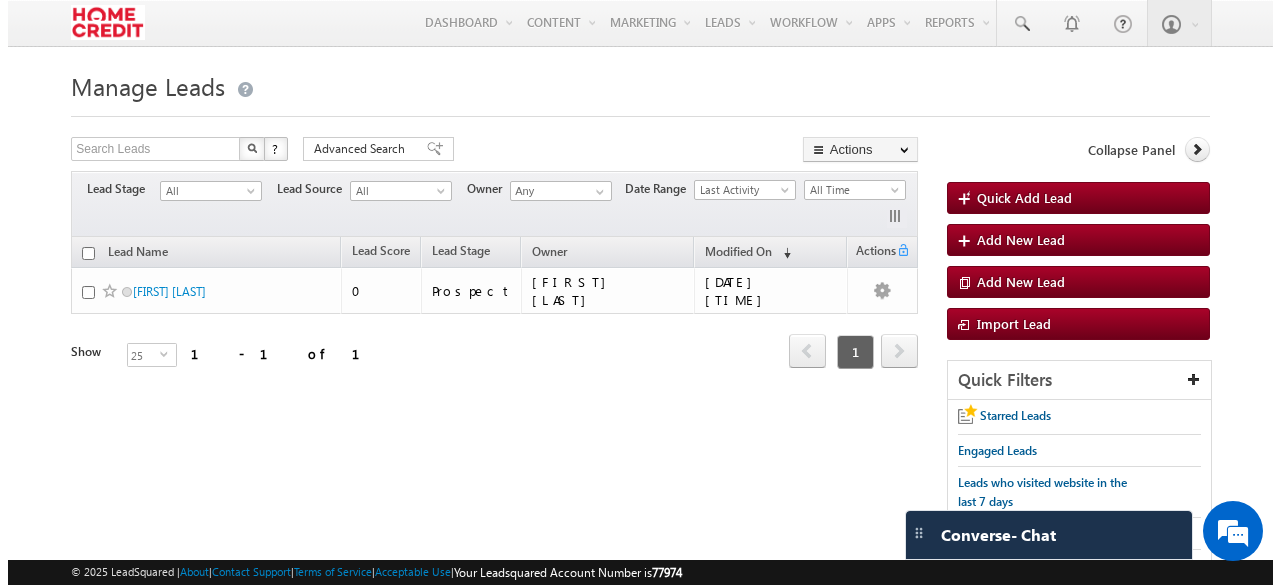 scroll, scrollTop: 0, scrollLeft: 0, axis: both 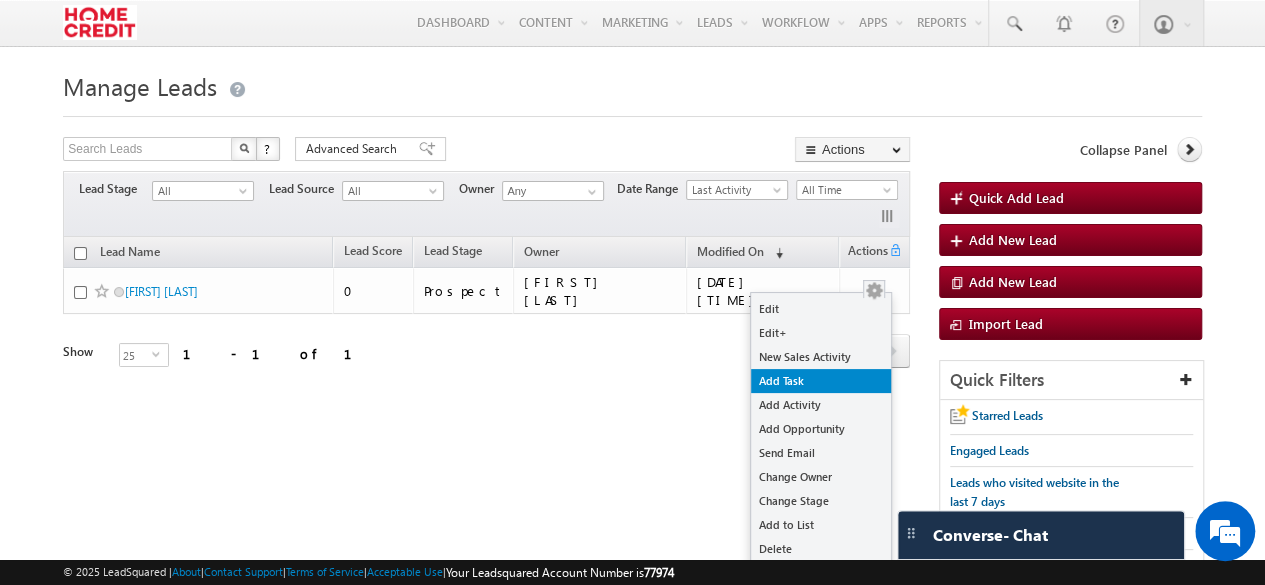 click on "Add Task" at bounding box center (821, 381) 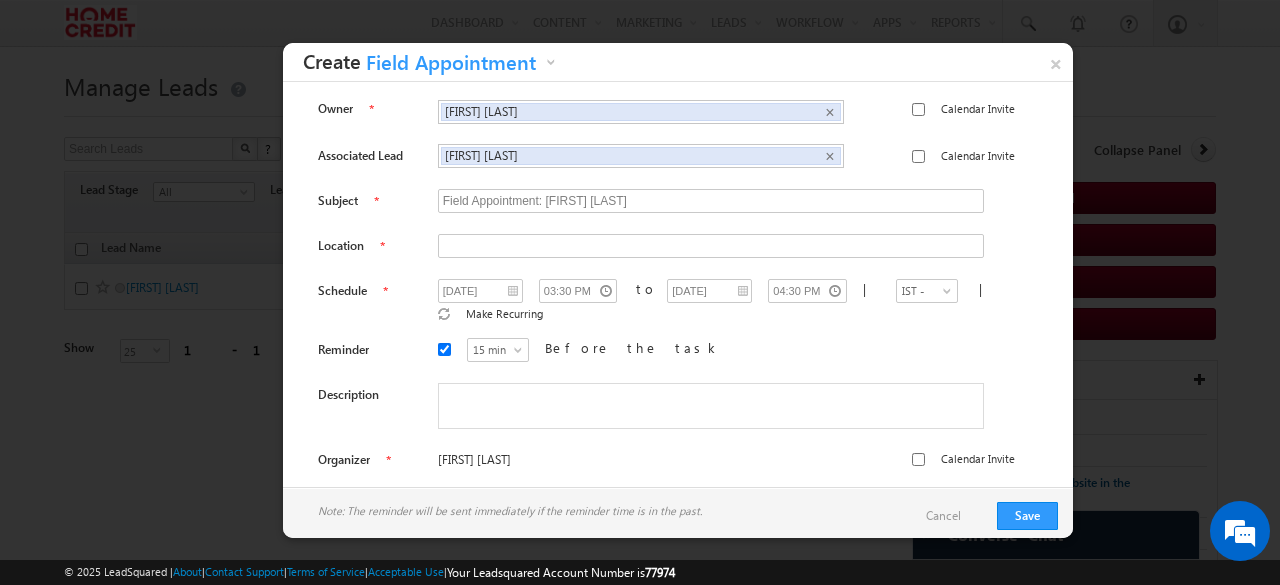 click on "Field Appointment" at bounding box center (451, 67) 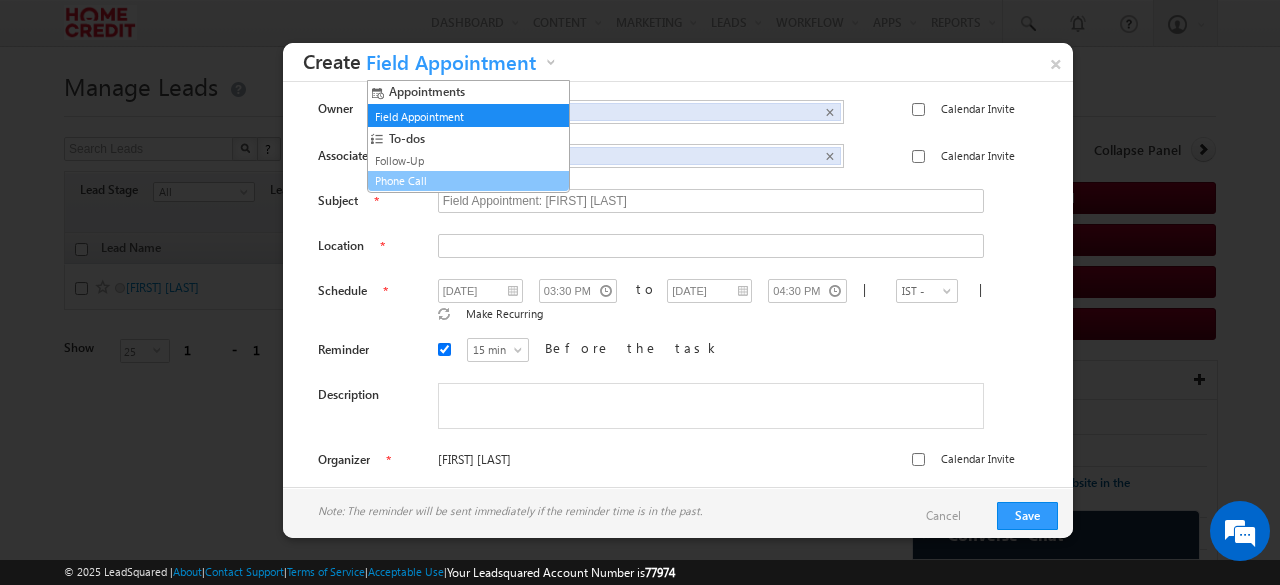 click on "Phone Call" at bounding box center (460, 181) 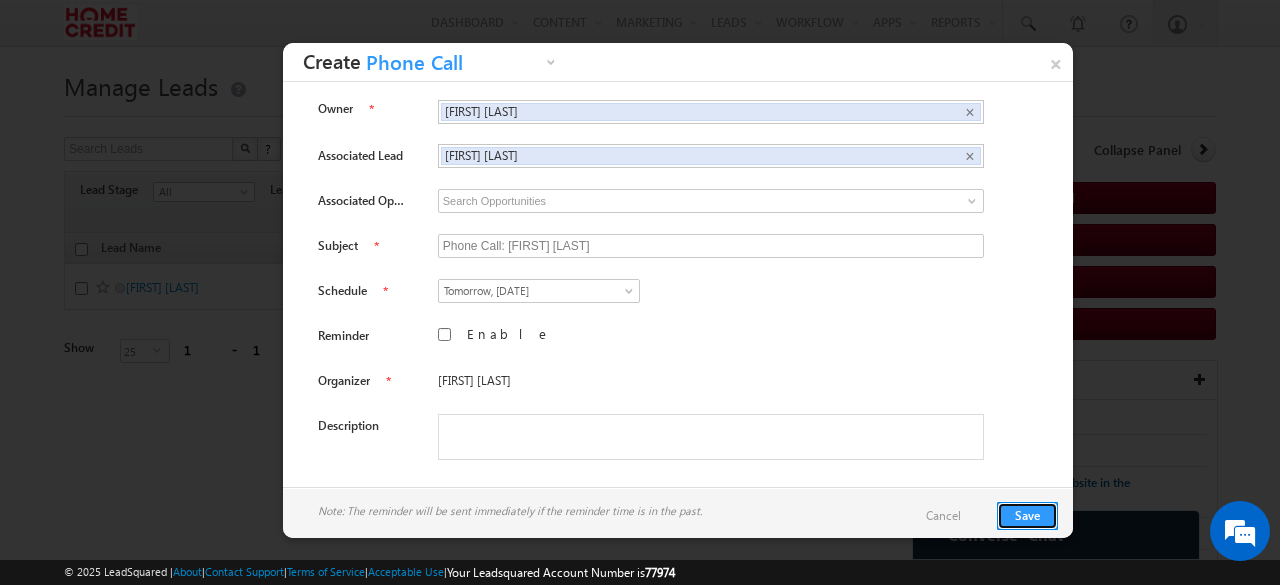 click on "Save" at bounding box center [1027, 516] 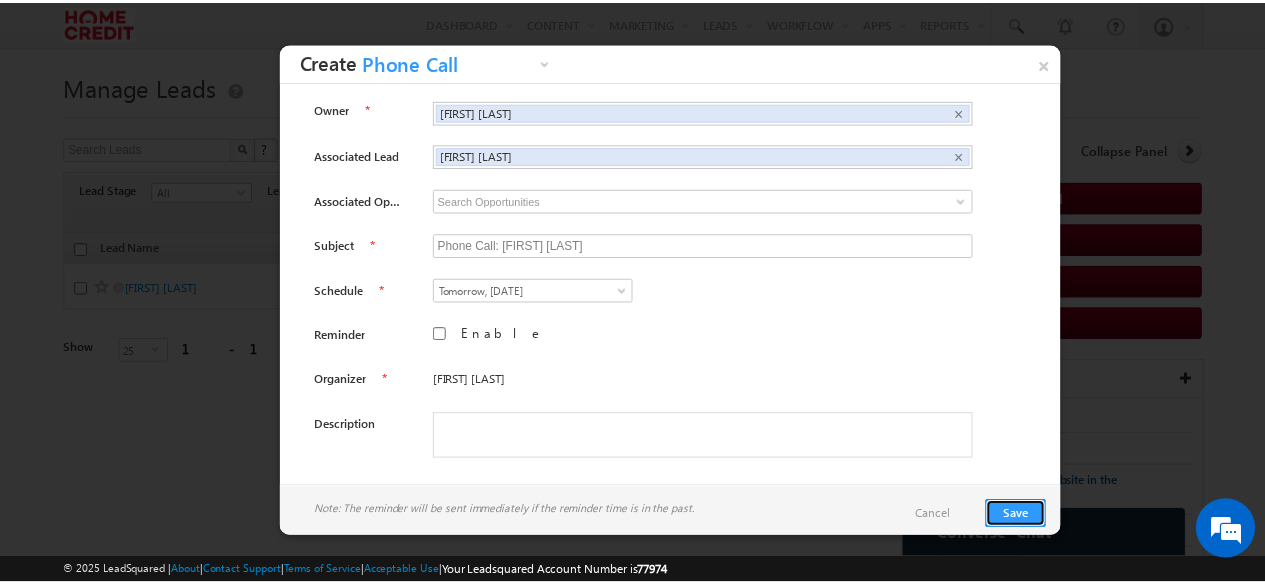 scroll, scrollTop: 0, scrollLeft: 0, axis: both 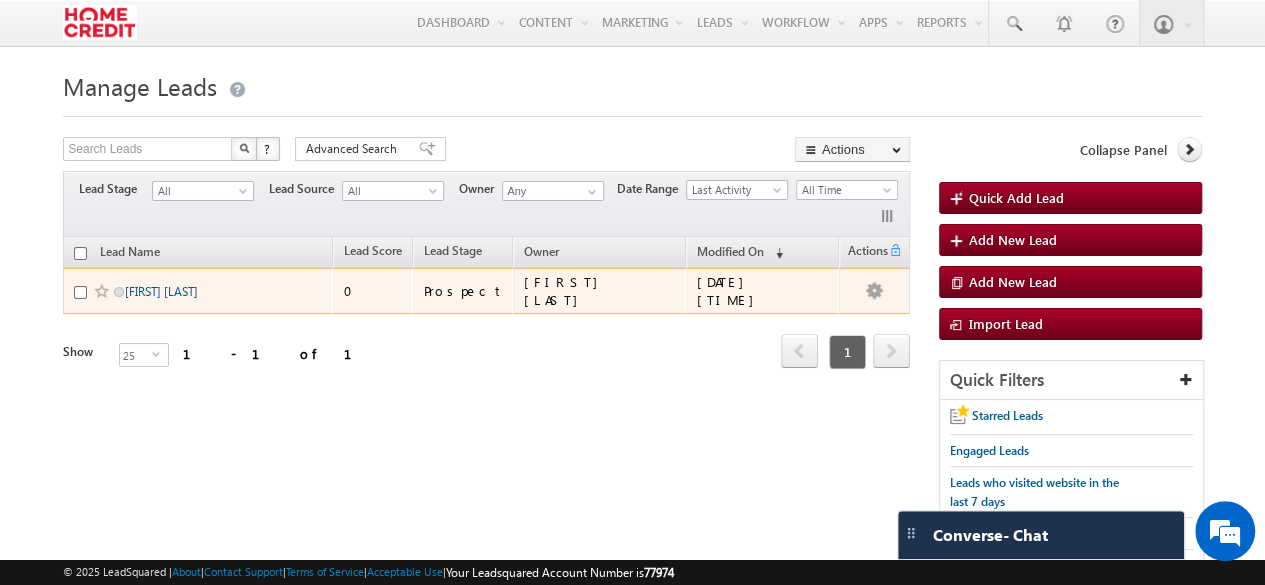 click on "[FIRST] [LAST]" at bounding box center (161, 291) 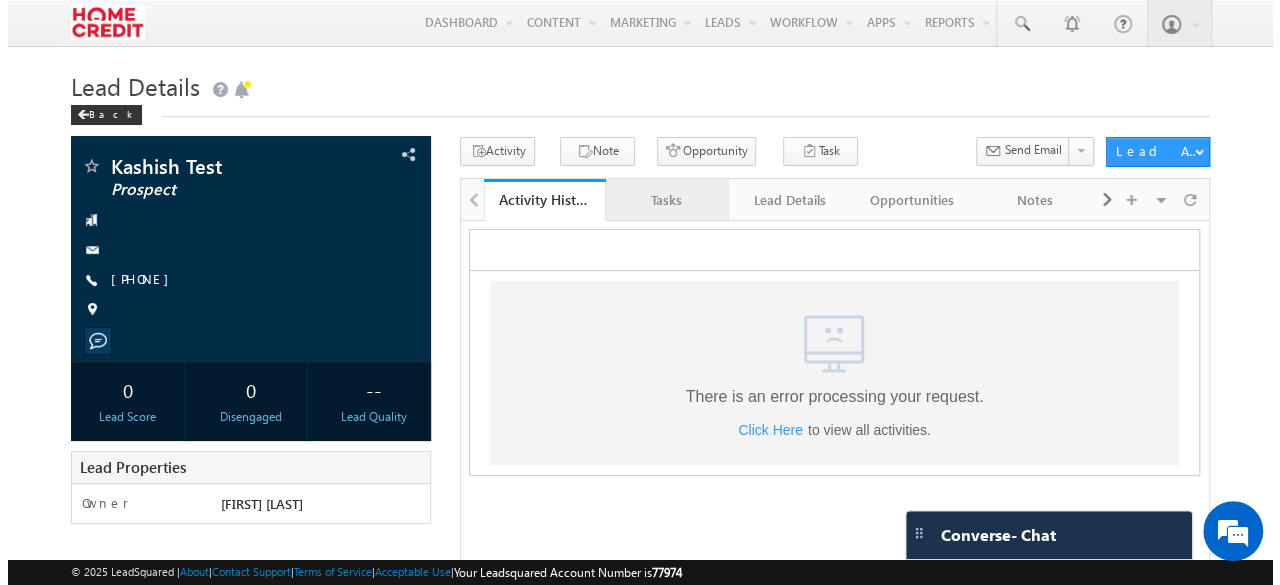 scroll, scrollTop: 0, scrollLeft: 0, axis: both 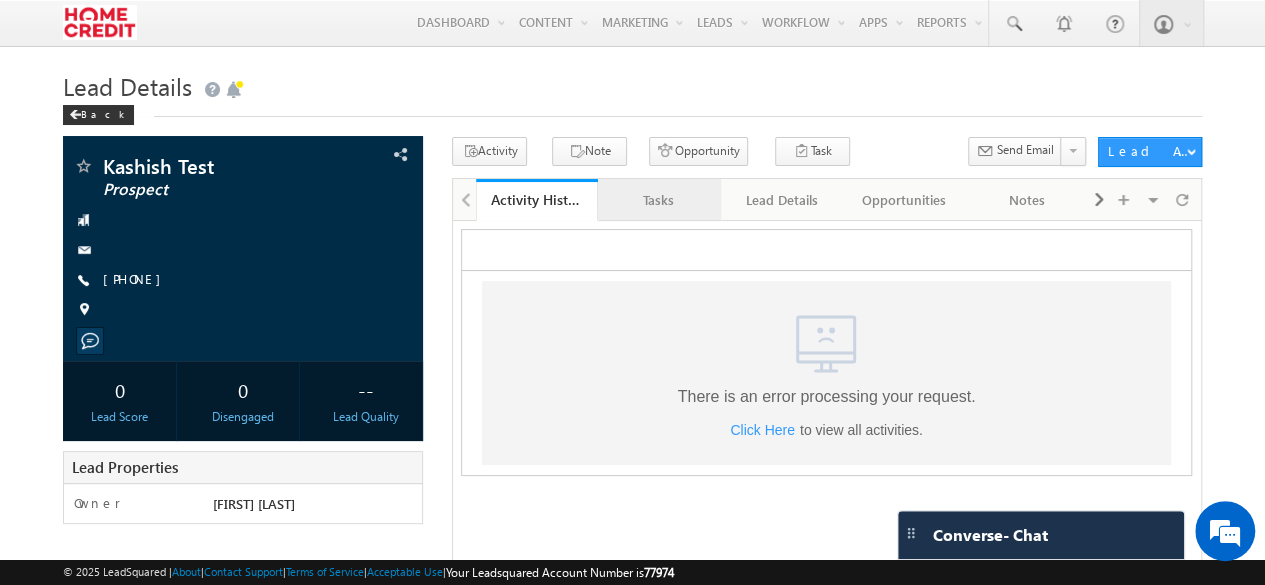 click on "Tasks" at bounding box center [659, 200] 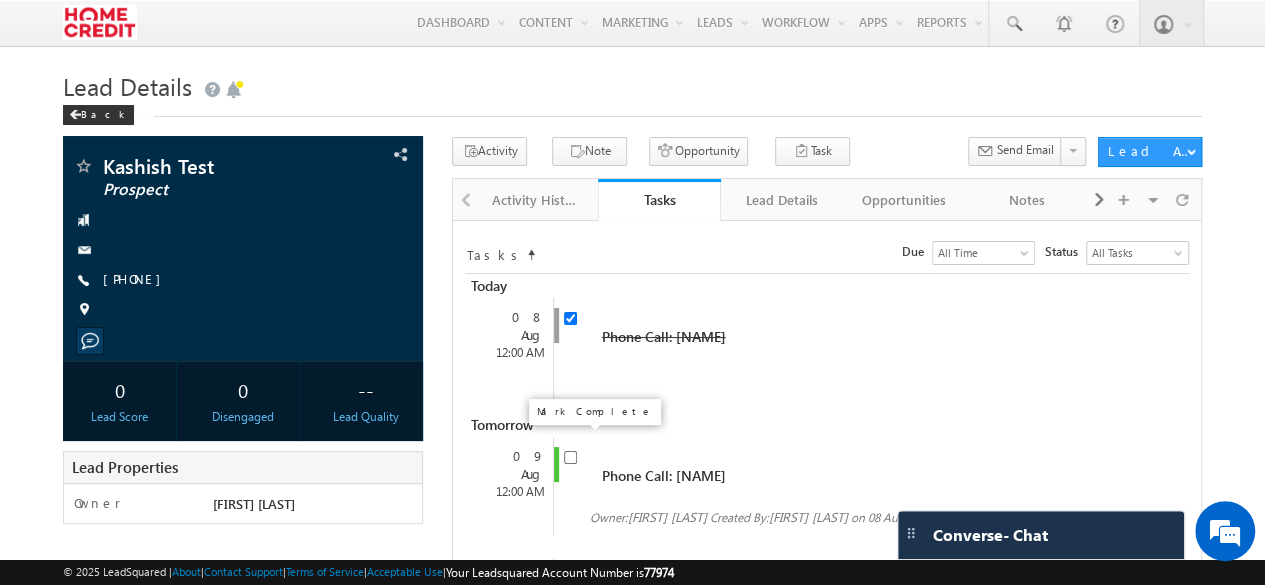 click at bounding box center (570, 457) 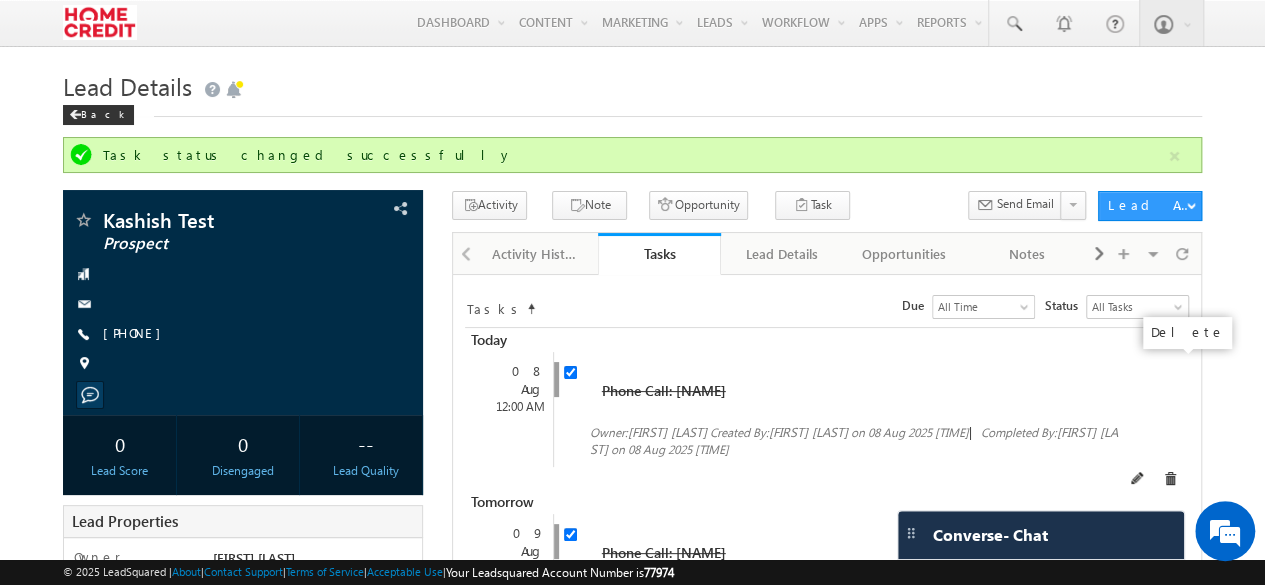 click at bounding box center (1170, 479) 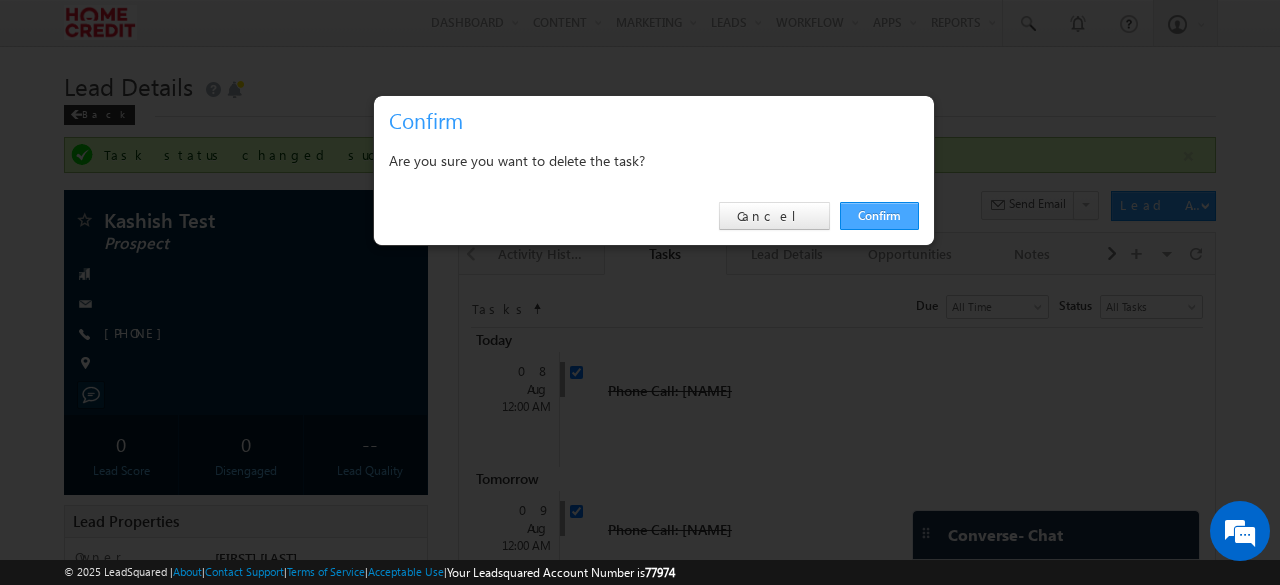 click on "Confirm" at bounding box center [879, 216] 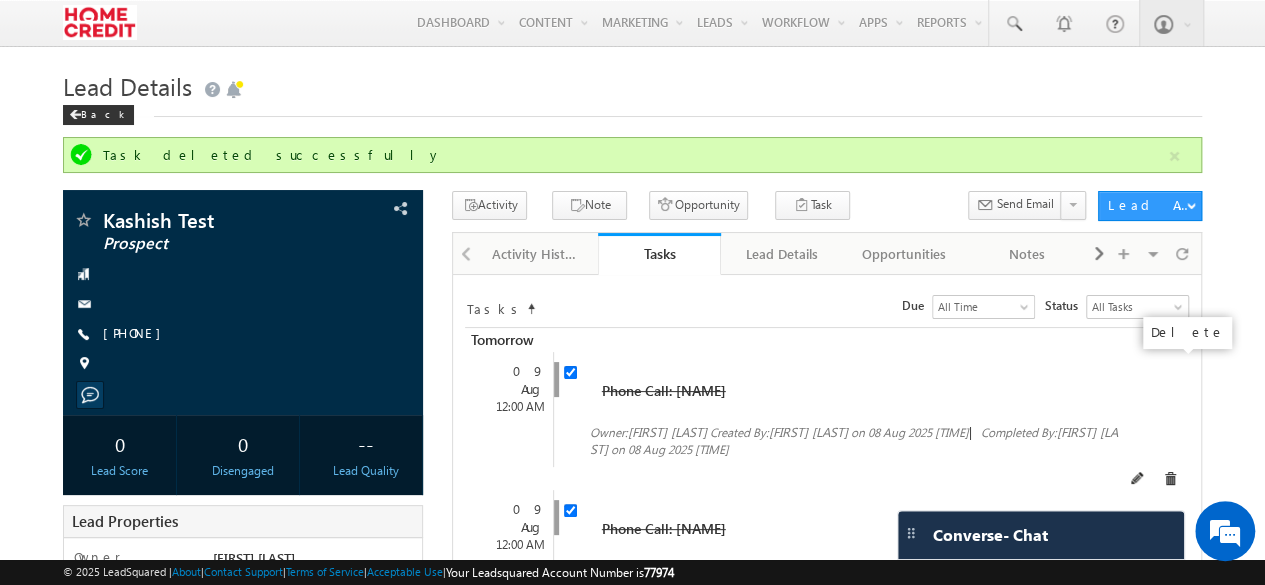 click at bounding box center [1170, 479] 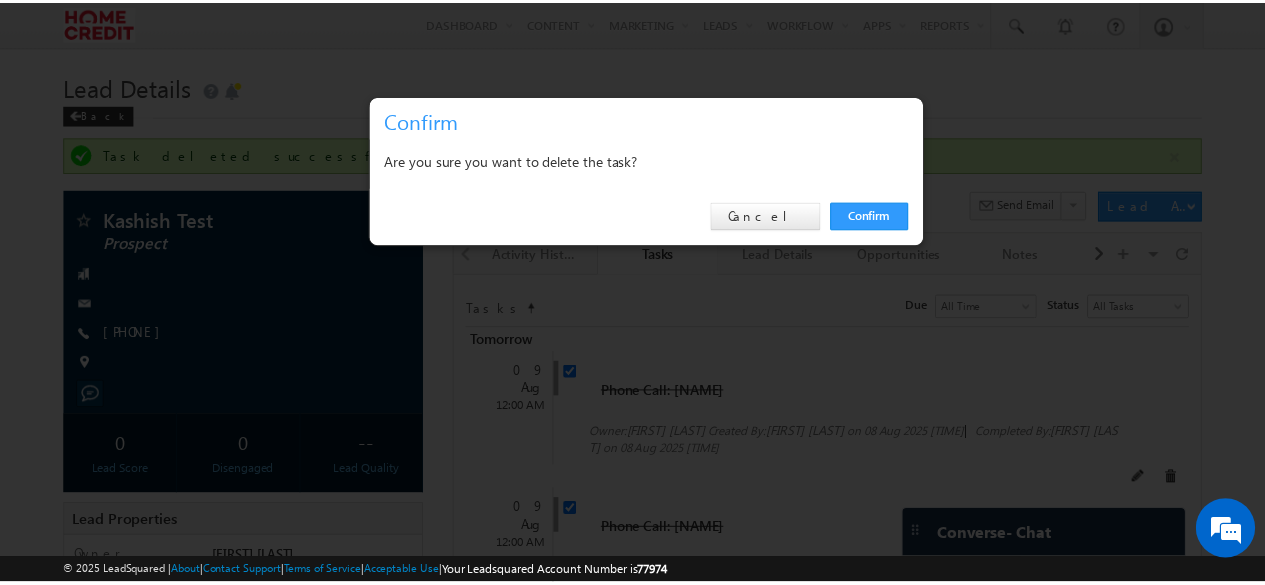 scroll, scrollTop: 0, scrollLeft: 0, axis: both 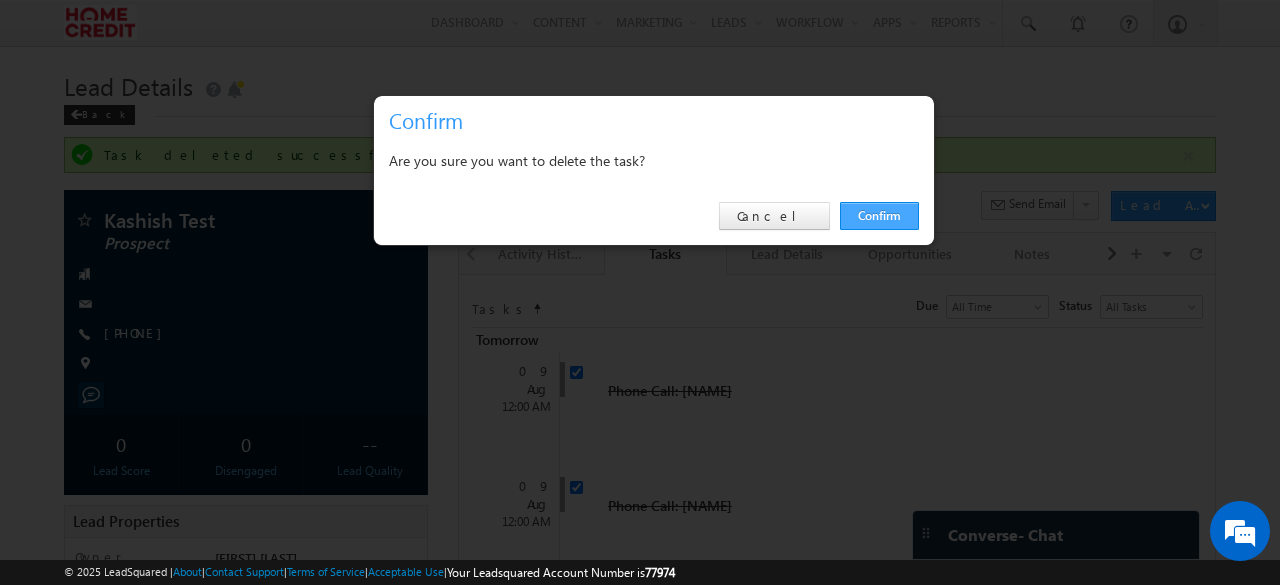 click on "Confirm" at bounding box center (879, 216) 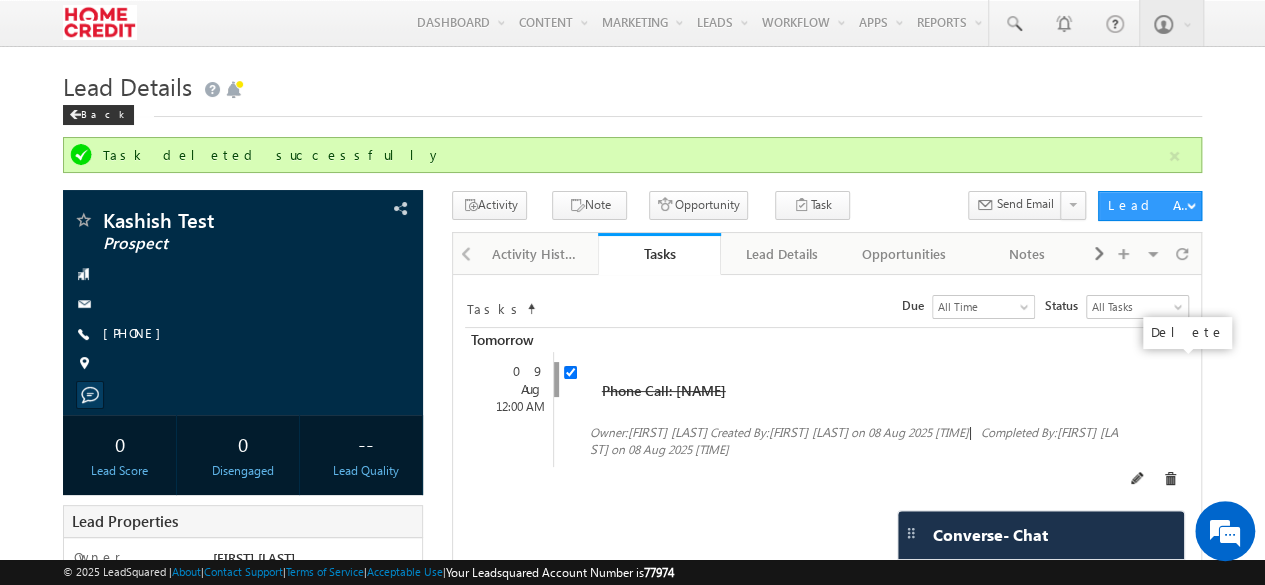 click at bounding box center [1170, 479] 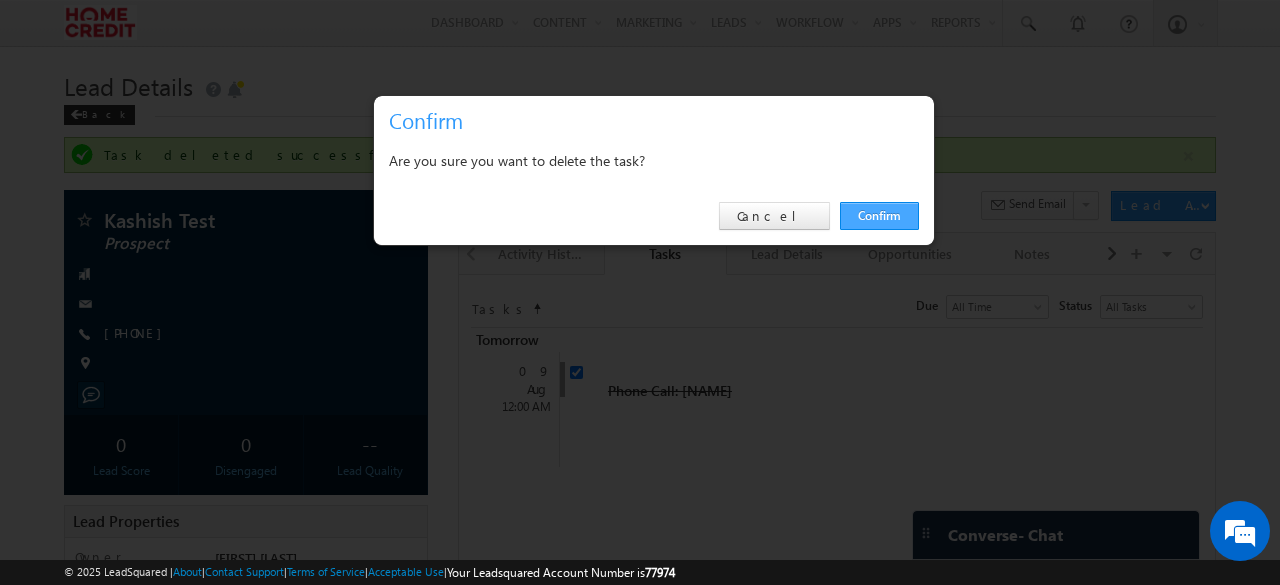 click on "Confirm" at bounding box center (879, 216) 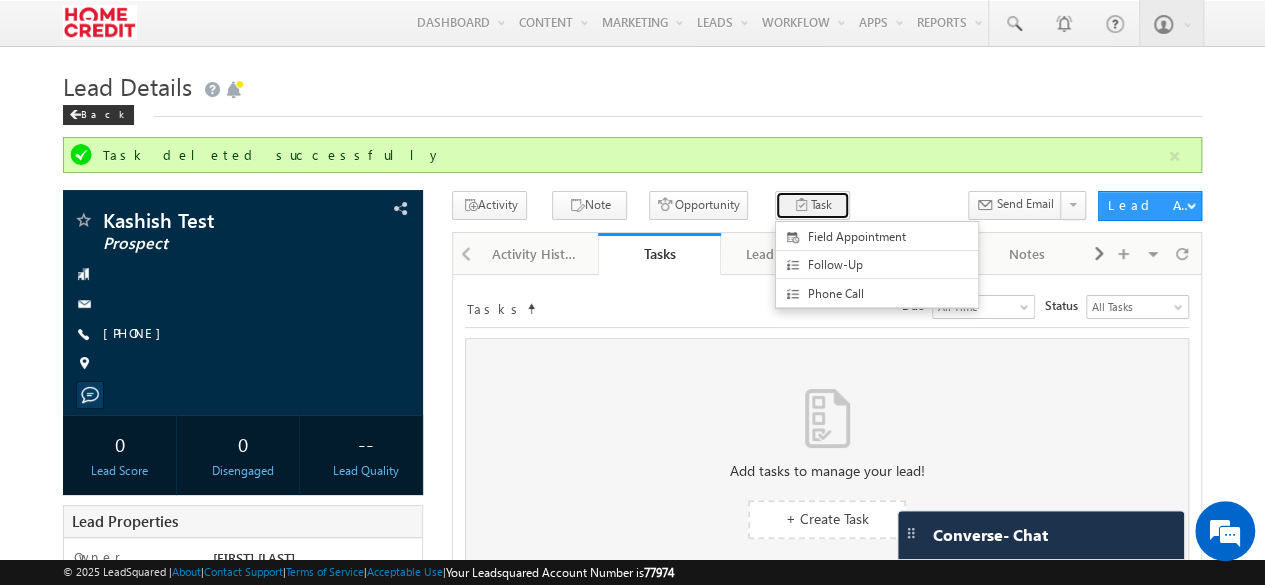 click on "Task" at bounding box center [812, 205] 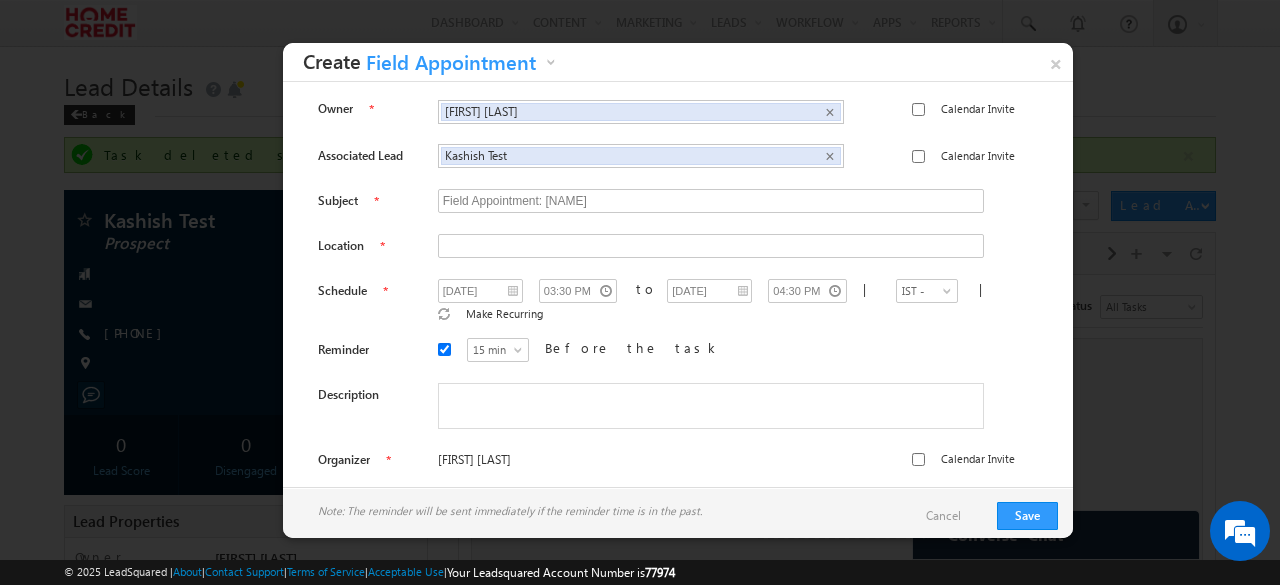 click on "Field Appointment" at bounding box center (451, 67) 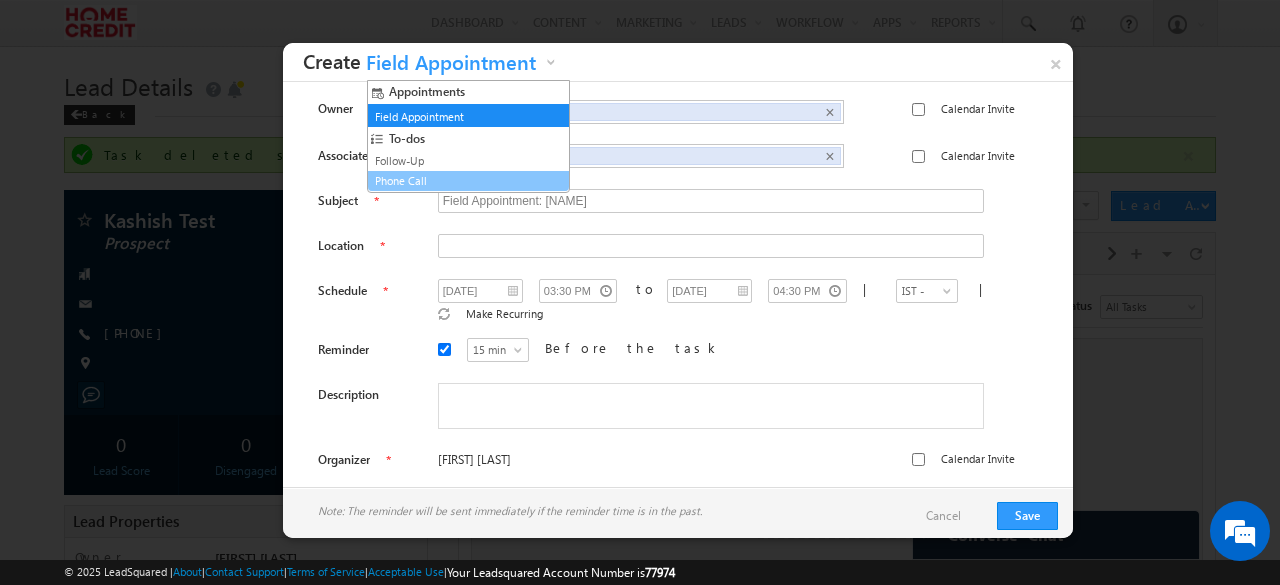 click on "Phone Call" at bounding box center [460, 181] 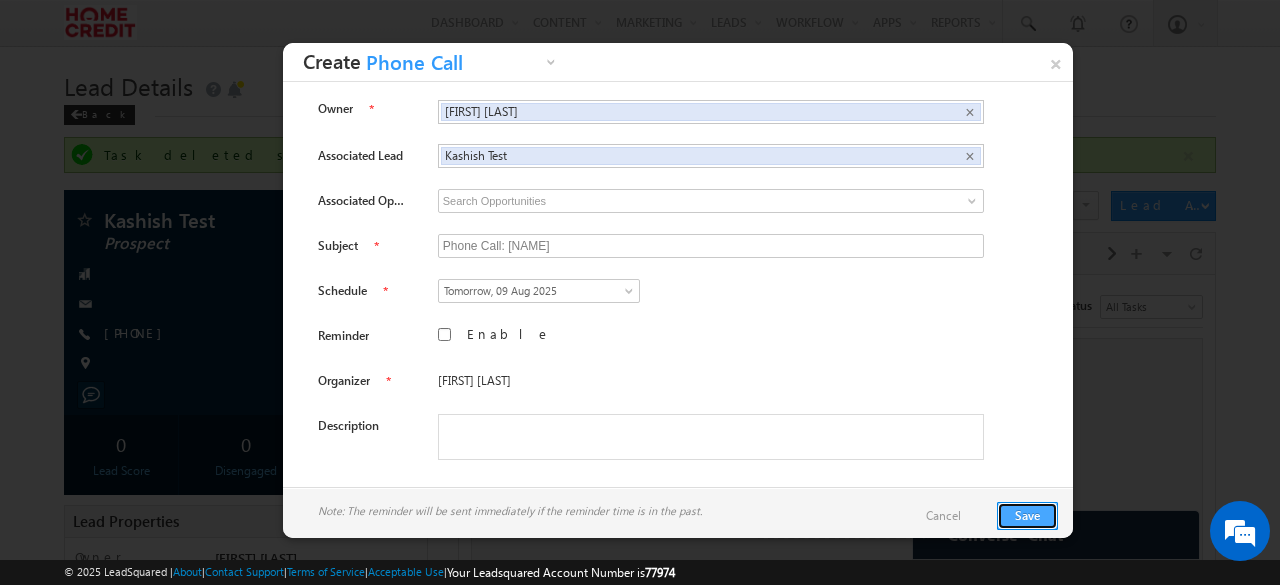 click on "Save" at bounding box center [1027, 516] 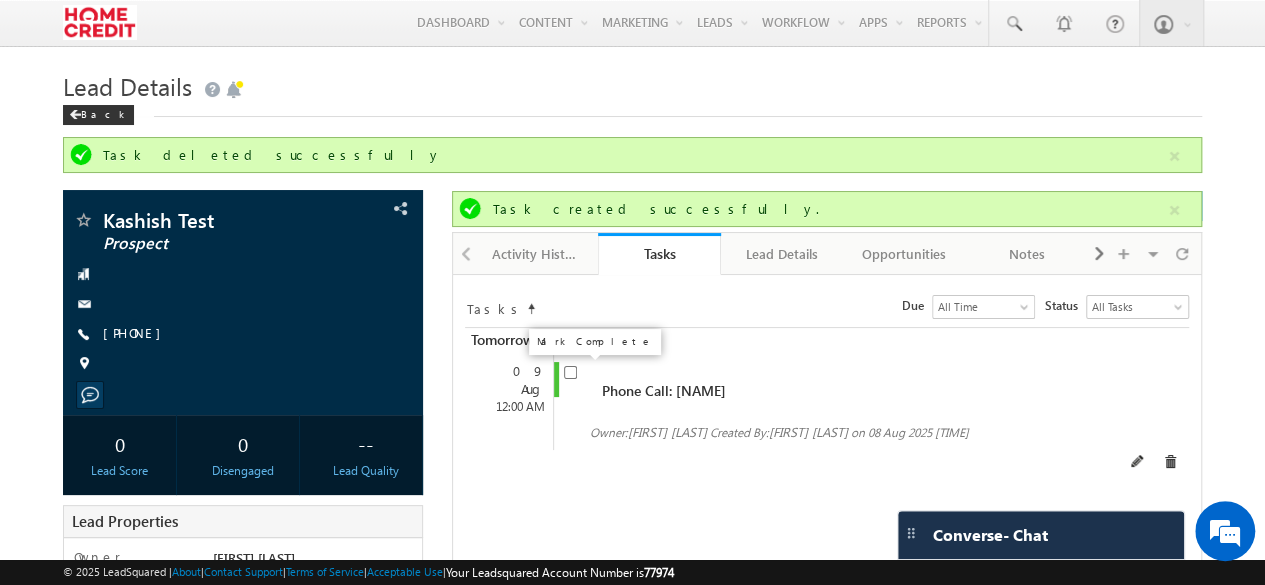 click at bounding box center [570, 372] 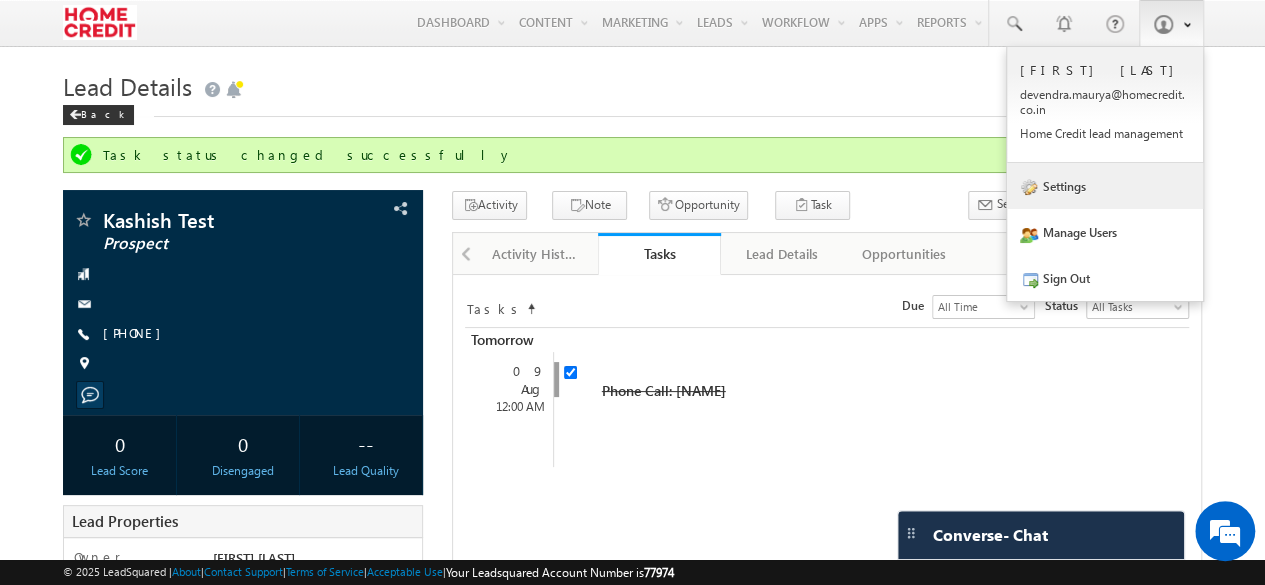click on "Settings" at bounding box center [1105, 186] 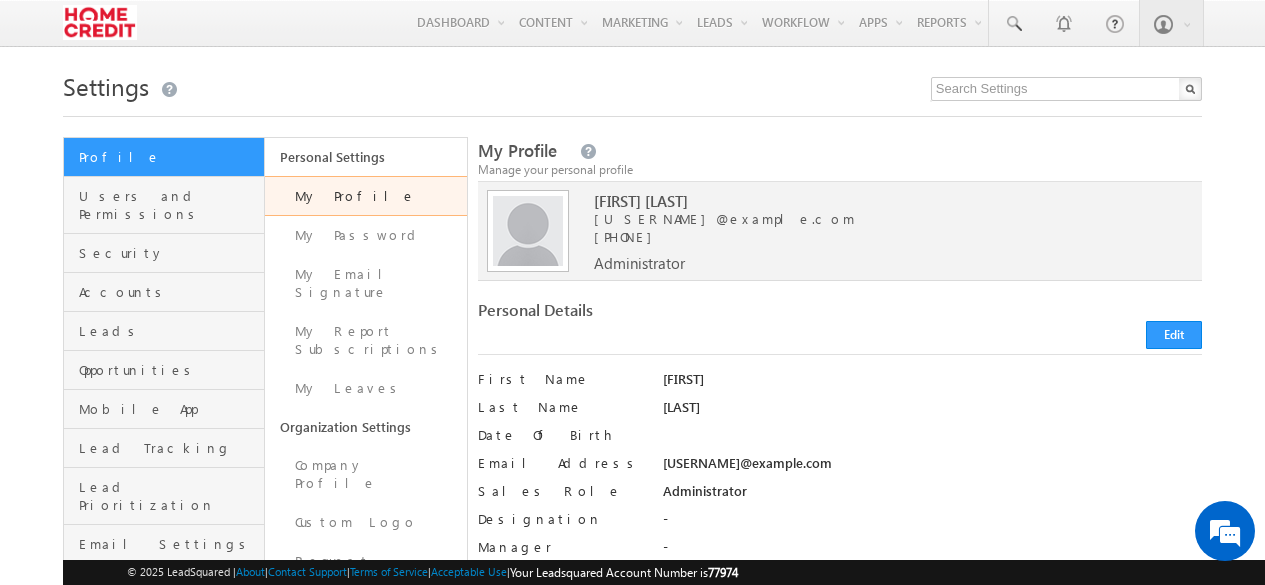 scroll, scrollTop: 0, scrollLeft: 0, axis: both 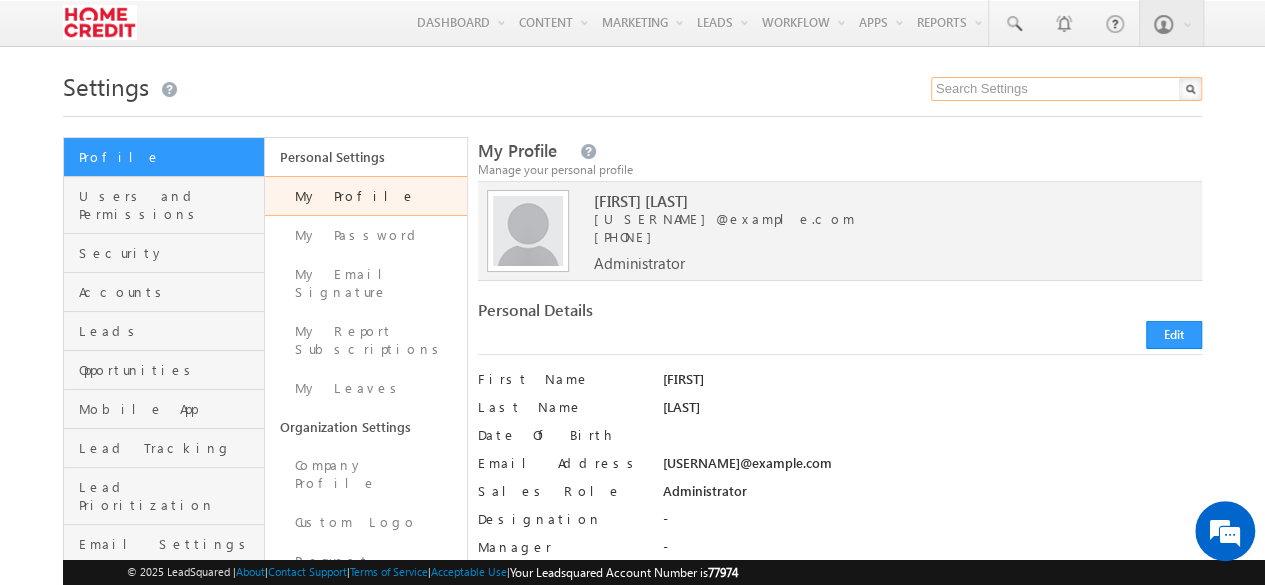 click at bounding box center (1066, 89) 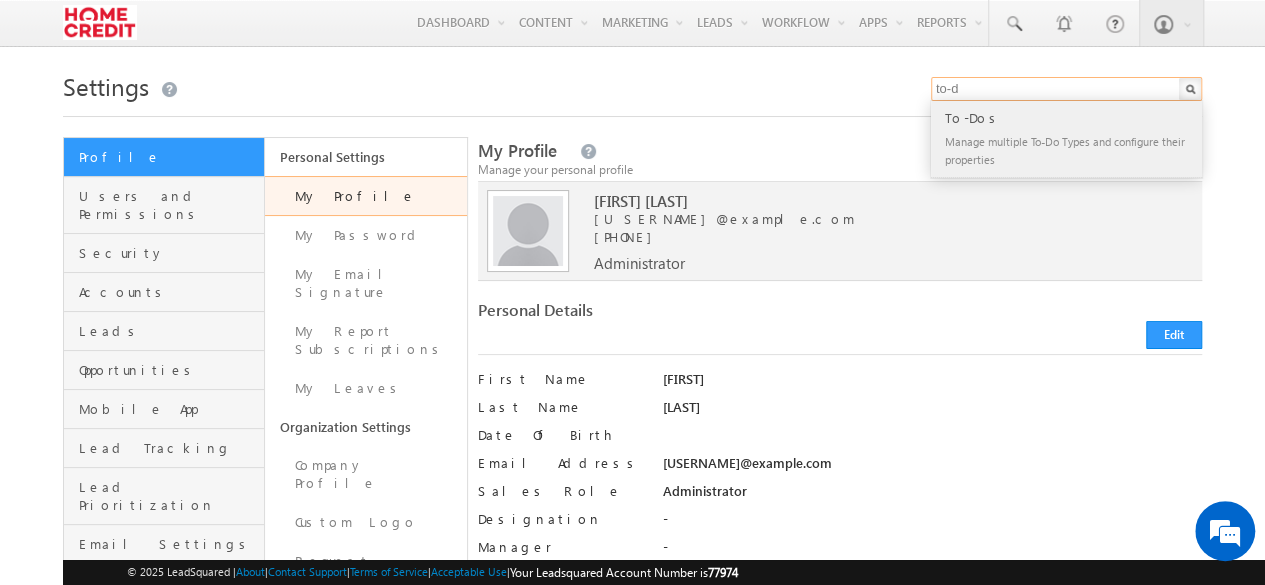 type on "to-d" 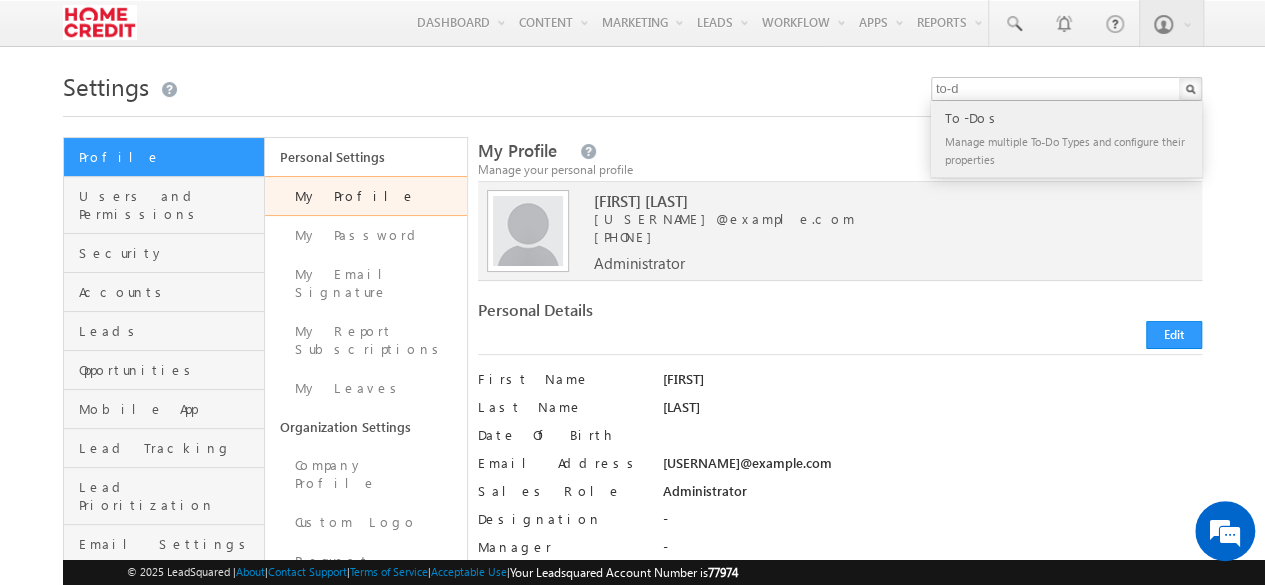 click on "To-Dos 			 Manage multiple To-Do Types and configure their properties" at bounding box center (1065, 139) 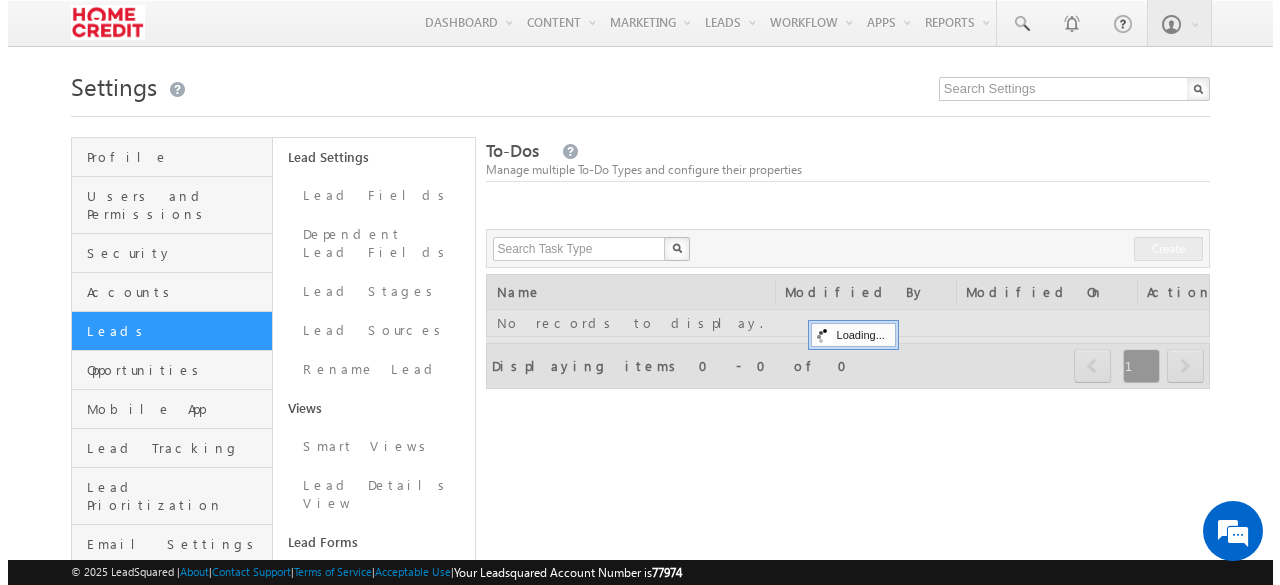 scroll, scrollTop: 0, scrollLeft: 0, axis: both 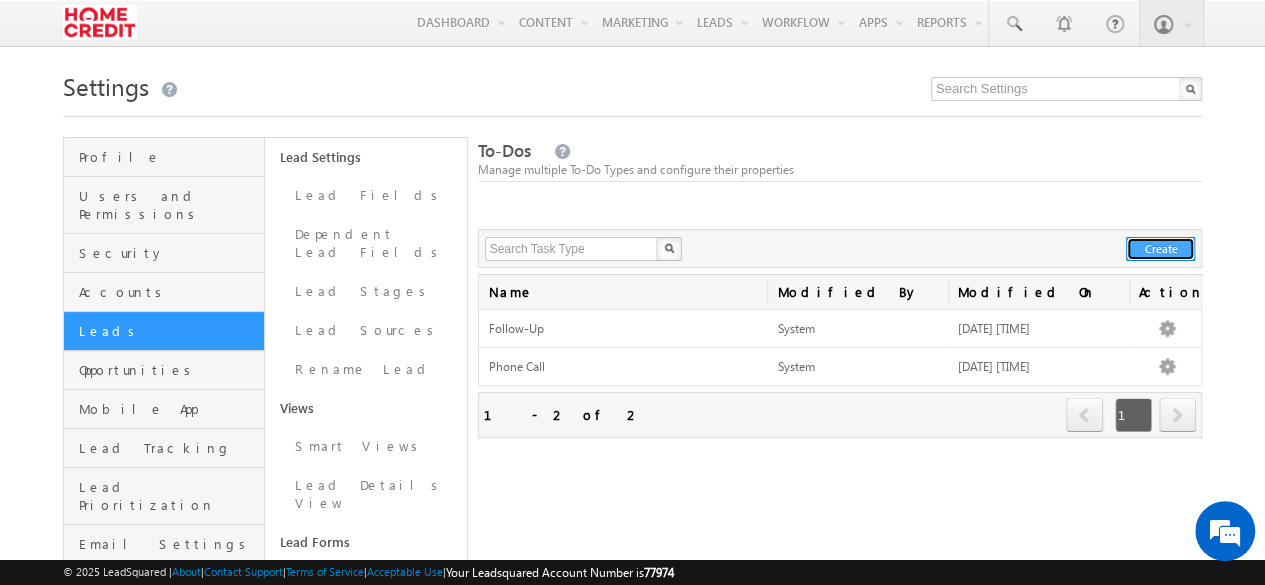 click on "Create" at bounding box center (1160, 249) 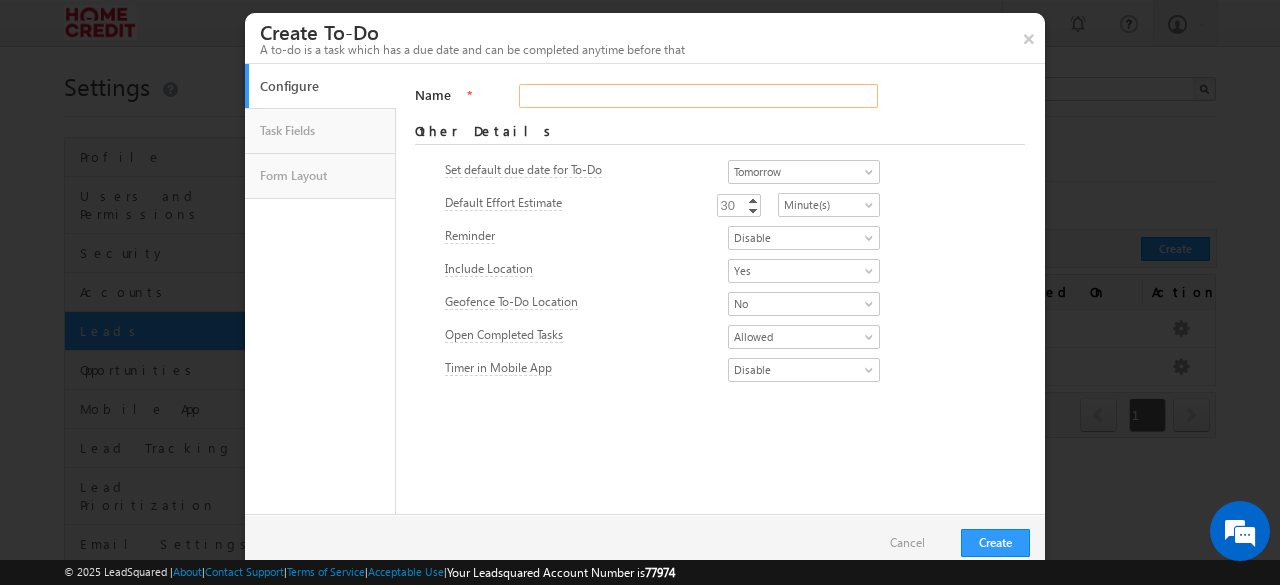 click on "Name" at bounding box center (698, 96) 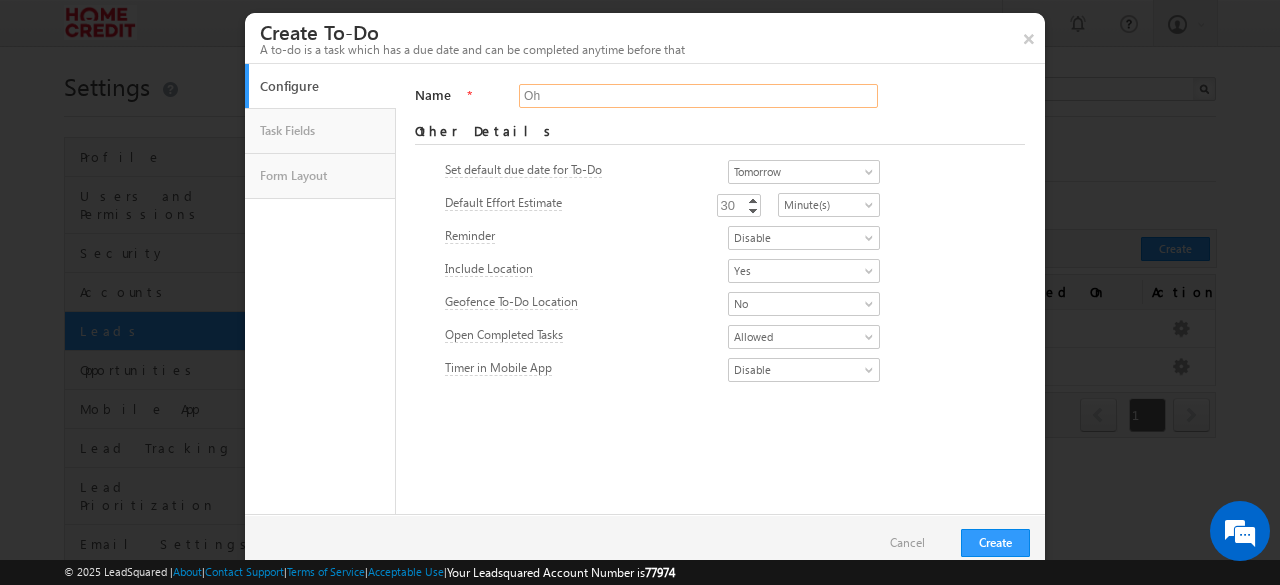 type on "O" 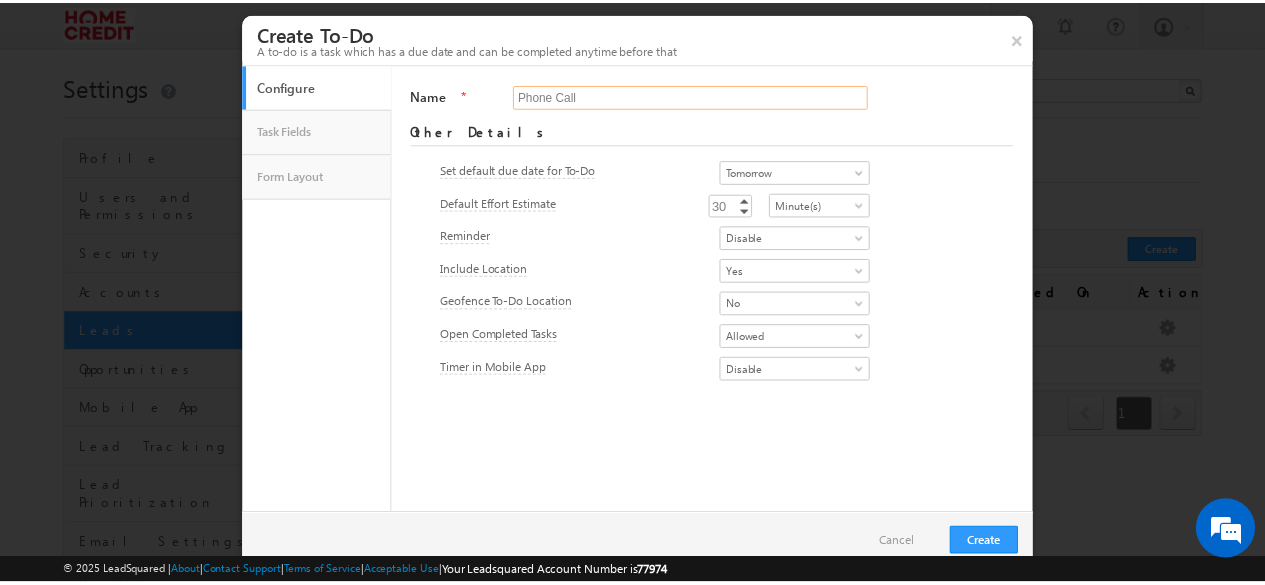 scroll, scrollTop: 0, scrollLeft: 0, axis: both 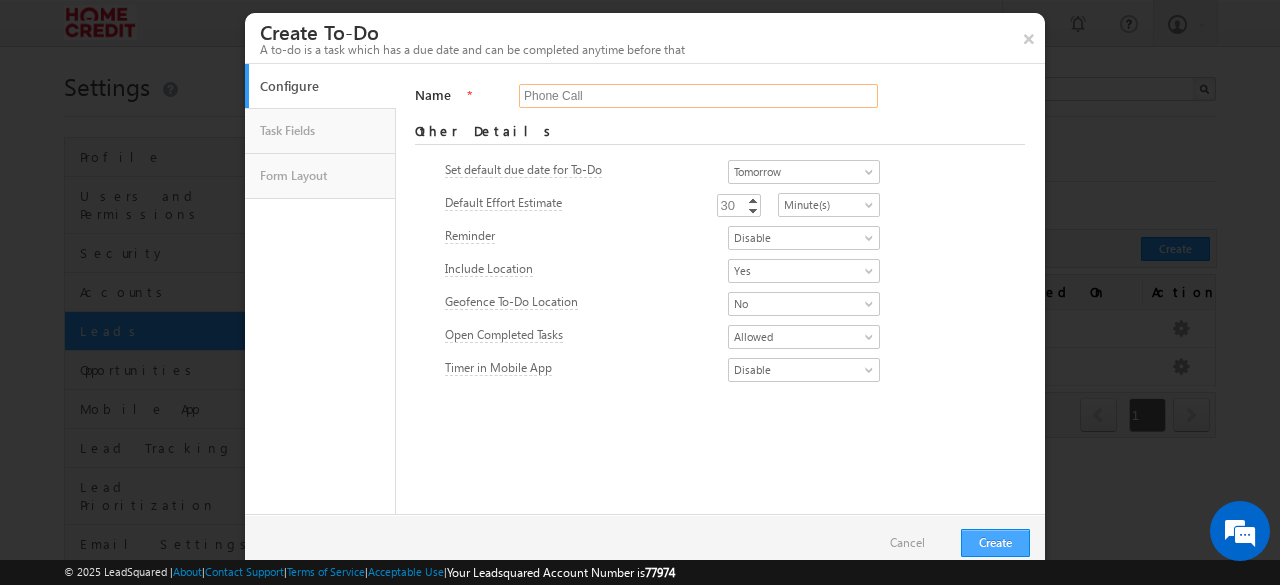 type on "Phone Call" 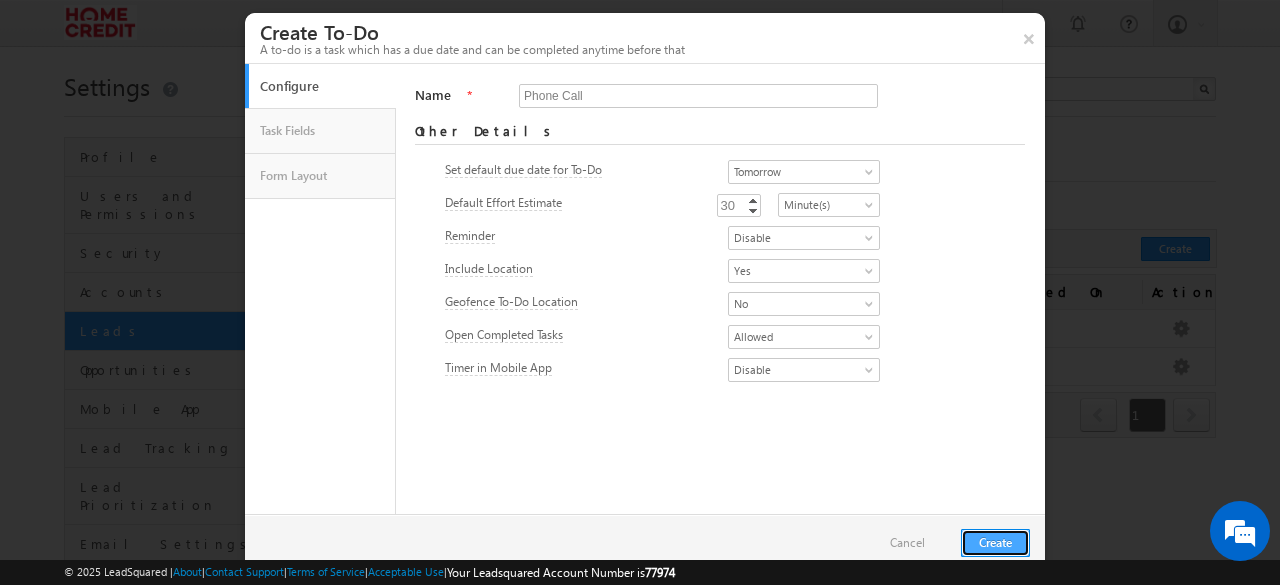 click on "Create" at bounding box center (995, 543) 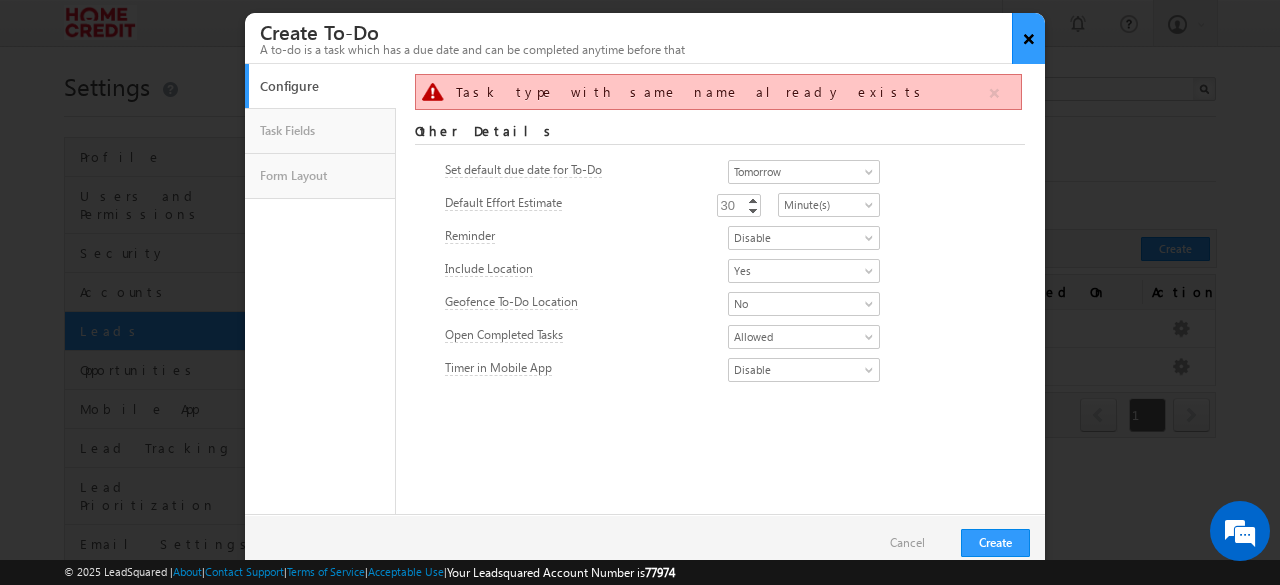 click on "×" at bounding box center [1028, 38] 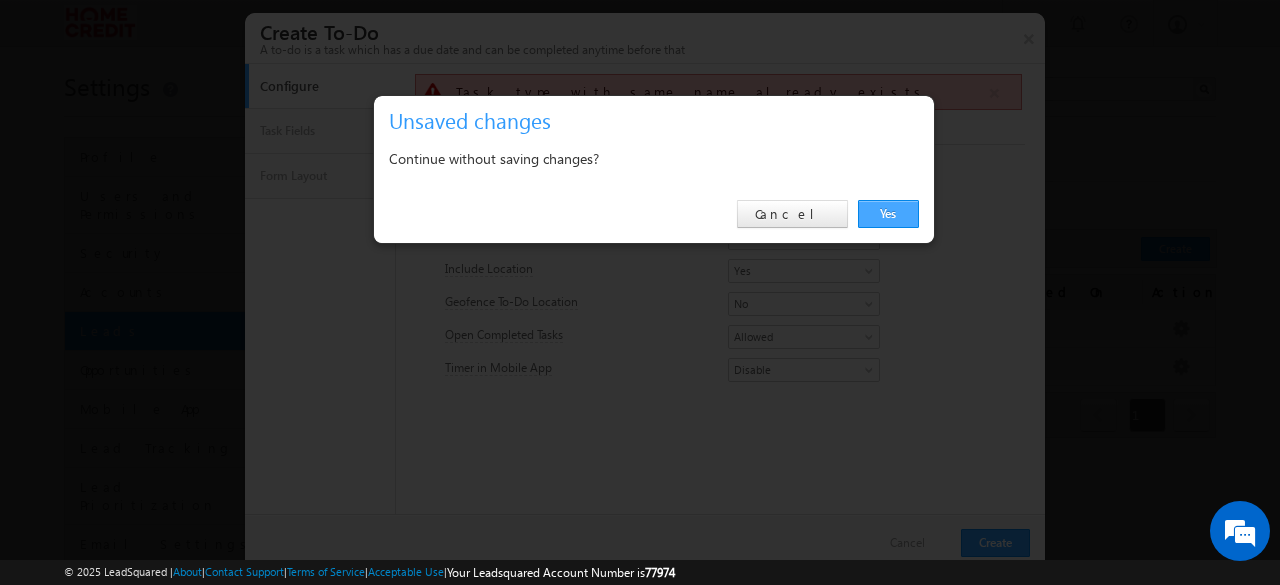 click on "Yes" at bounding box center [888, 214] 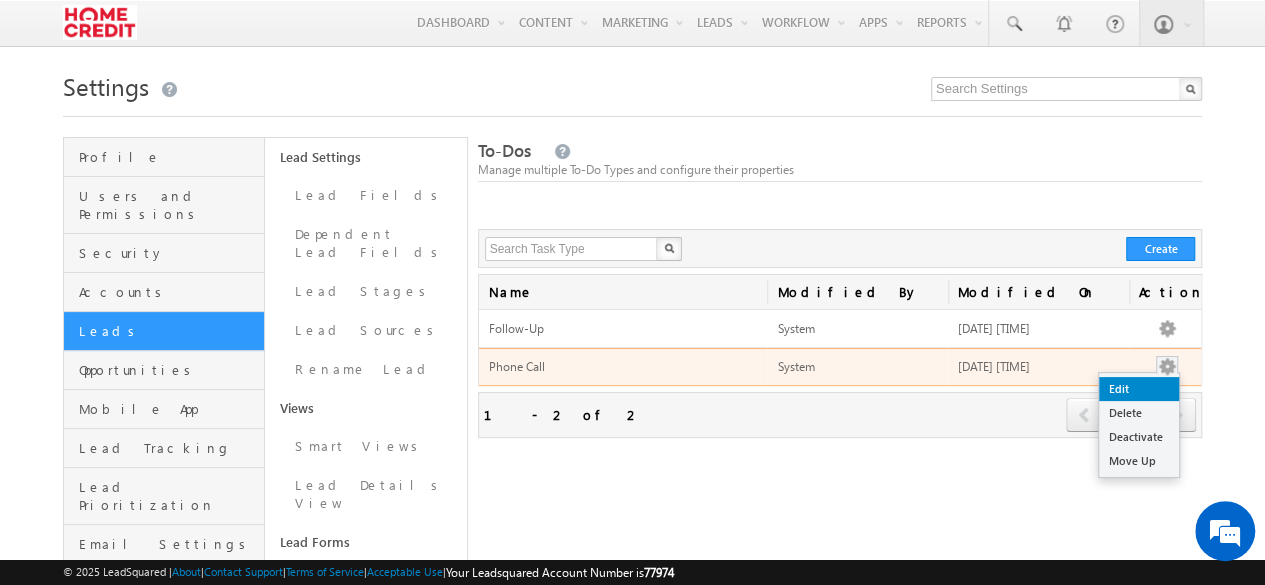 click on "Edit" at bounding box center (1139, 389) 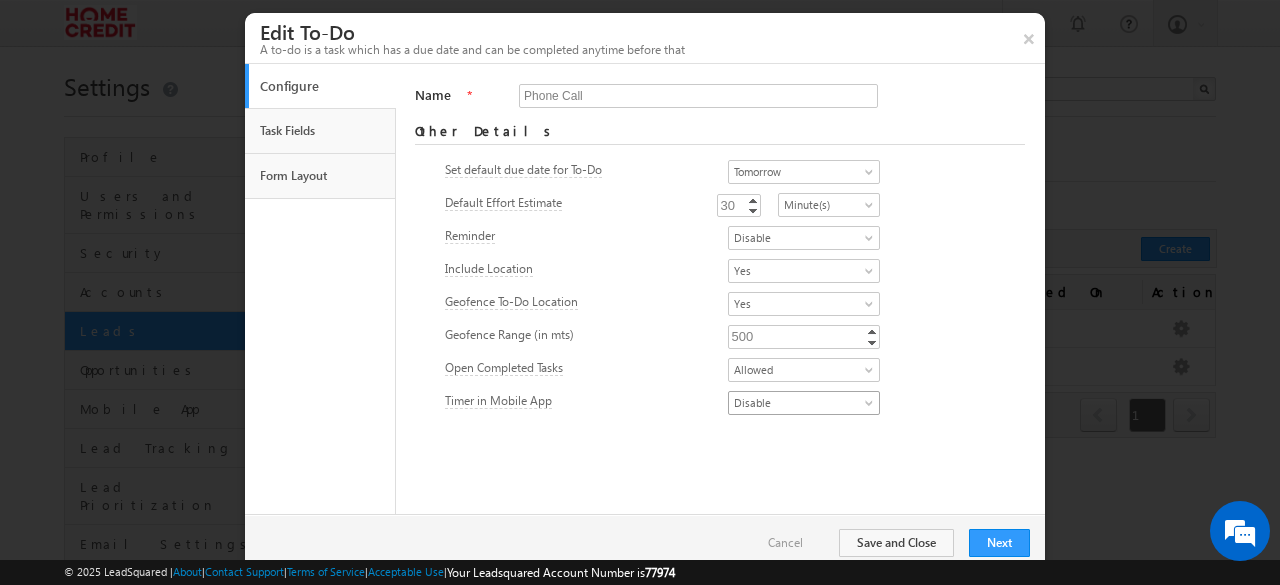 click on "Disable" at bounding box center [798, 403] 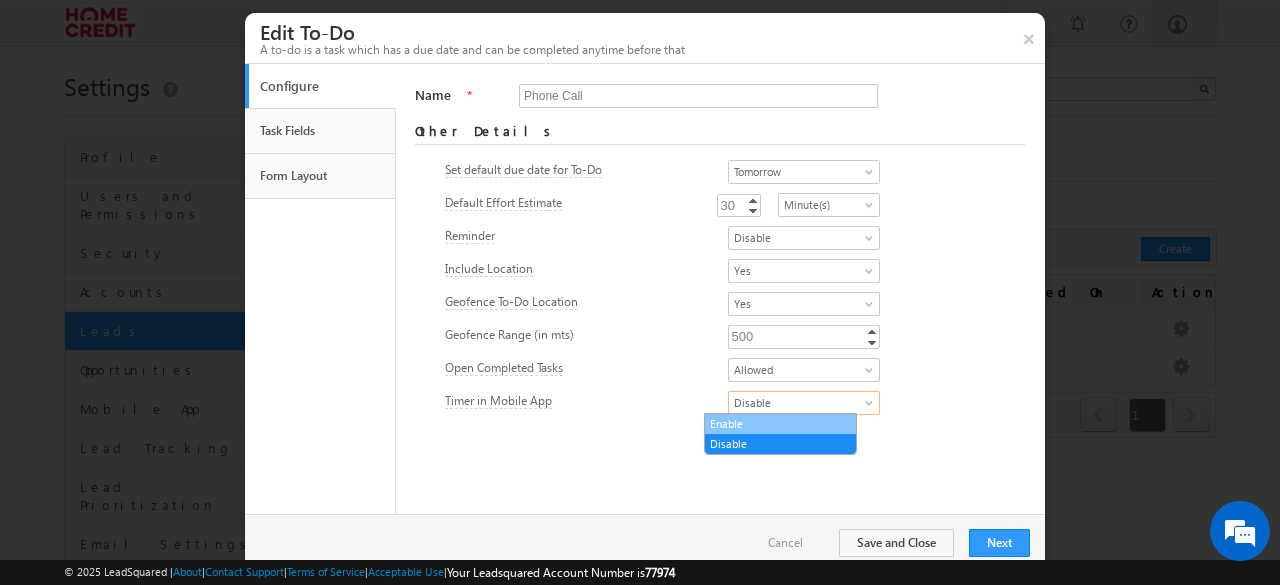 click on "Enable" at bounding box center (780, 424) 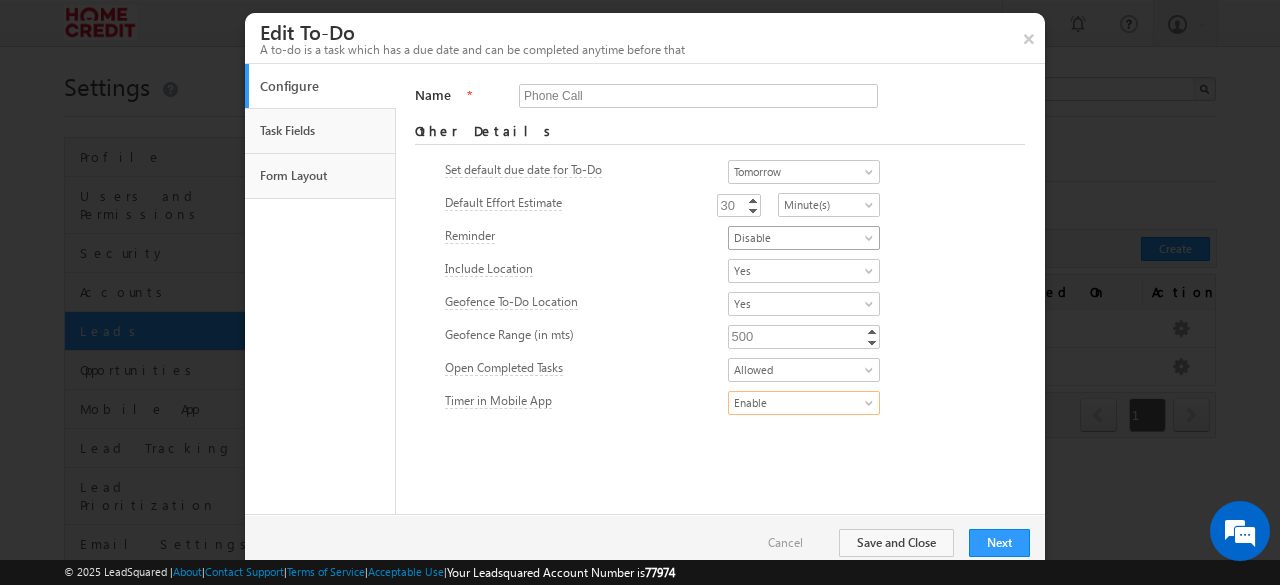 click on "Disable" at bounding box center (798, 238) 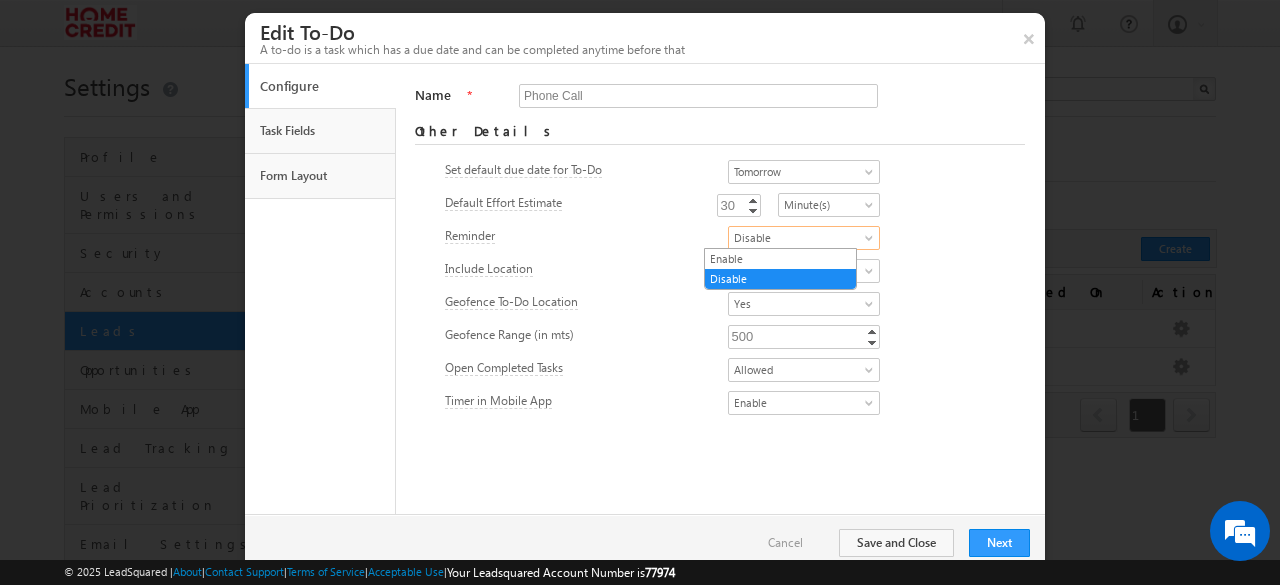 click on "Yes
No
Yes" at bounding box center [790, 273] 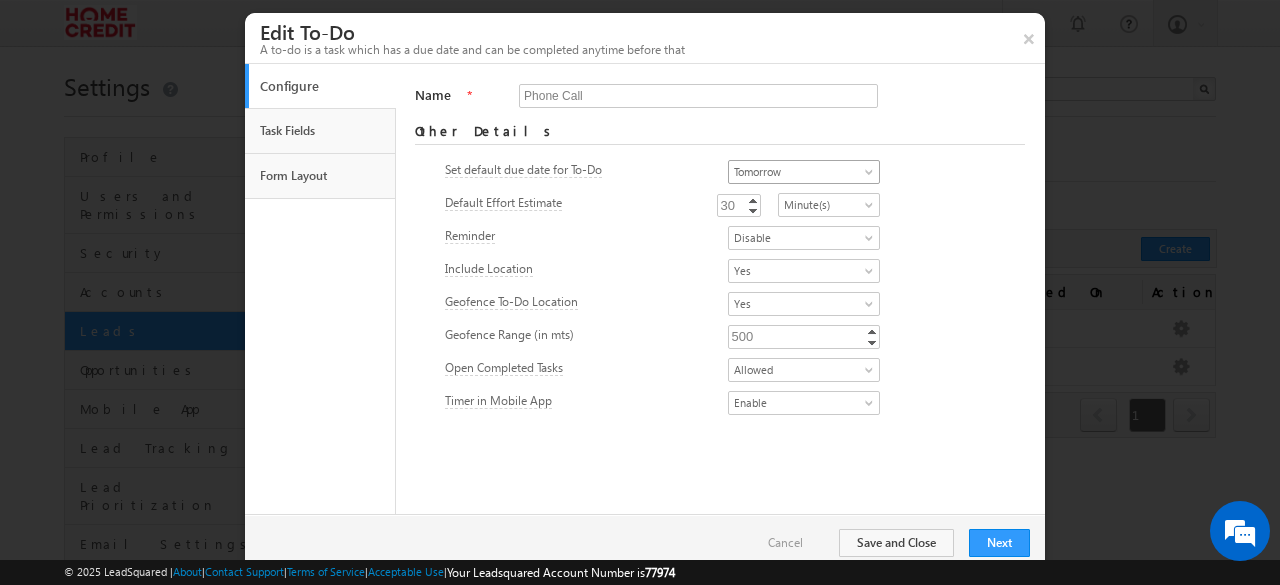 click on "Tomorrow" at bounding box center (798, 172) 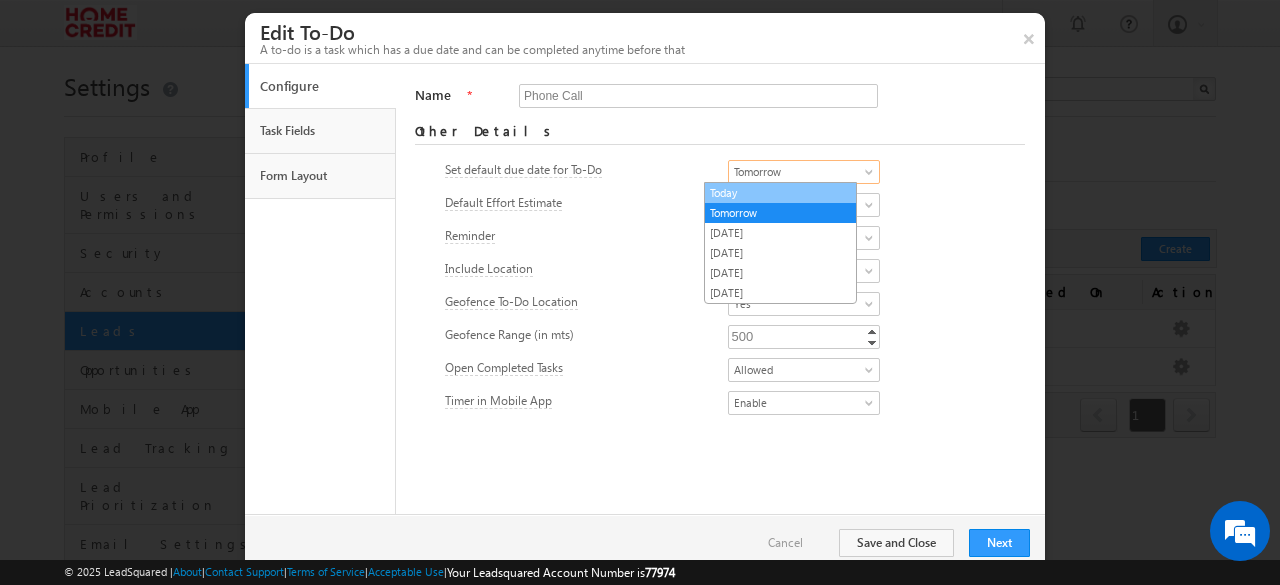 click on "Today" at bounding box center [780, 193] 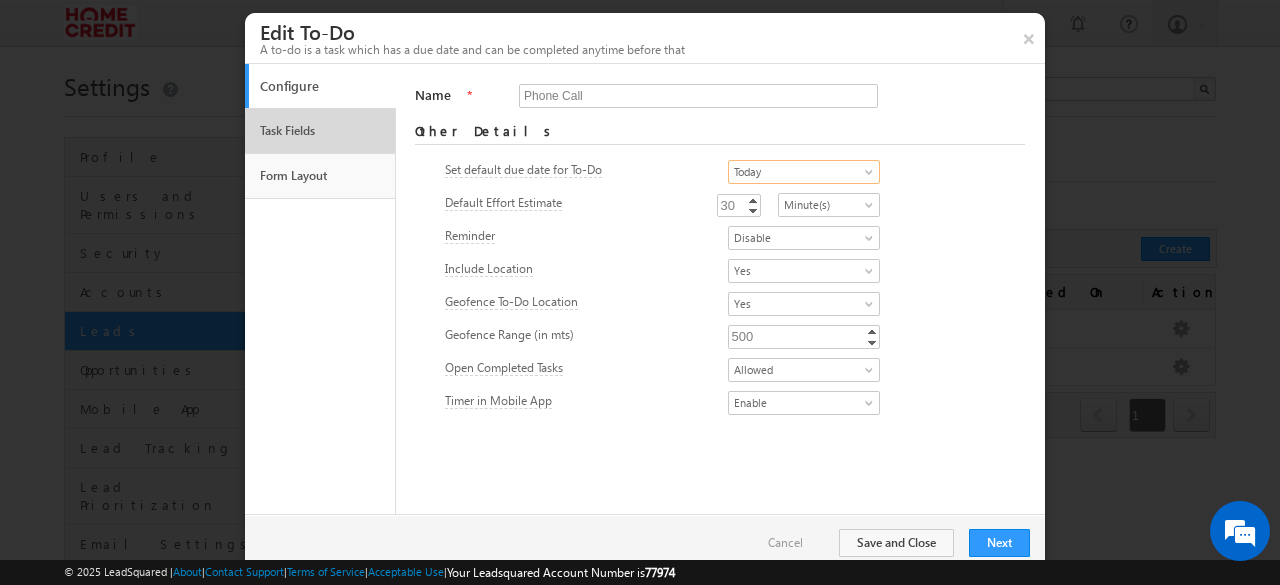 click on "Task Fields" at bounding box center [320, 131] 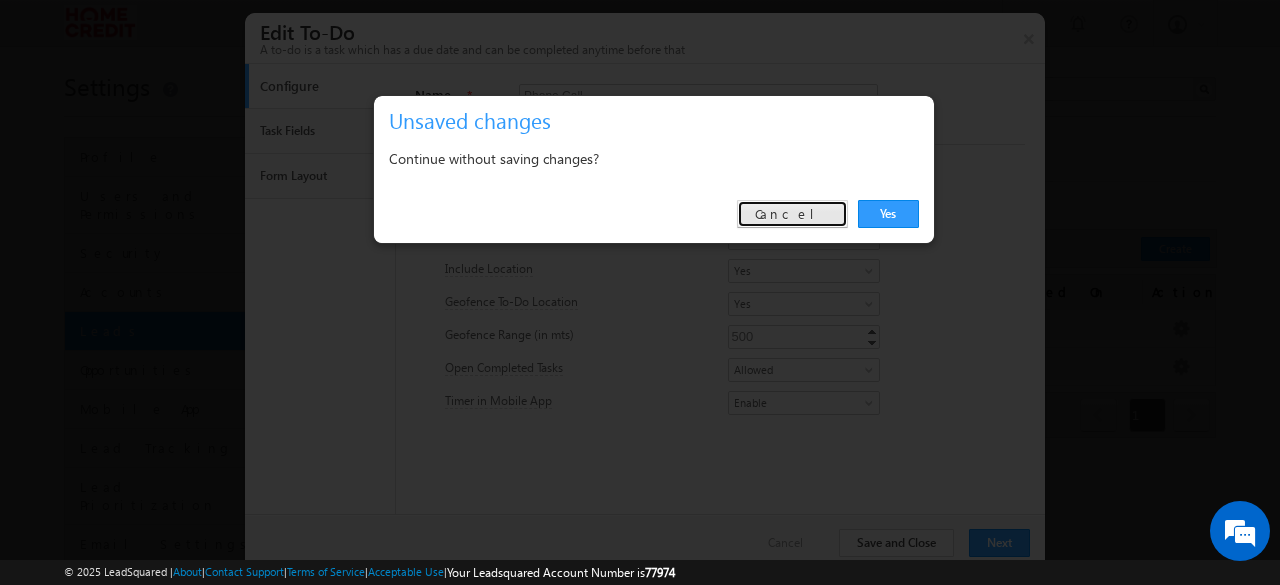 click on "Cancel" at bounding box center (792, 214) 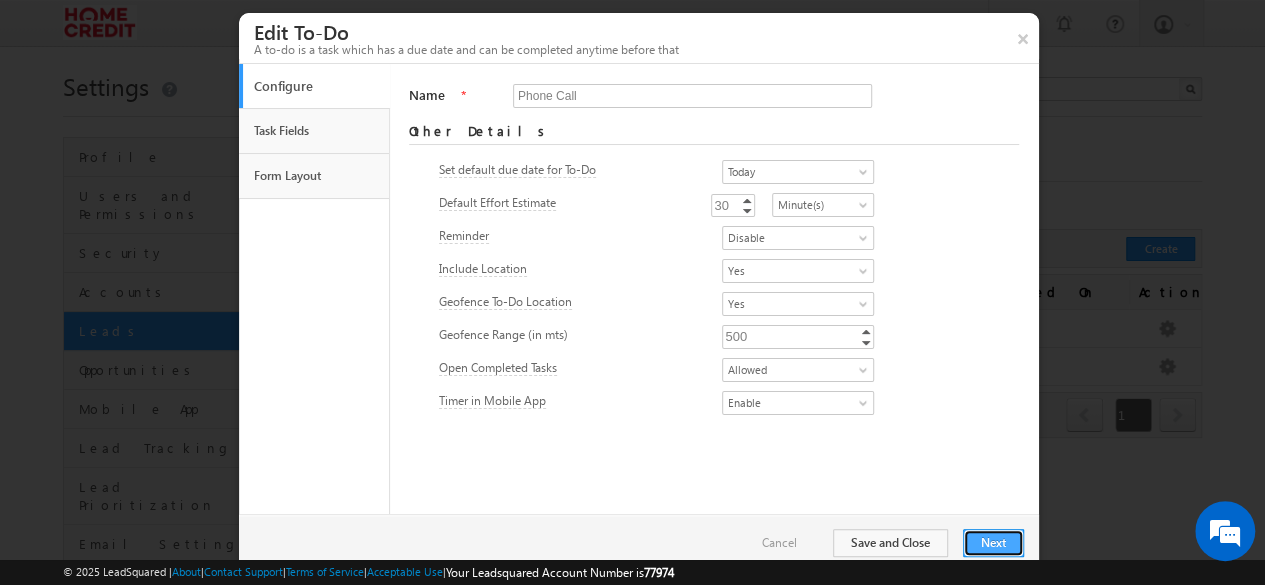 click on "Next" at bounding box center [993, 543] 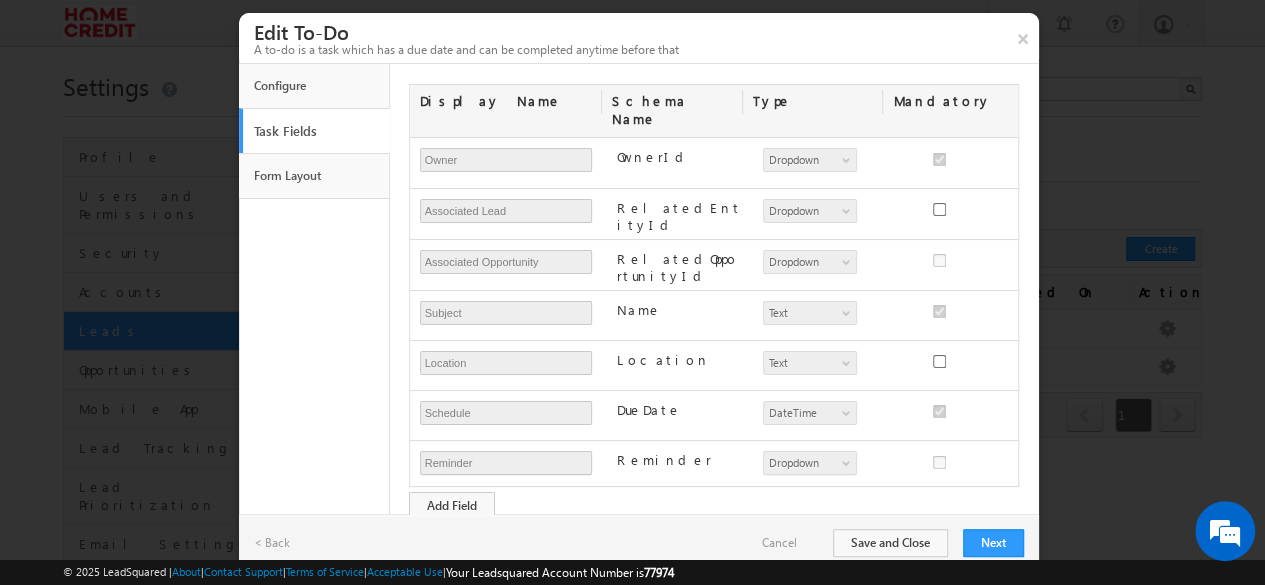 scroll, scrollTop: 194, scrollLeft: 0, axis: vertical 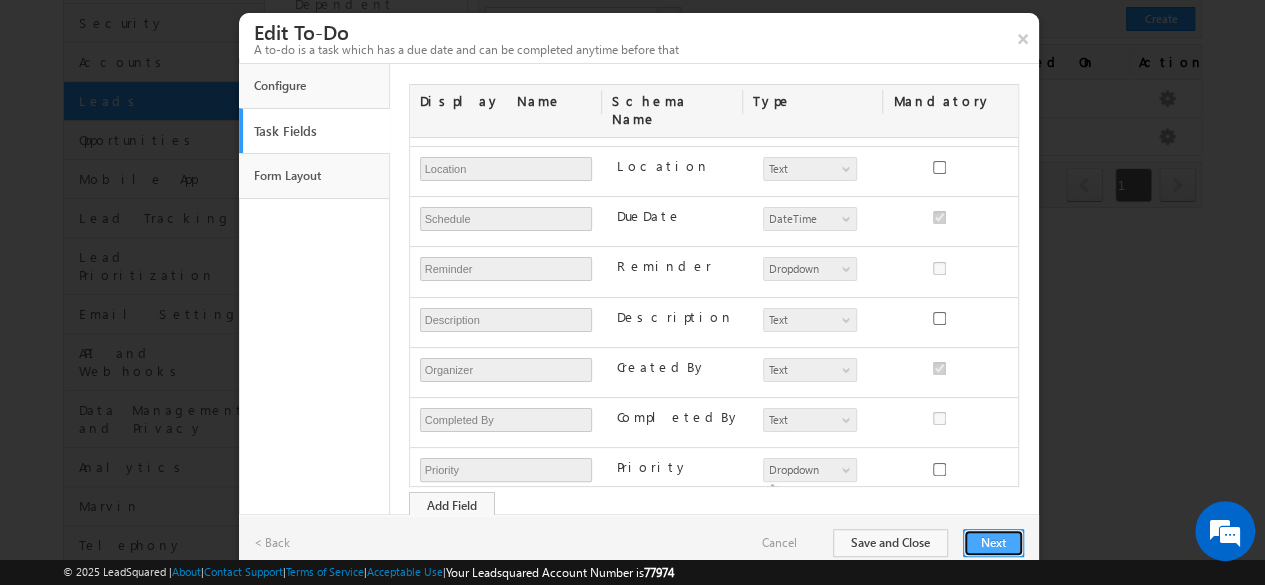 click on "Next" at bounding box center (993, 543) 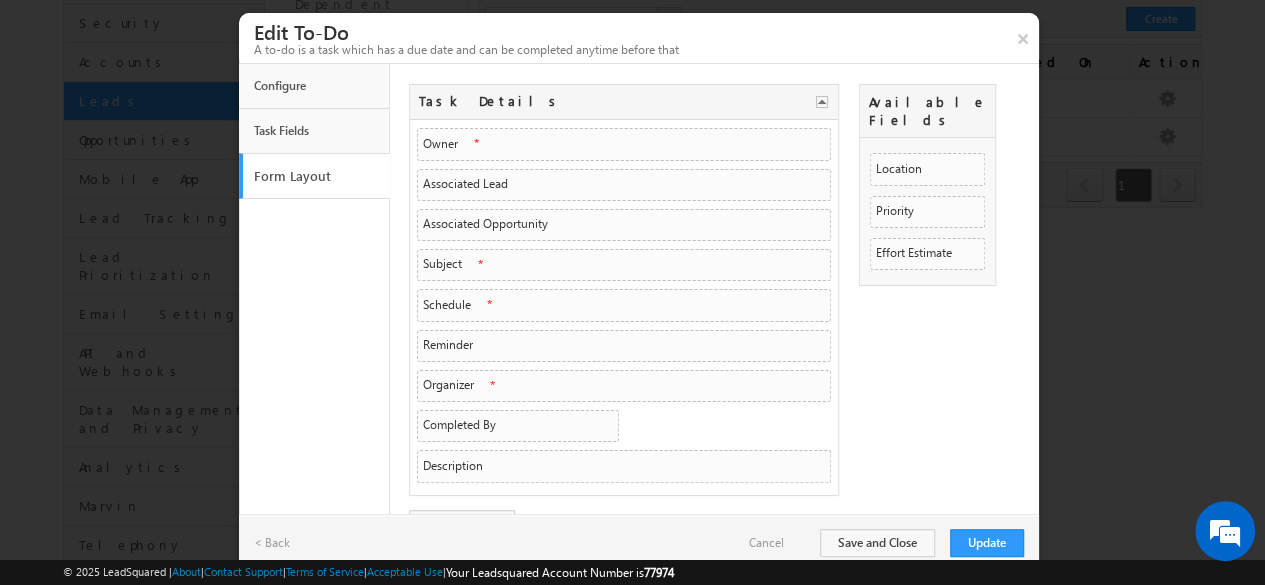 scroll, scrollTop: 26, scrollLeft: 0, axis: vertical 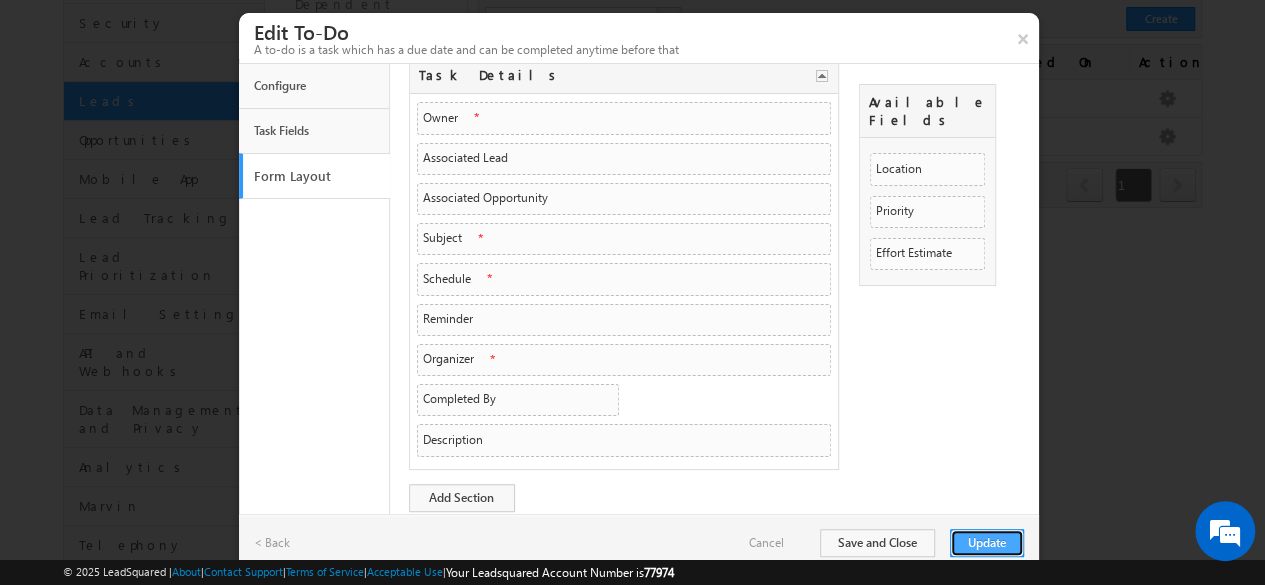 click on "Update" at bounding box center (987, 543) 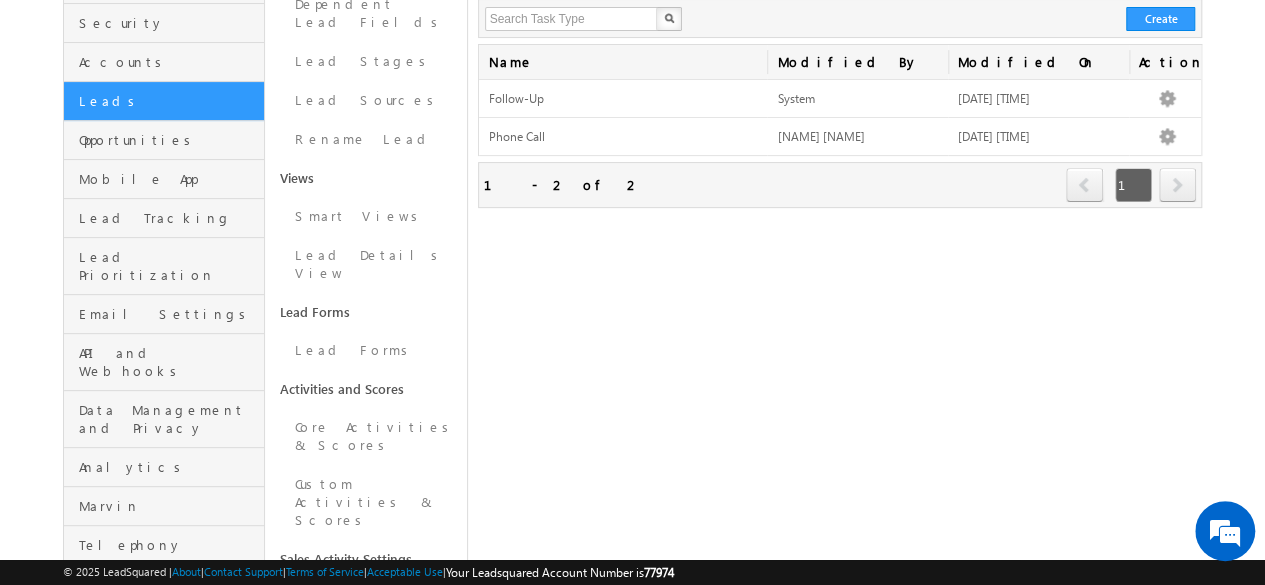 scroll, scrollTop: 0, scrollLeft: 0, axis: both 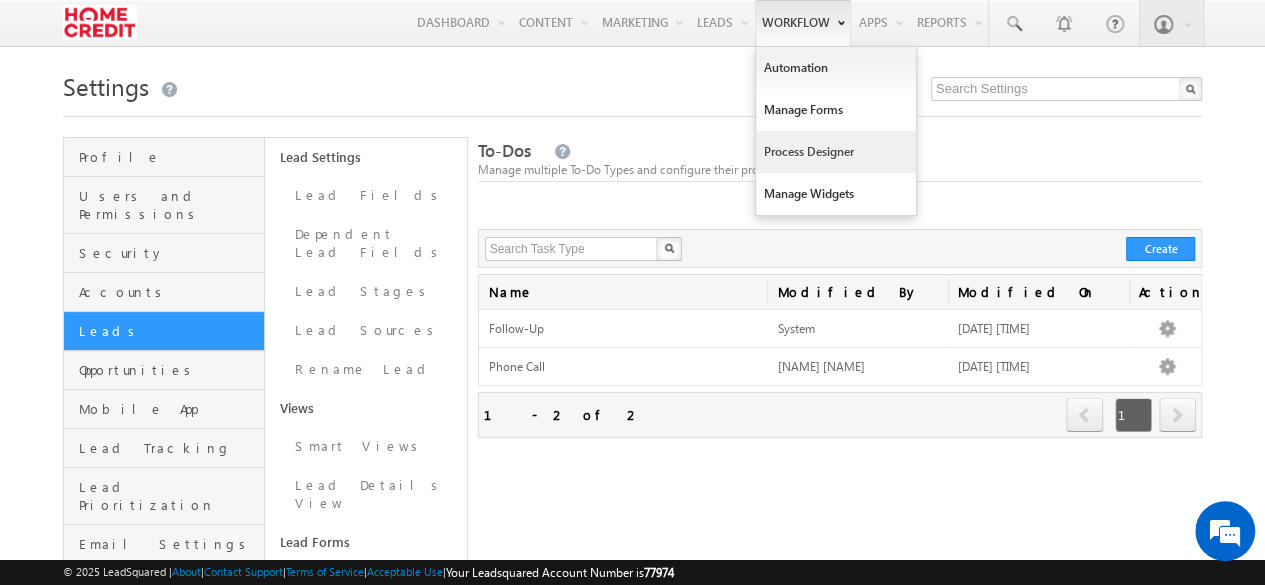 click on "Process Designer" at bounding box center [836, 152] 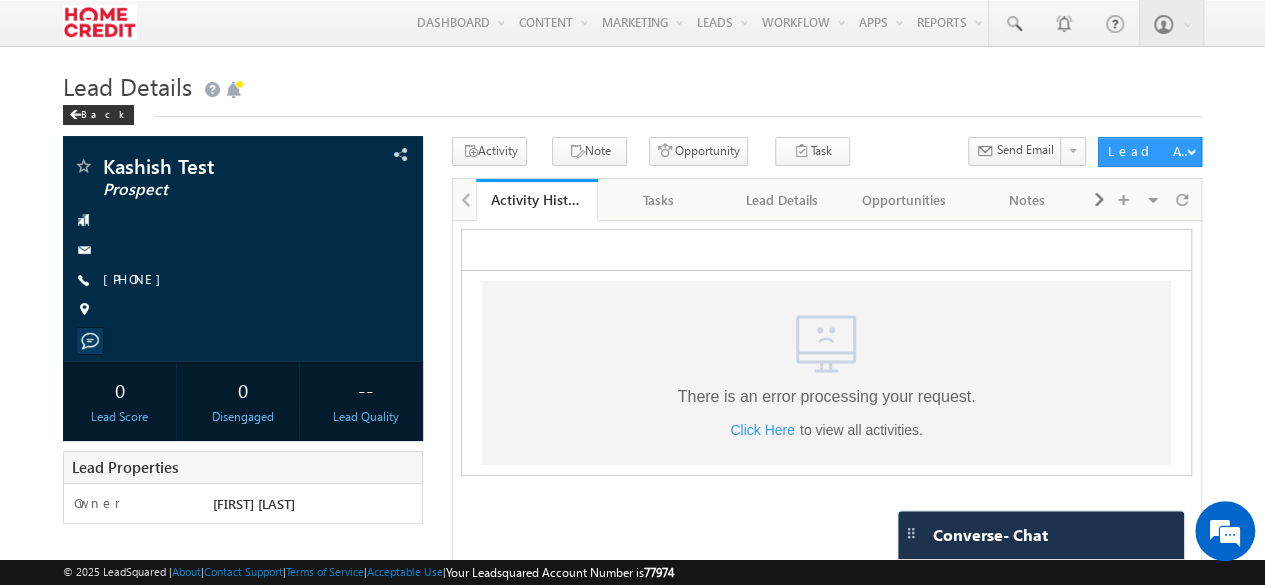 scroll, scrollTop: 0, scrollLeft: 0, axis: both 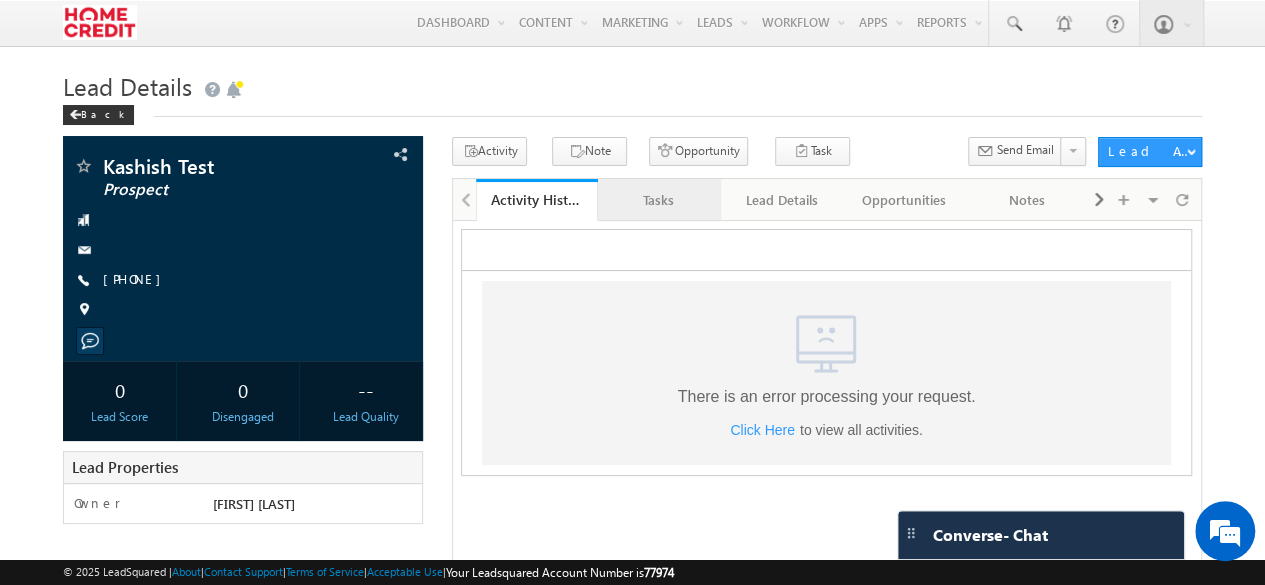 click on "Tasks" at bounding box center (658, 200) 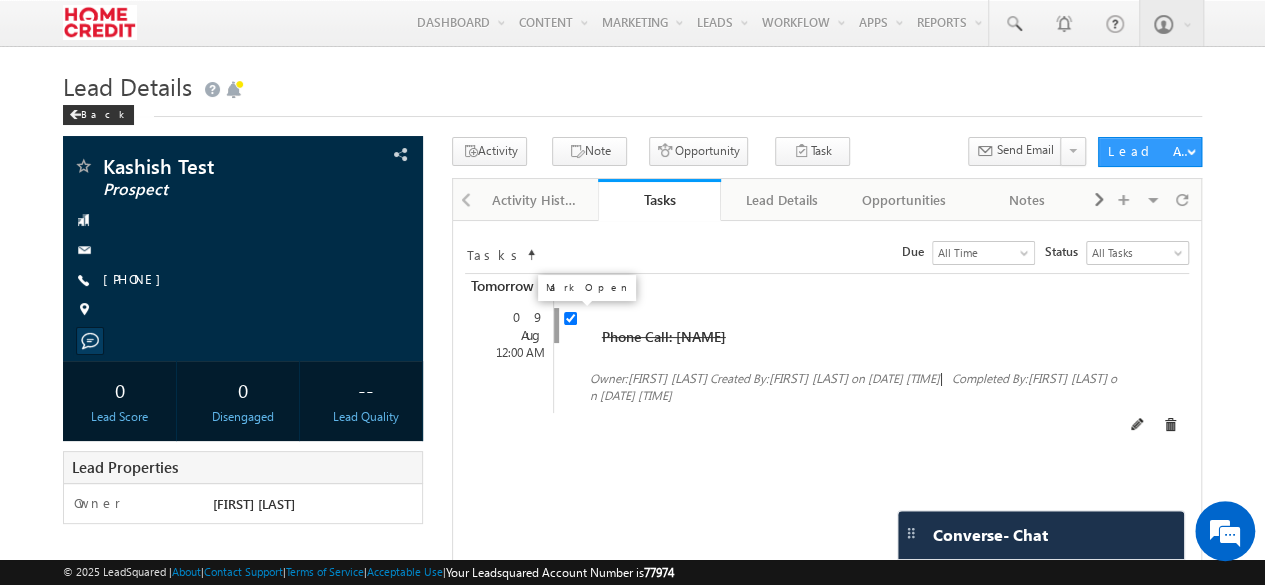 click at bounding box center (570, 318) 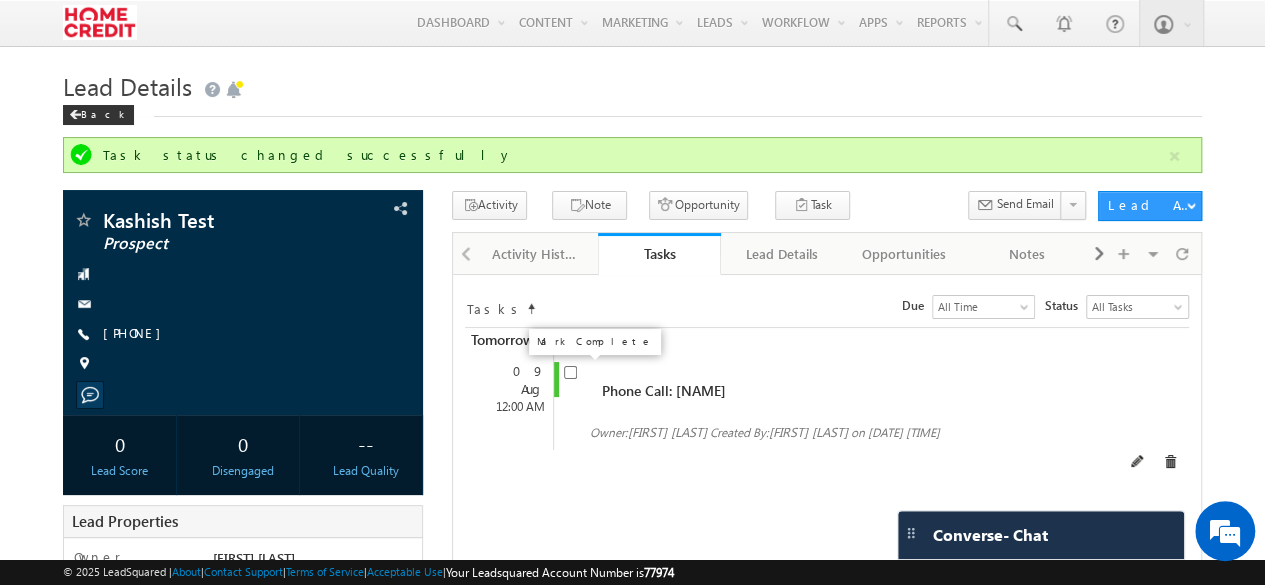 click at bounding box center (570, 372) 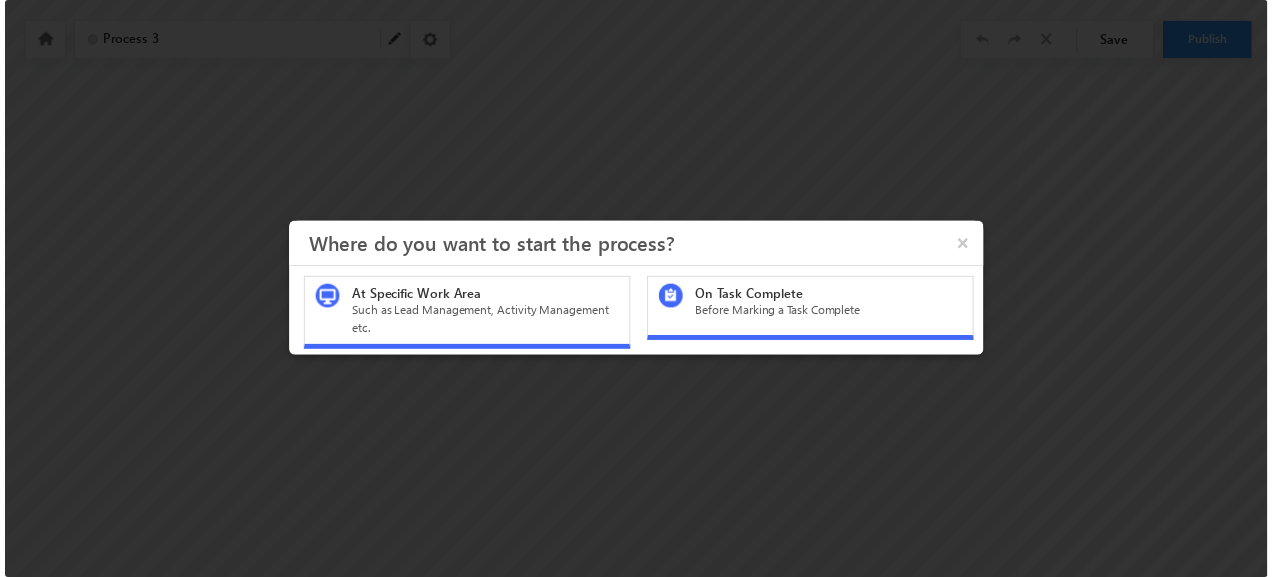 scroll, scrollTop: 0, scrollLeft: 0, axis: both 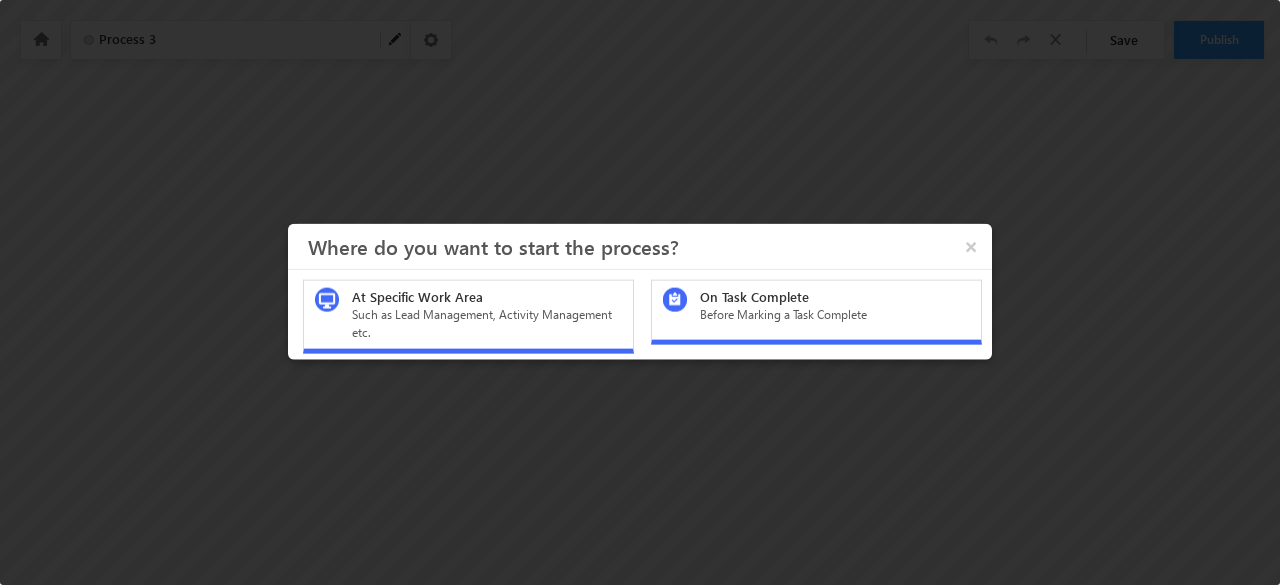 click on "On Task Complete" at bounding box center [835, 296] 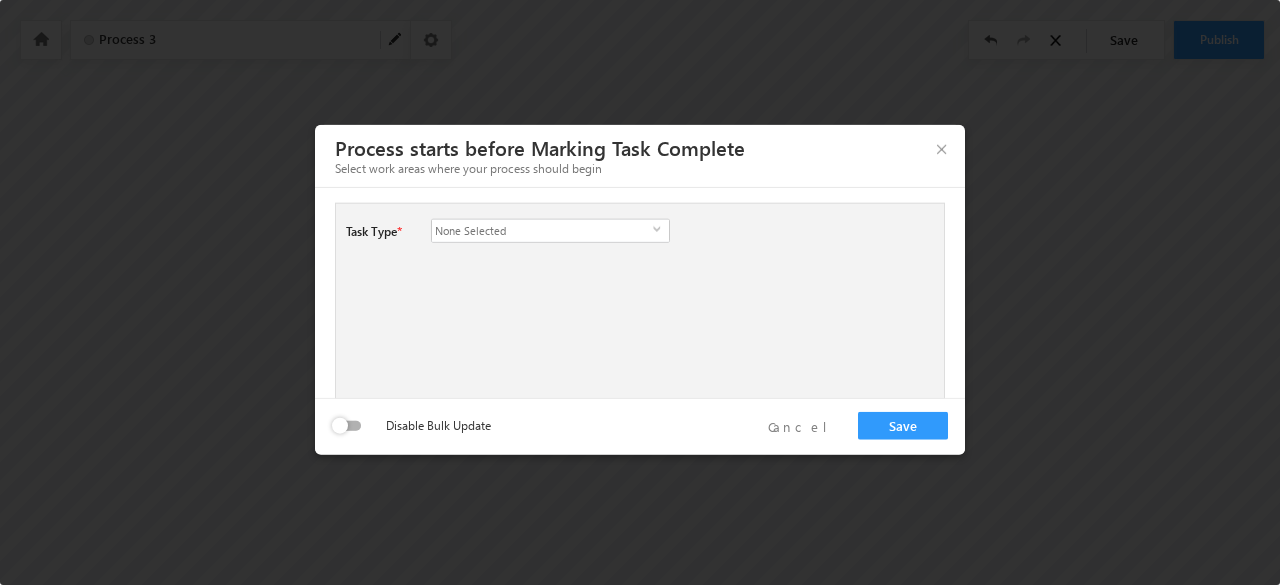 click on "None Selected" at bounding box center (542, 230) 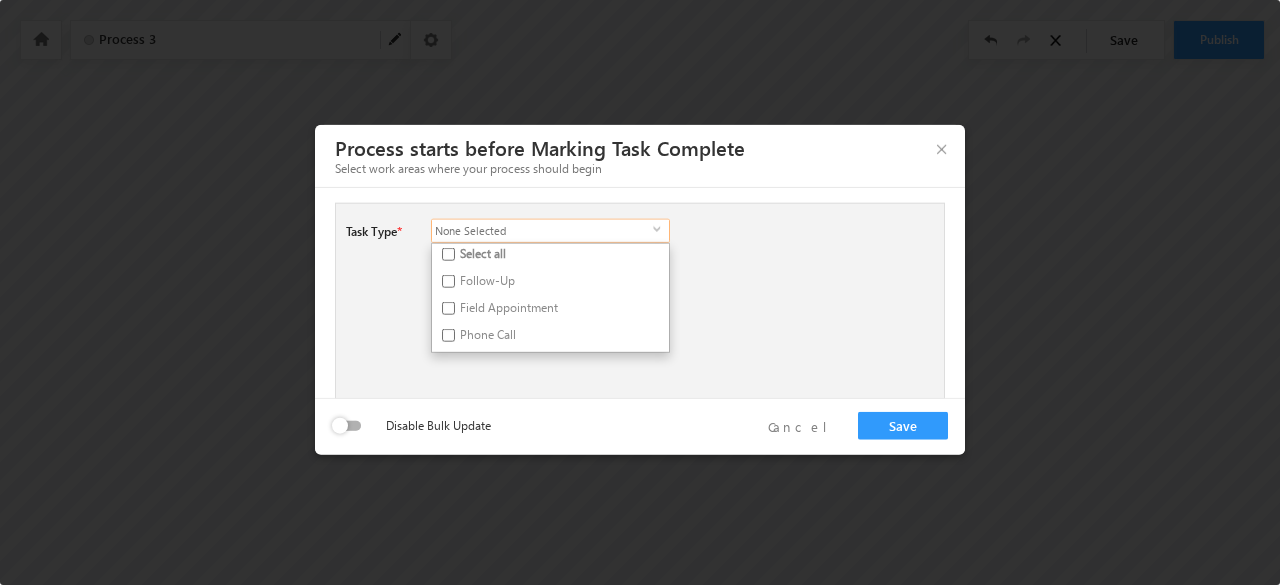click on "Phone Call" at bounding box center [461, 337] 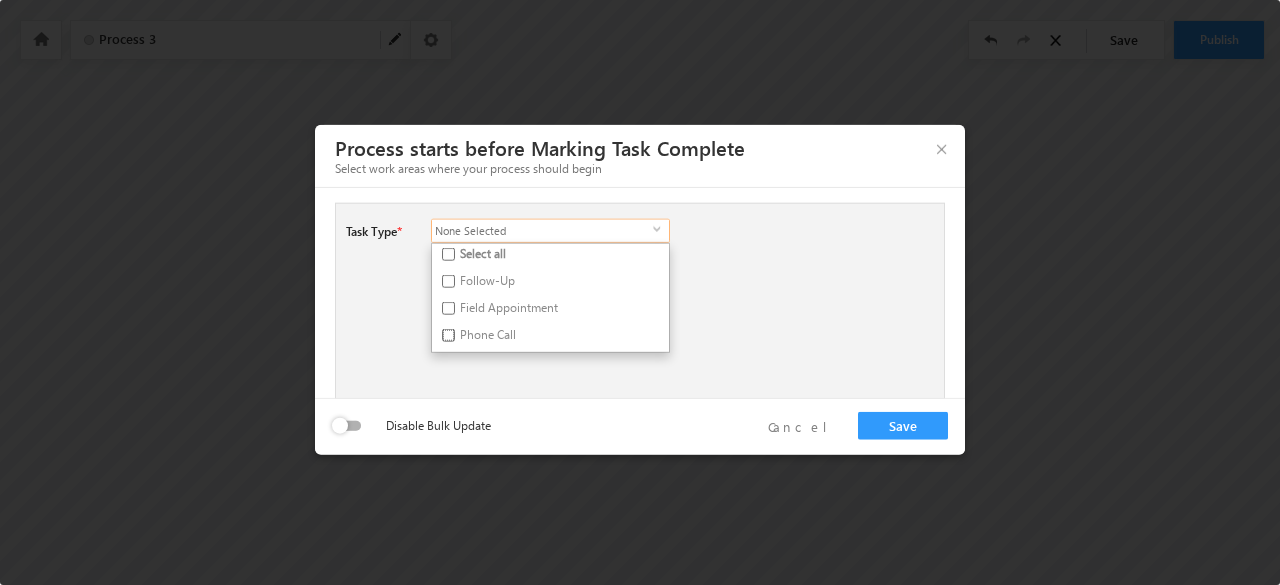 click on "Phone Call" at bounding box center (448, 334) 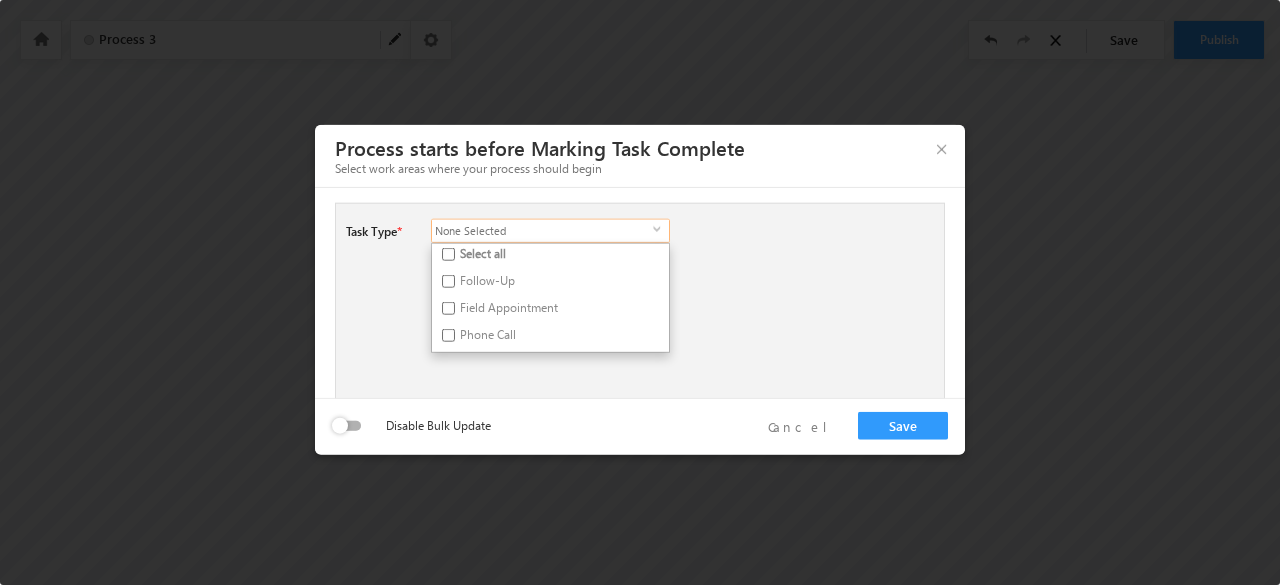 checkbox on "true" 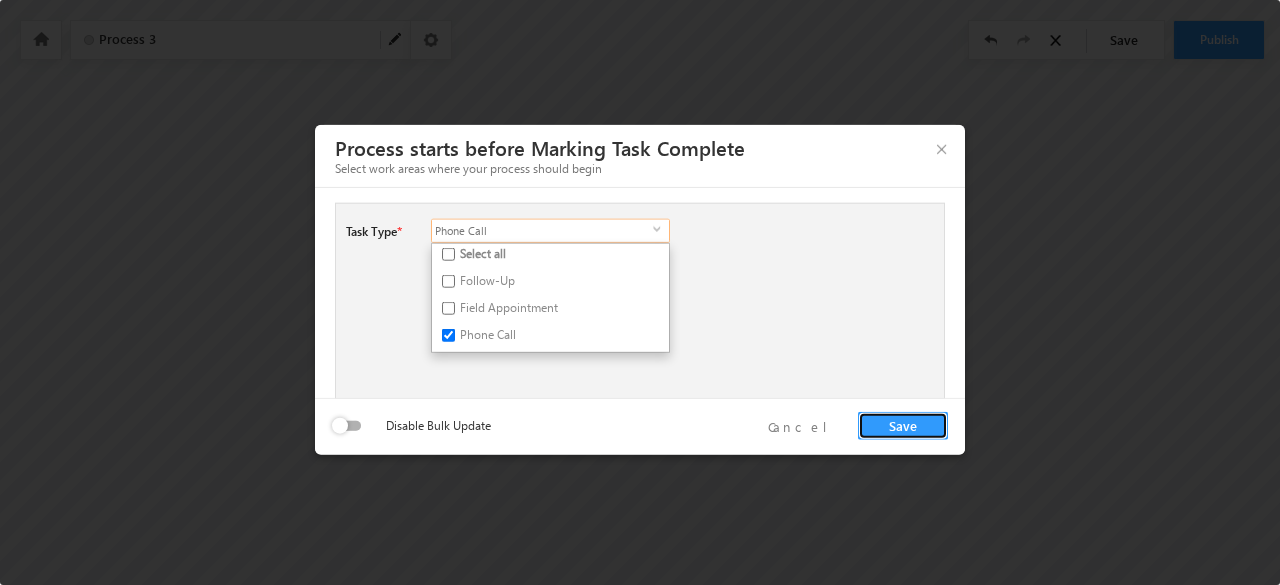 click on "Save" at bounding box center [903, 425] 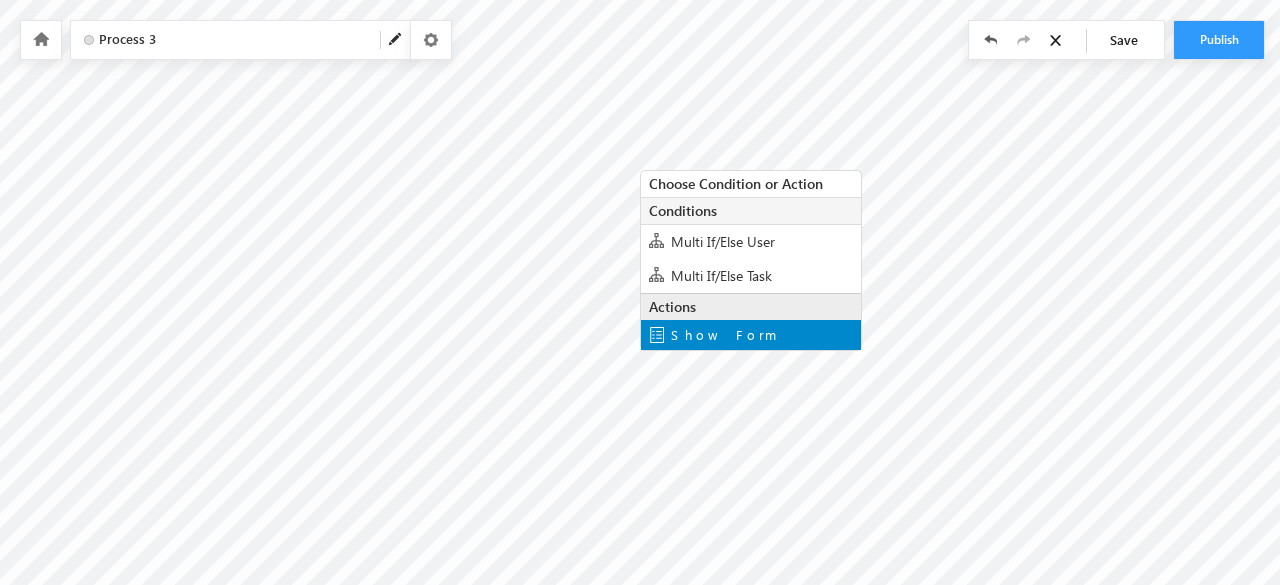 click on "Show Form" at bounding box center [751, 335] 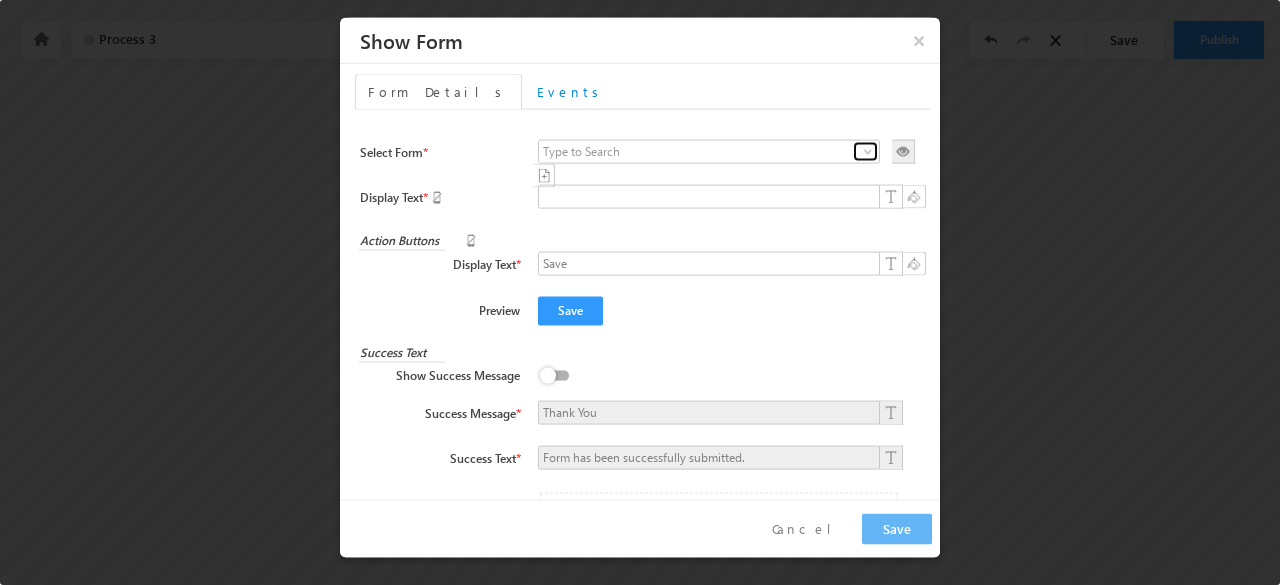 click at bounding box center [868, 151] 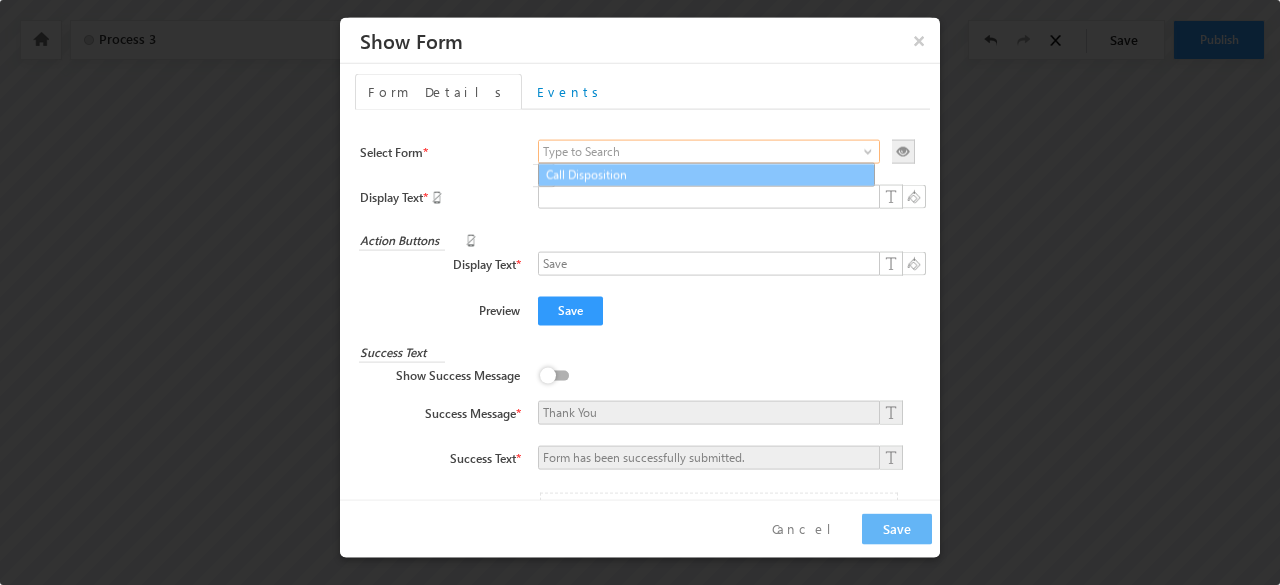 click on "Call Disposition" at bounding box center (706, 174) 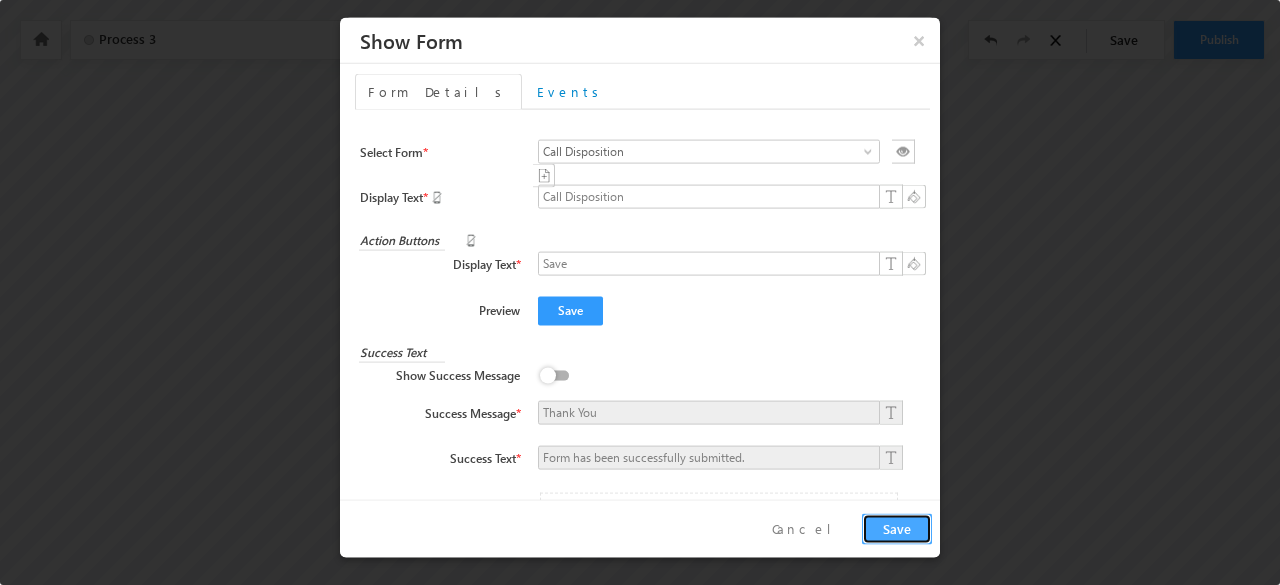 click on "Save" at bounding box center [897, 528] 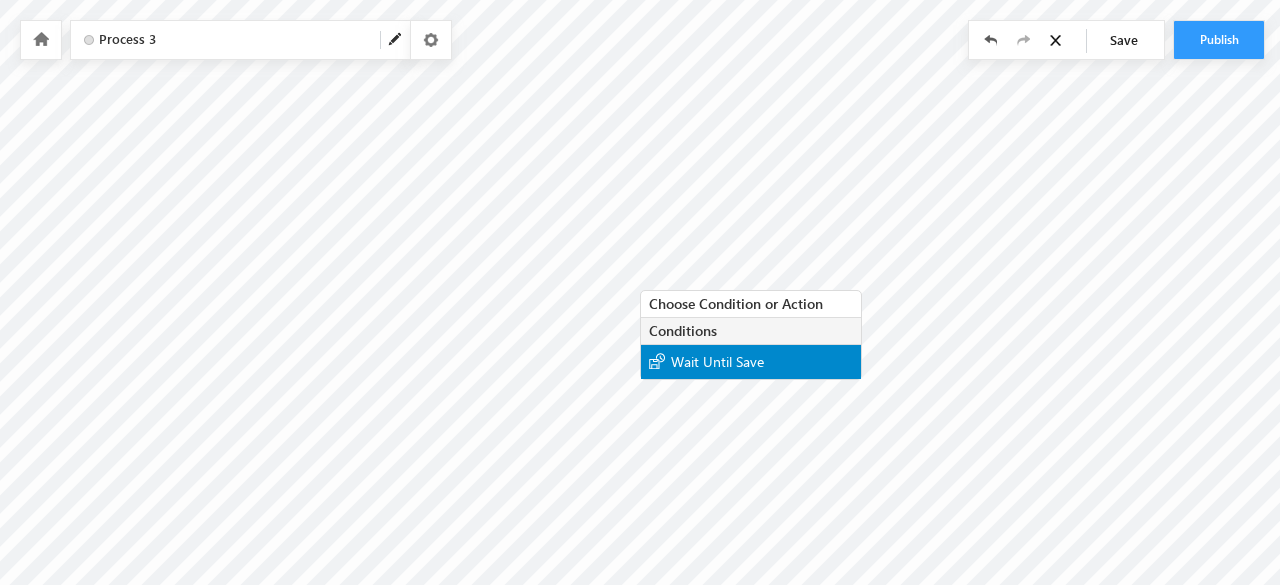click on "Wait Until Save" at bounding box center [751, 362] 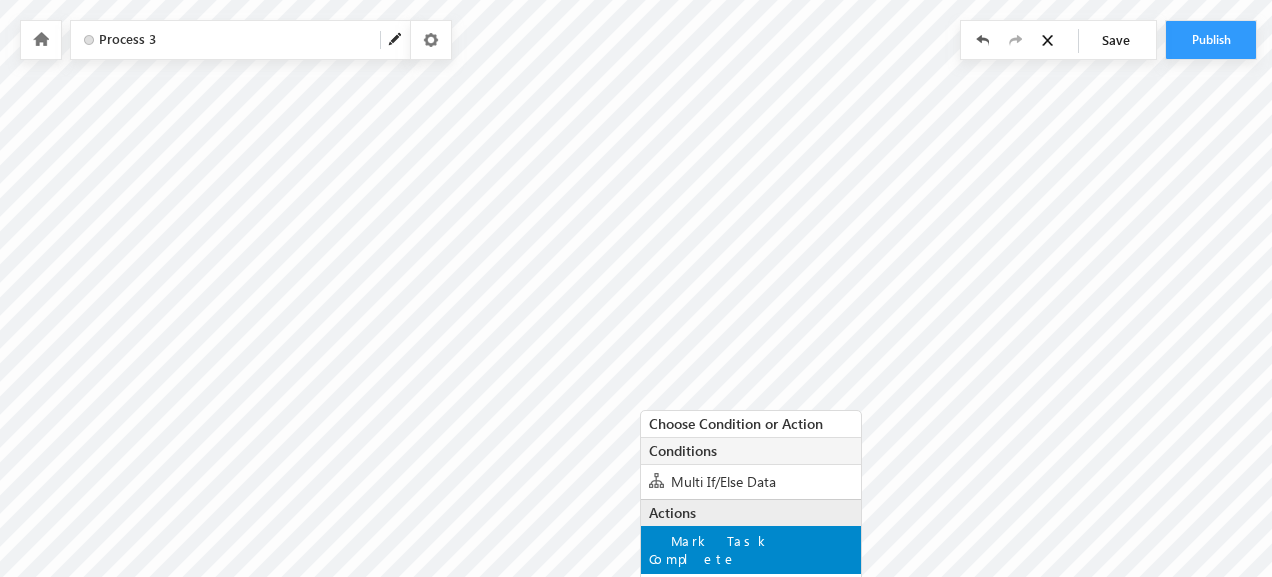 scroll, scrollTop: 22, scrollLeft: 0, axis: vertical 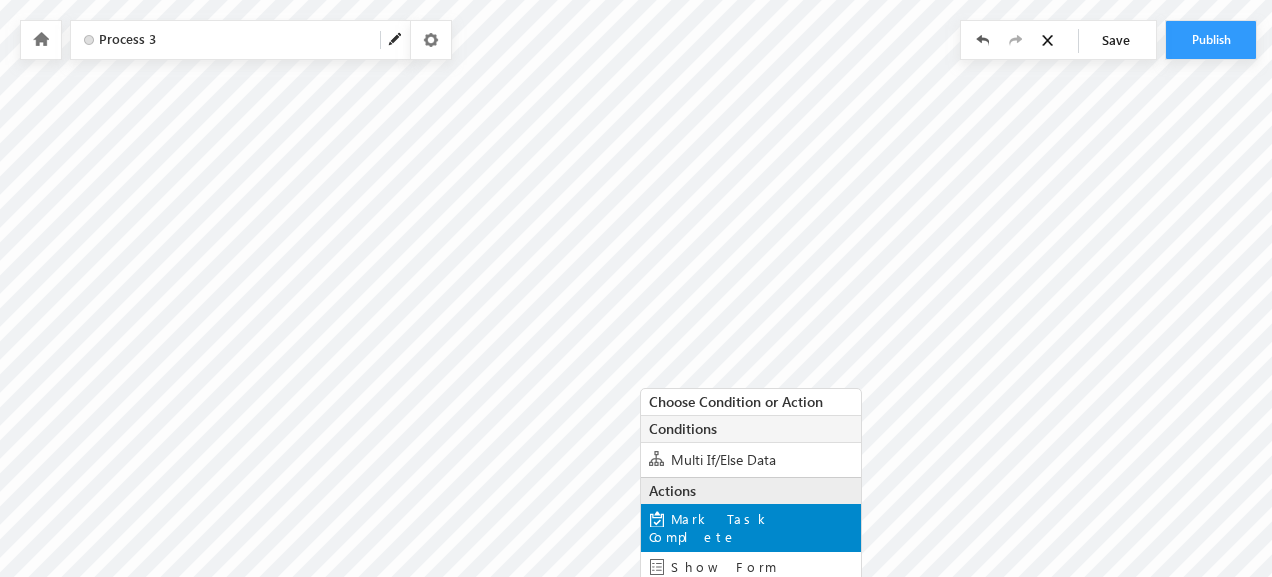 click on "Mark Task Complete" at bounding box center (710, 527) 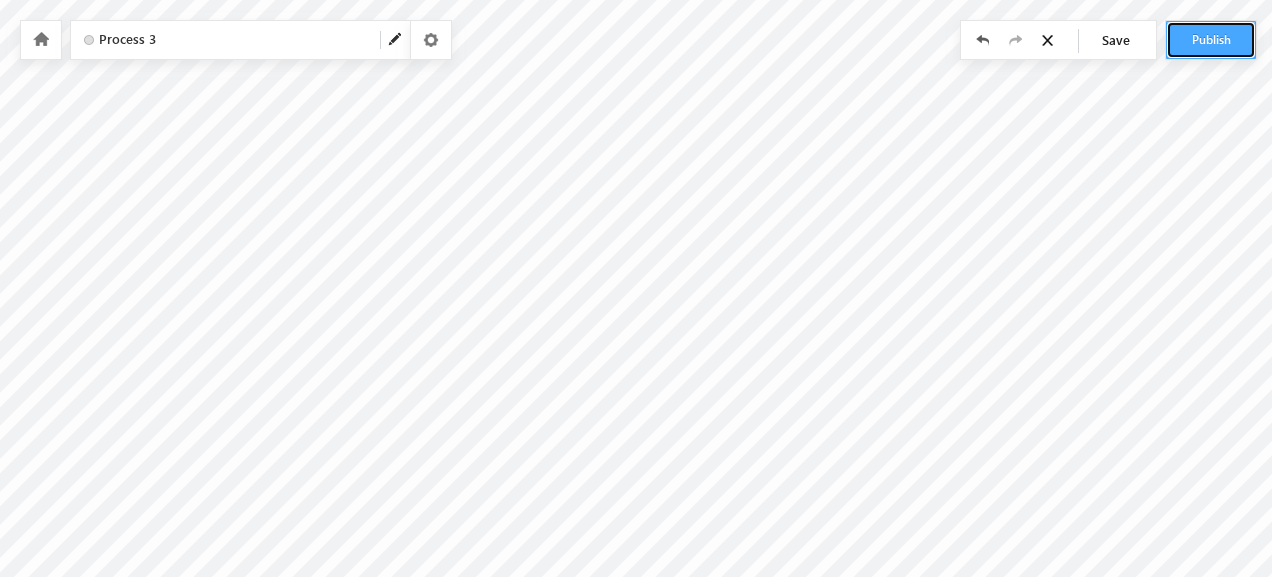 click on "Publish" at bounding box center [1211, 40] 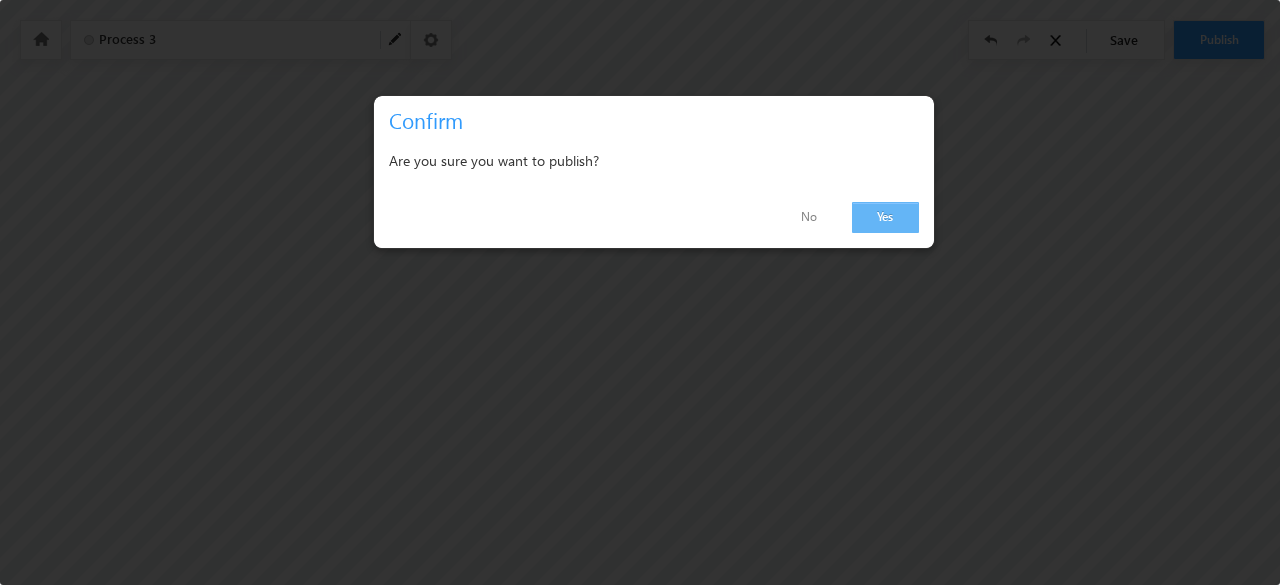 click on "Yes" at bounding box center (885, 217) 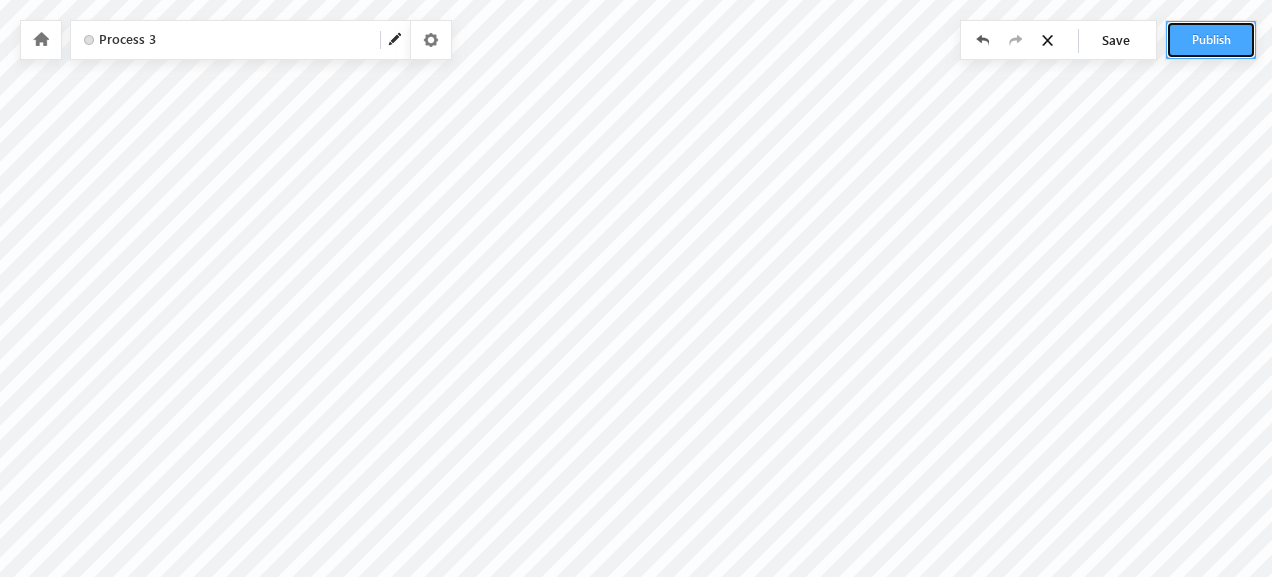 click on "Publish" at bounding box center [1211, 40] 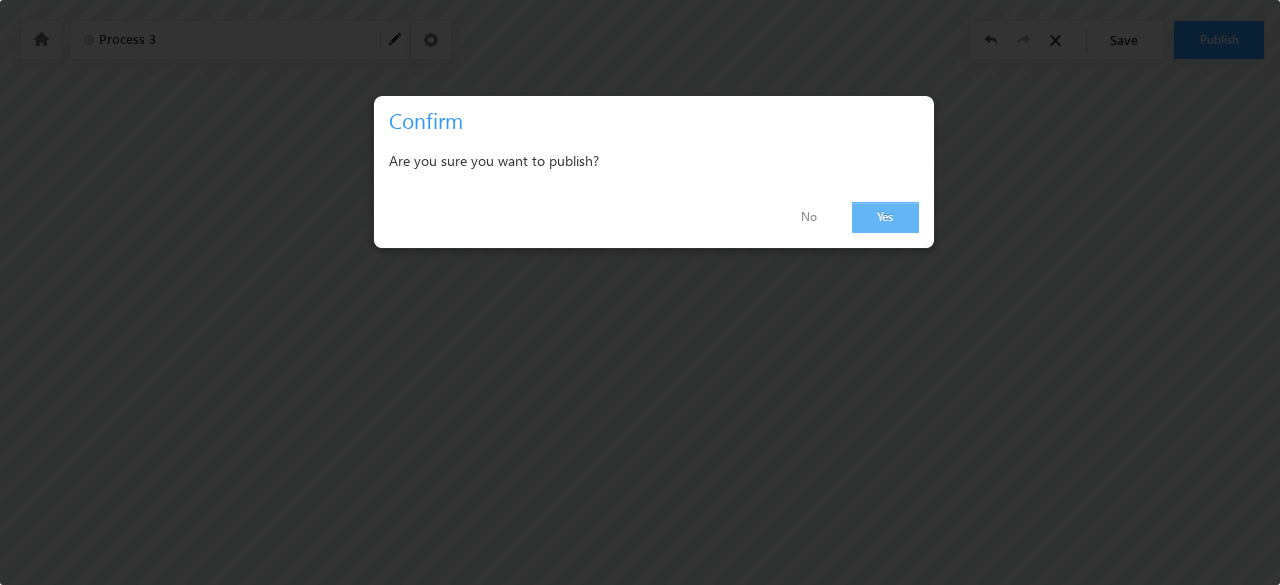 click on "Yes" at bounding box center [885, 217] 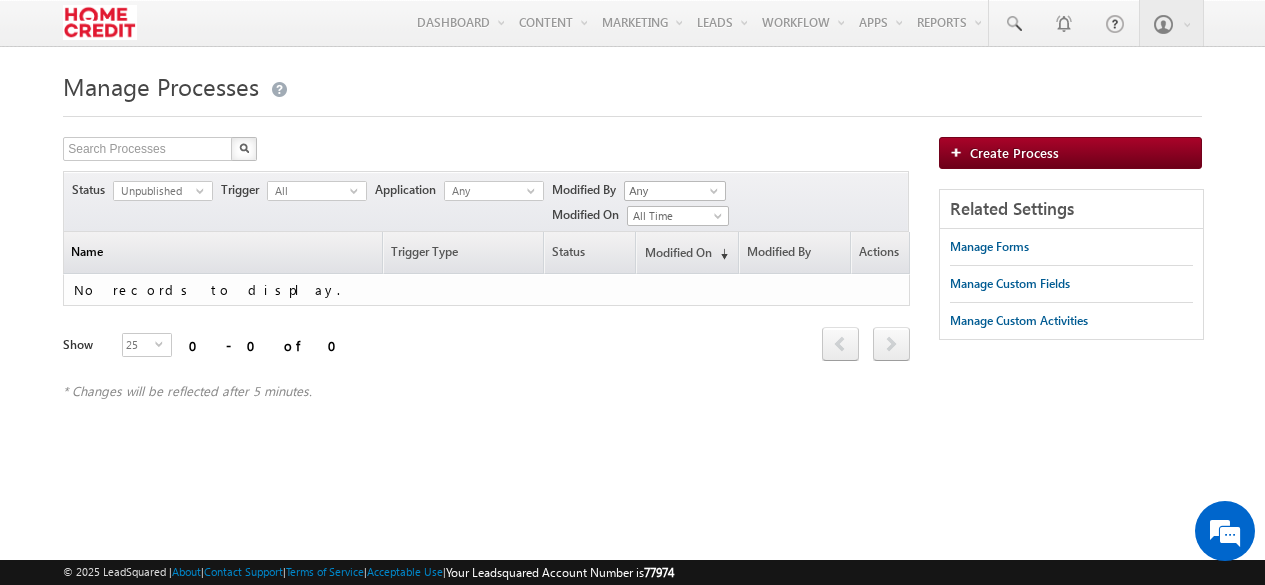 scroll, scrollTop: 0, scrollLeft: 0, axis: both 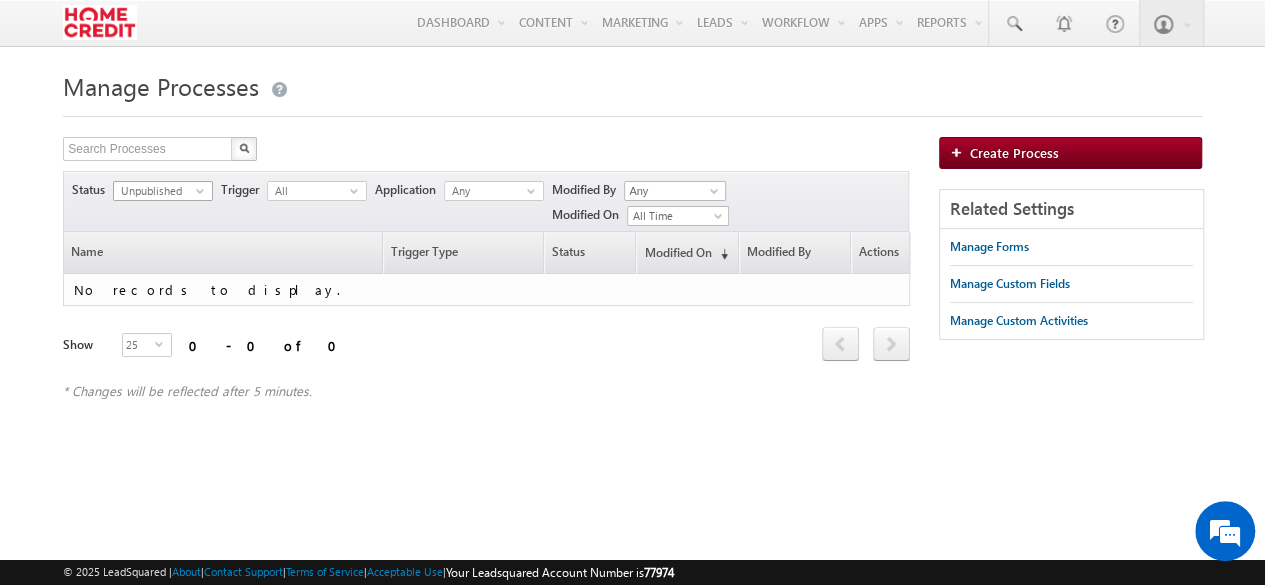click on "Unpublished" at bounding box center (155, 191) 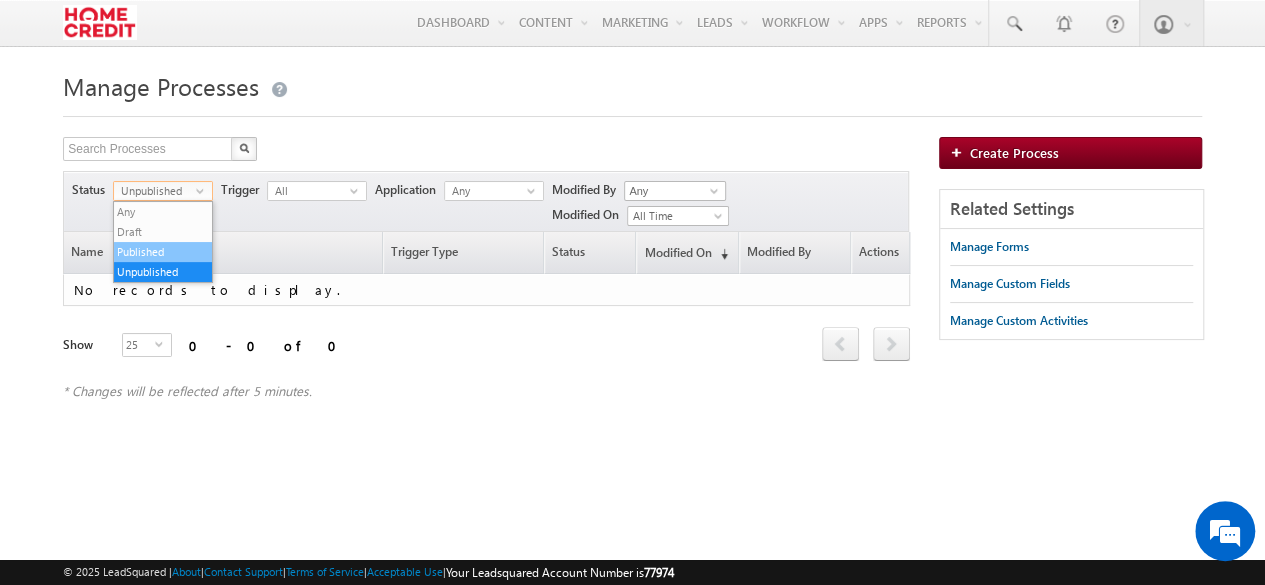 click on "Published" at bounding box center [163, 252] 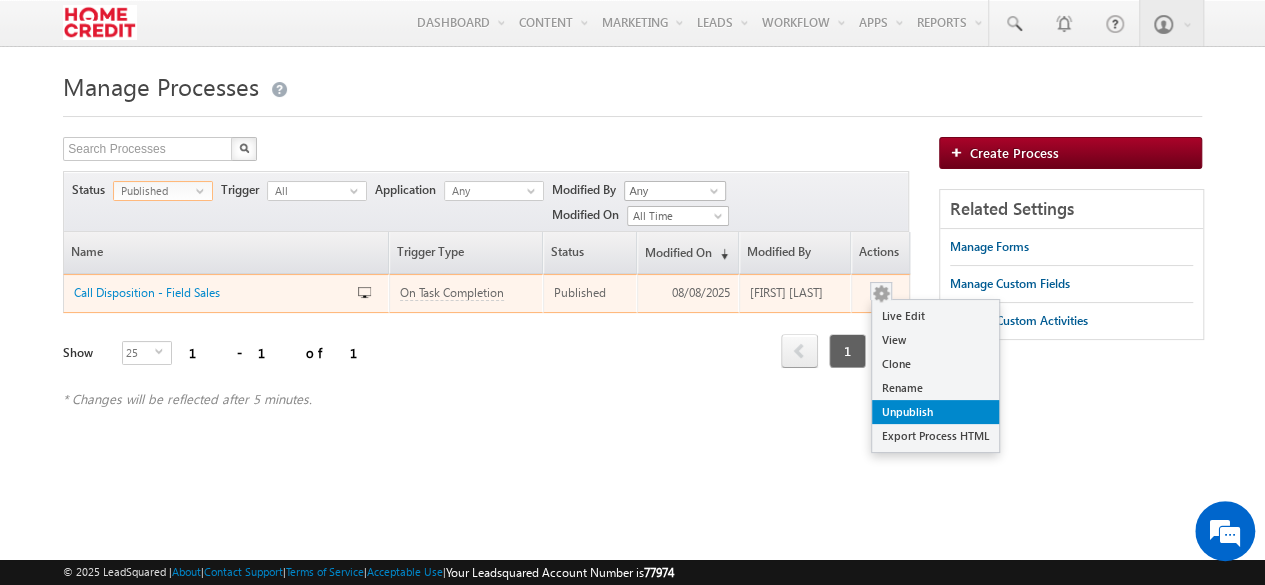 click on "Unpublish" at bounding box center [935, 412] 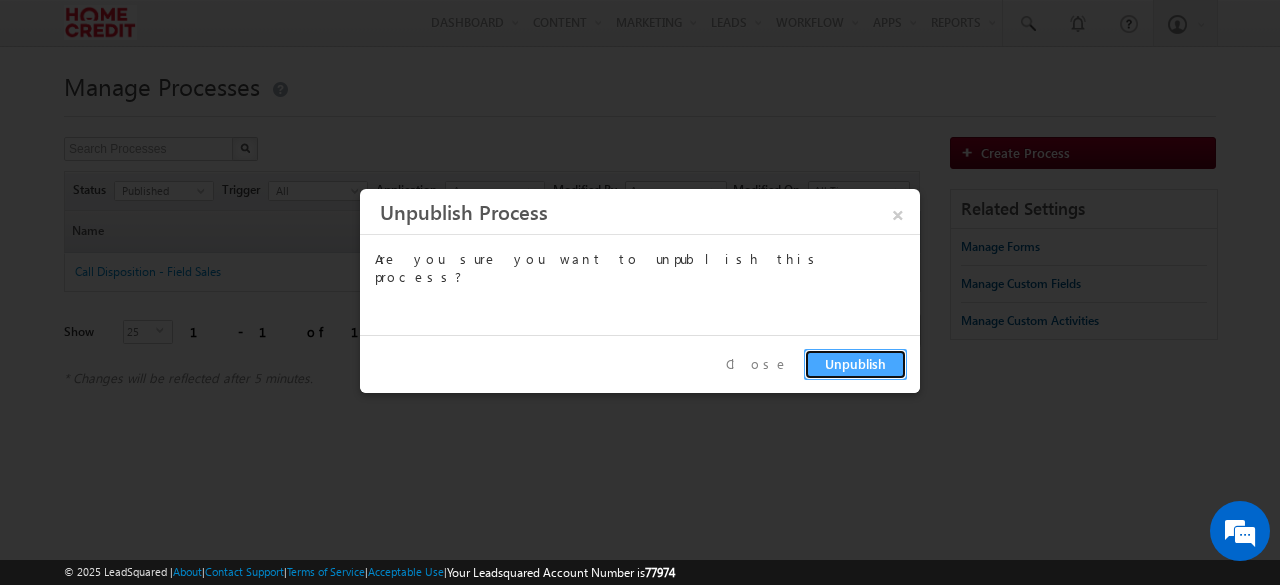 click on "Unpublish" at bounding box center [855, 363] 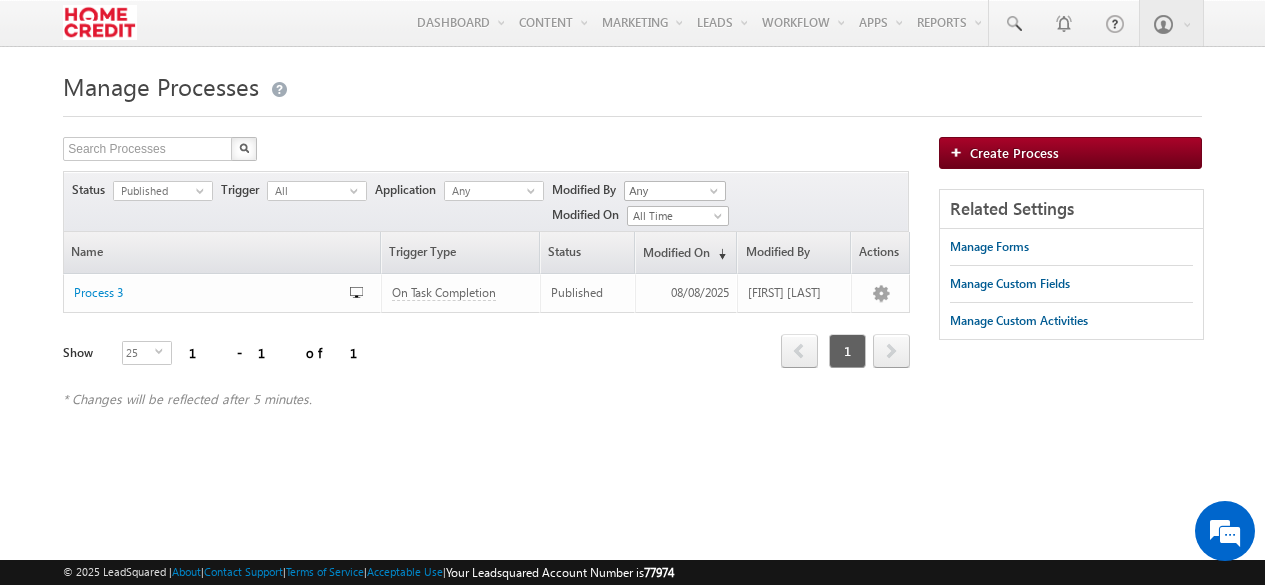 scroll, scrollTop: 0, scrollLeft: 0, axis: both 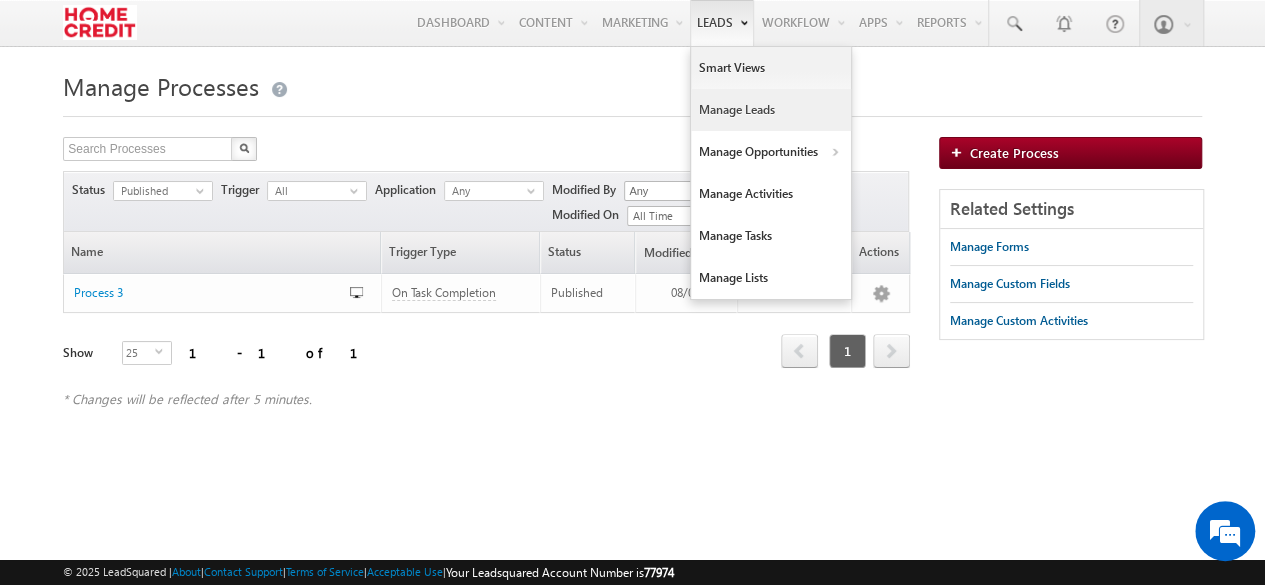 click on "Manage Leads" at bounding box center (771, 110) 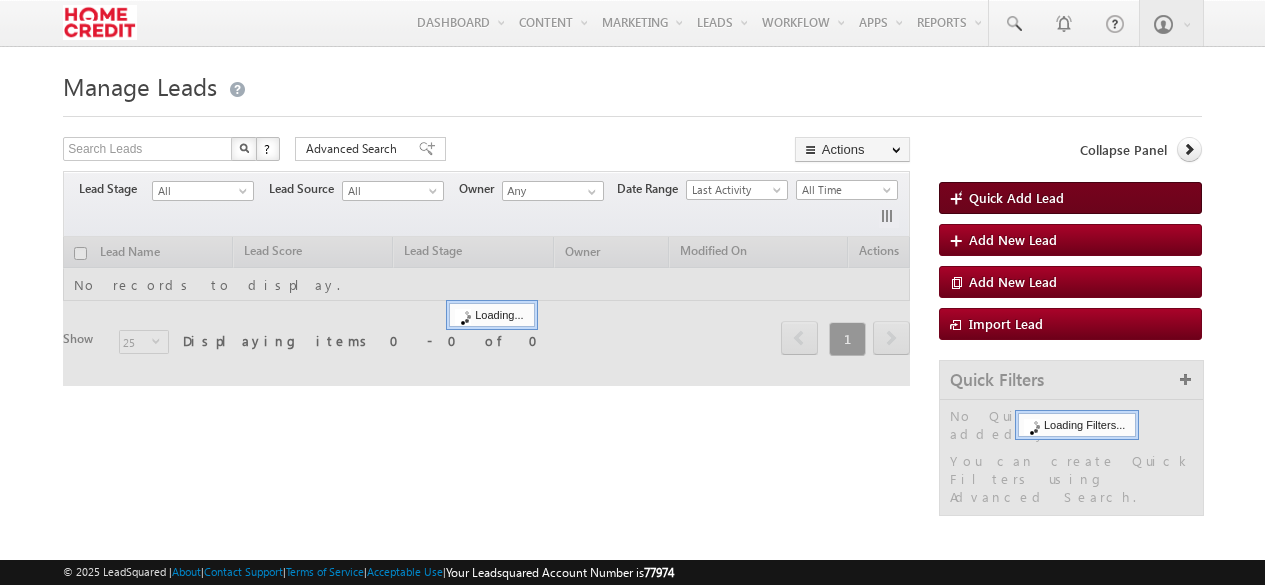 scroll, scrollTop: 0, scrollLeft: 0, axis: both 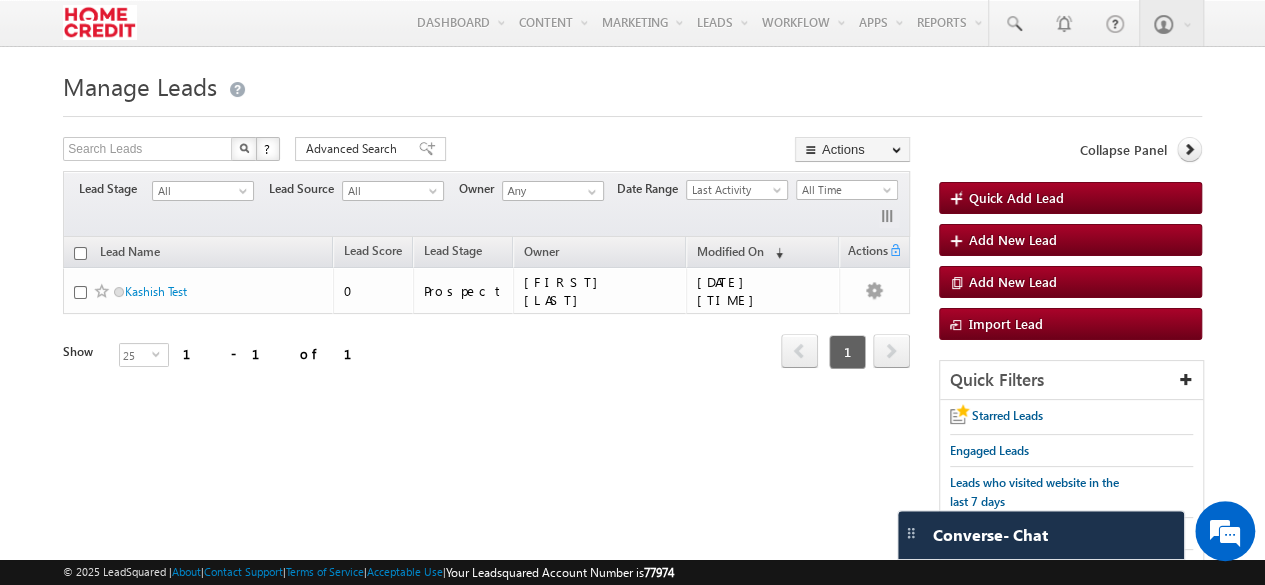 click at bounding box center [99, 22] 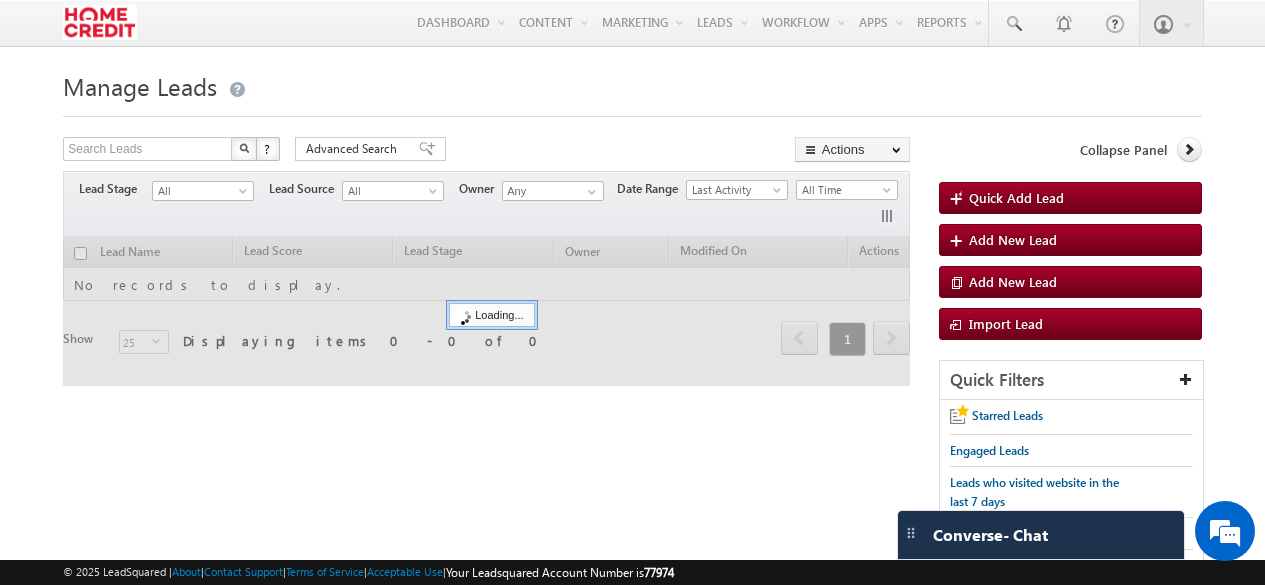 scroll, scrollTop: 0, scrollLeft: 0, axis: both 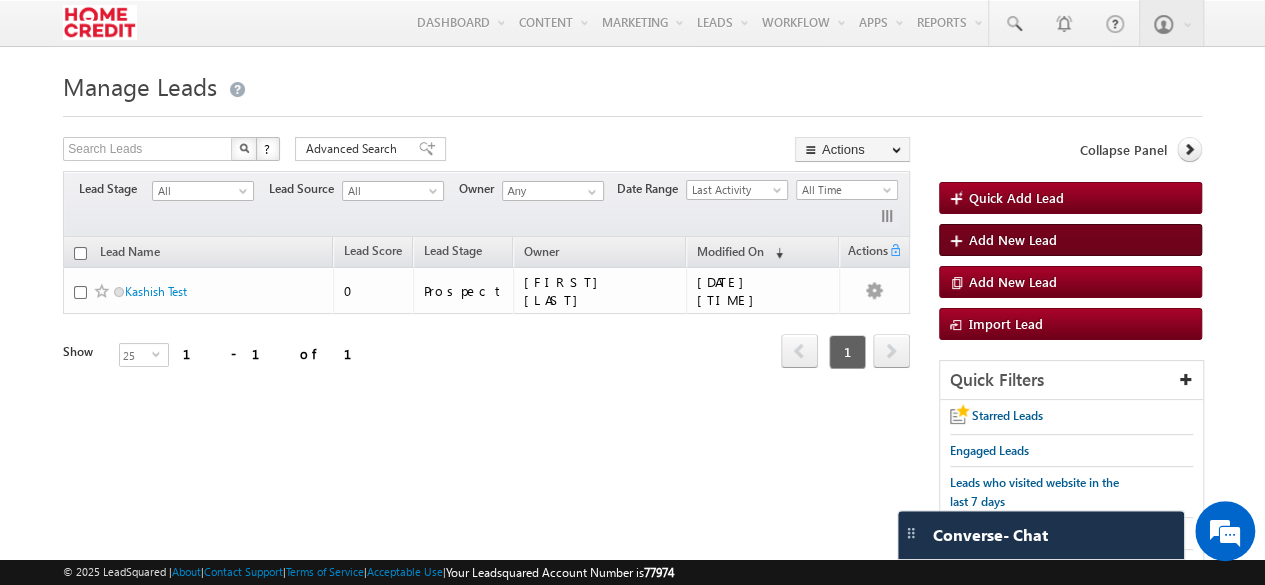 click at bounding box center (959, 242) 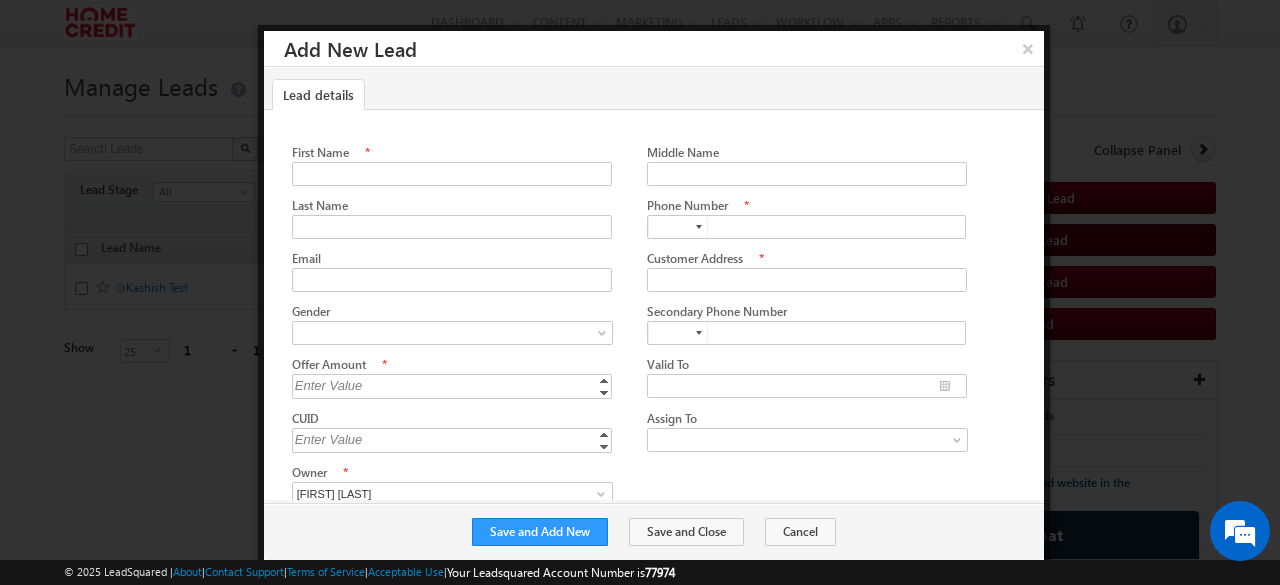 scroll, scrollTop: 0, scrollLeft: 0, axis: both 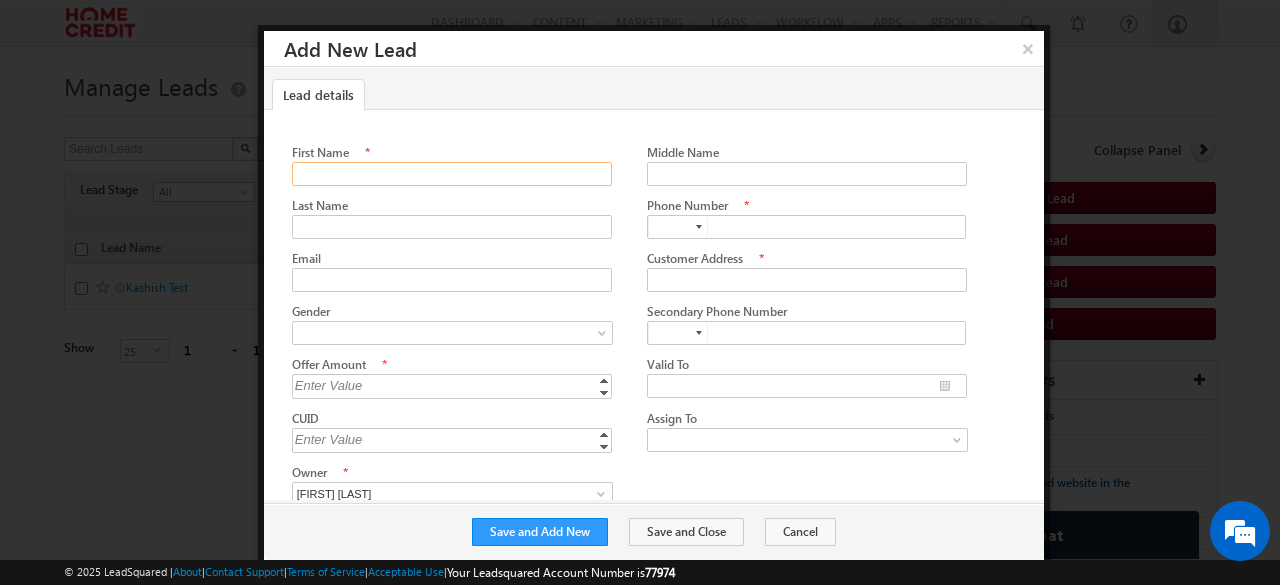 click on "First Name" at bounding box center (452, 174) 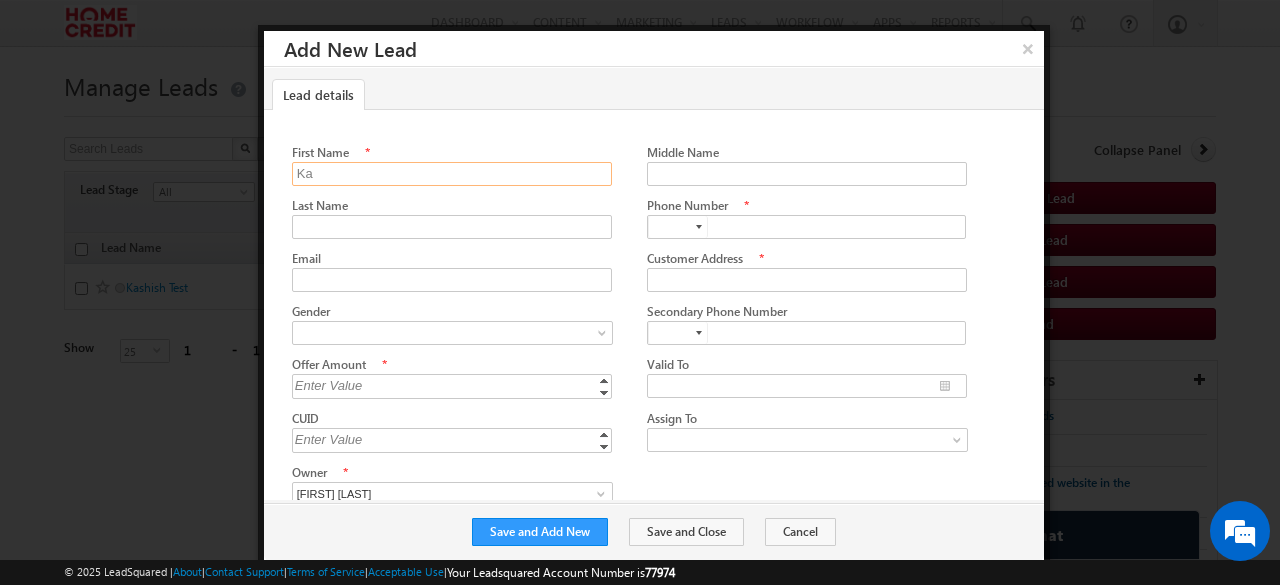 type on "K" 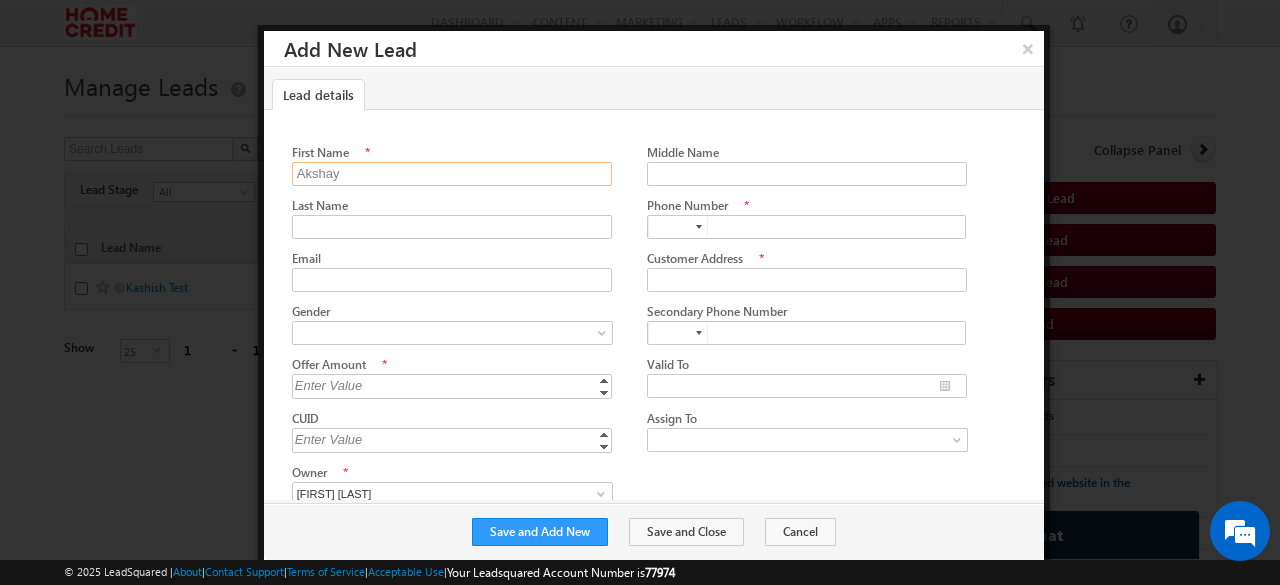 type on "Akshay" 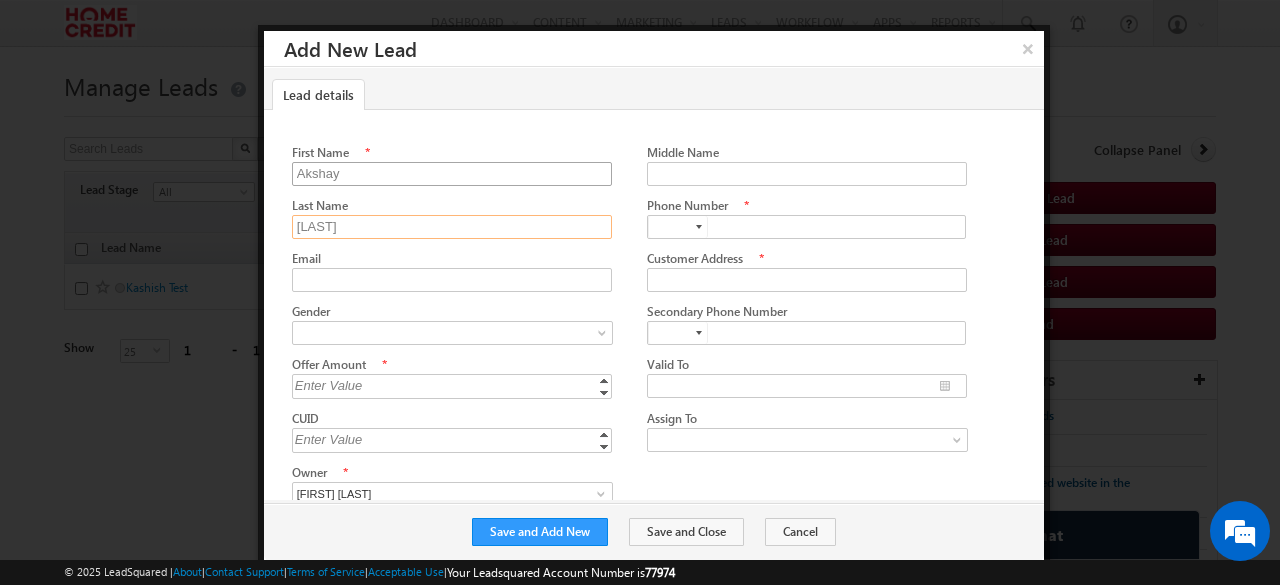 type on "[LAST]" 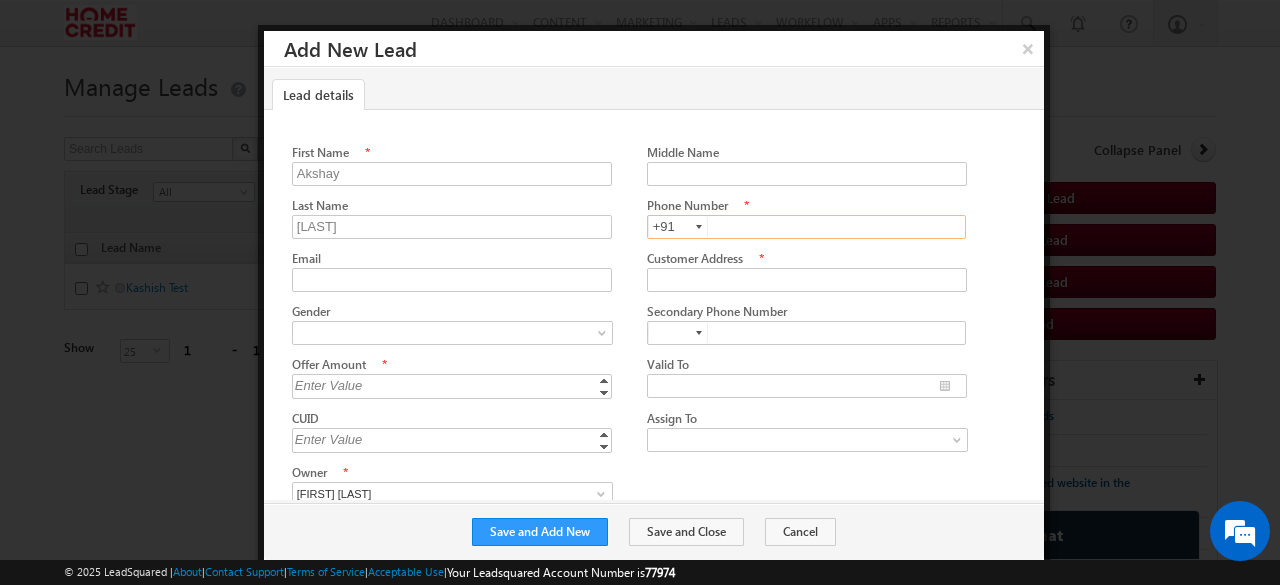 type on "+91" 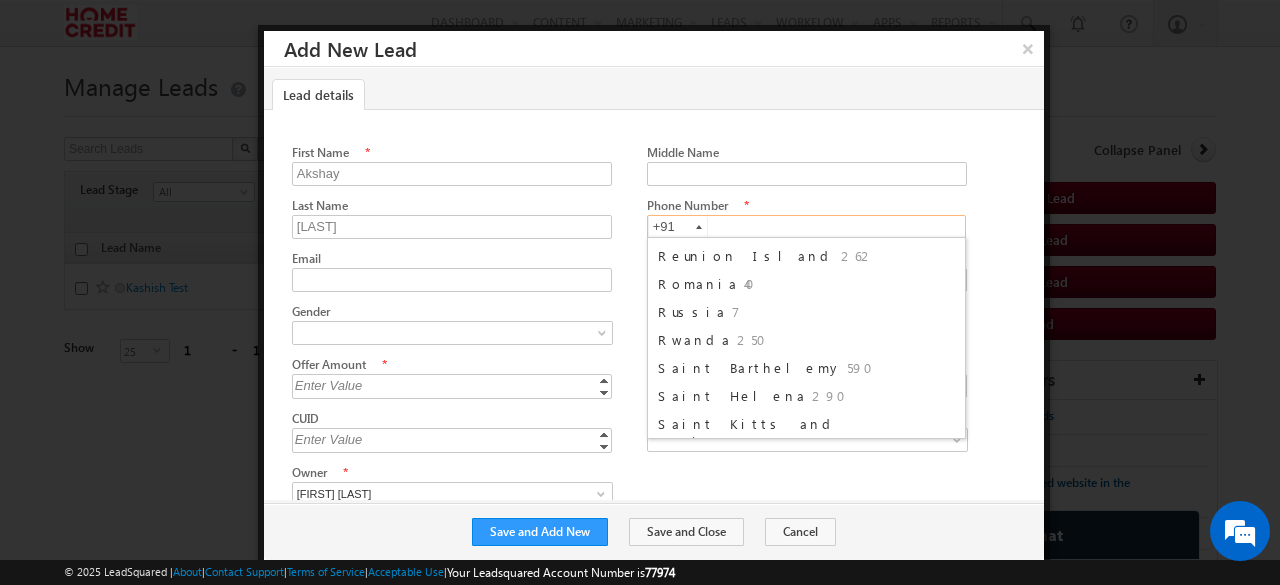 scroll, scrollTop: 5688, scrollLeft: 0, axis: vertical 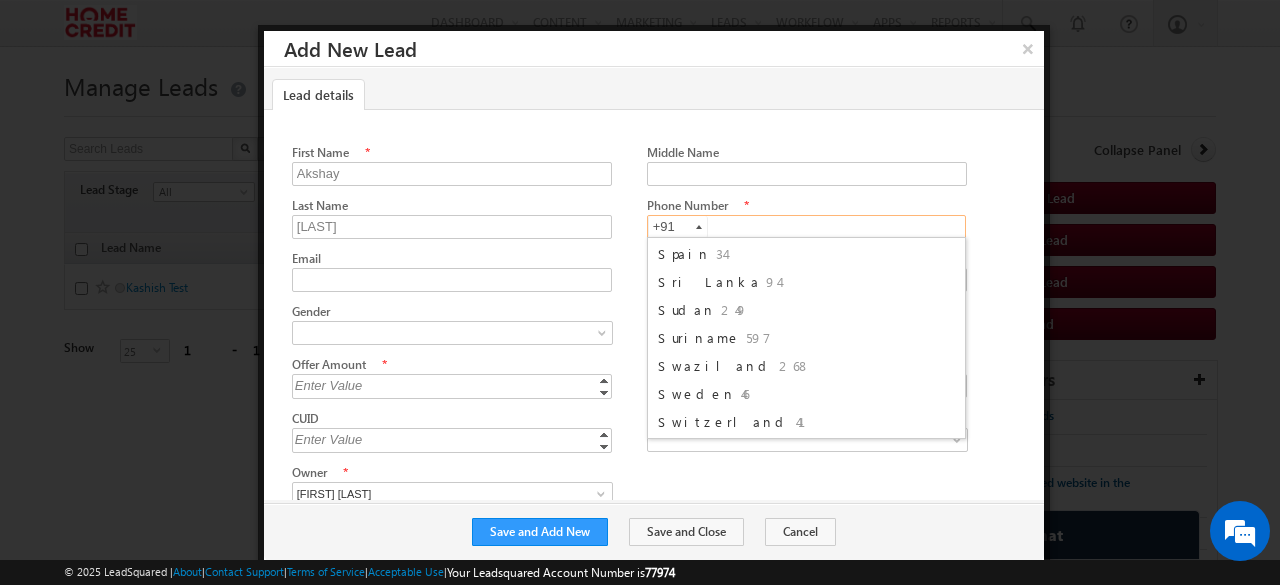 click on "Phone Number
*
[PHONE]" at bounding box center (824, 217) 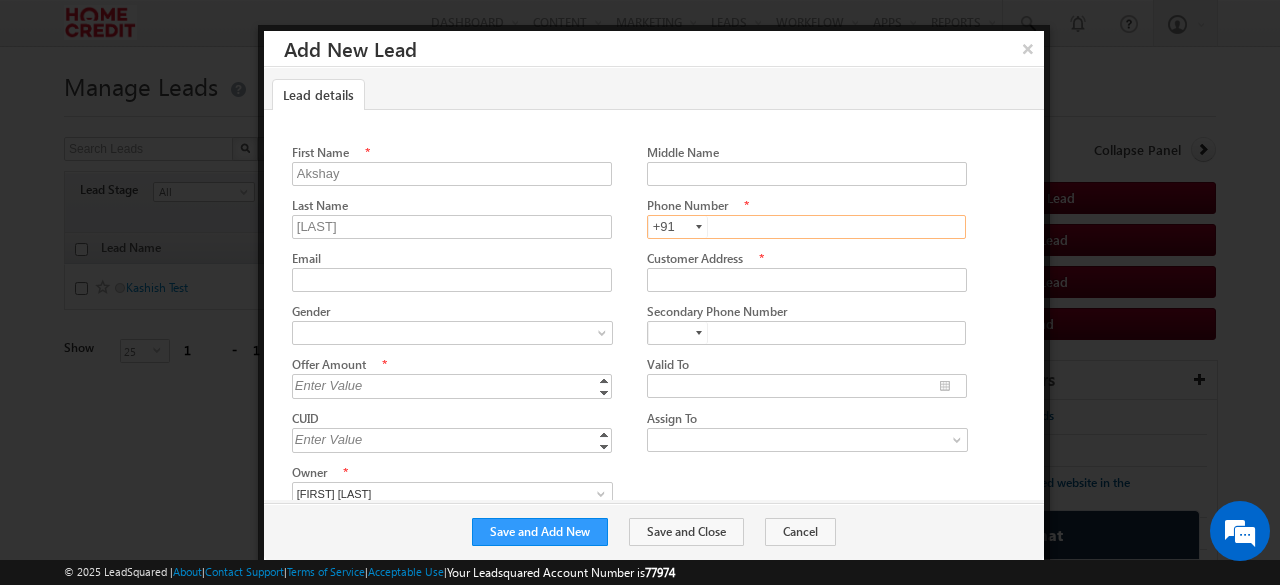 click at bounding box center [807, 227] 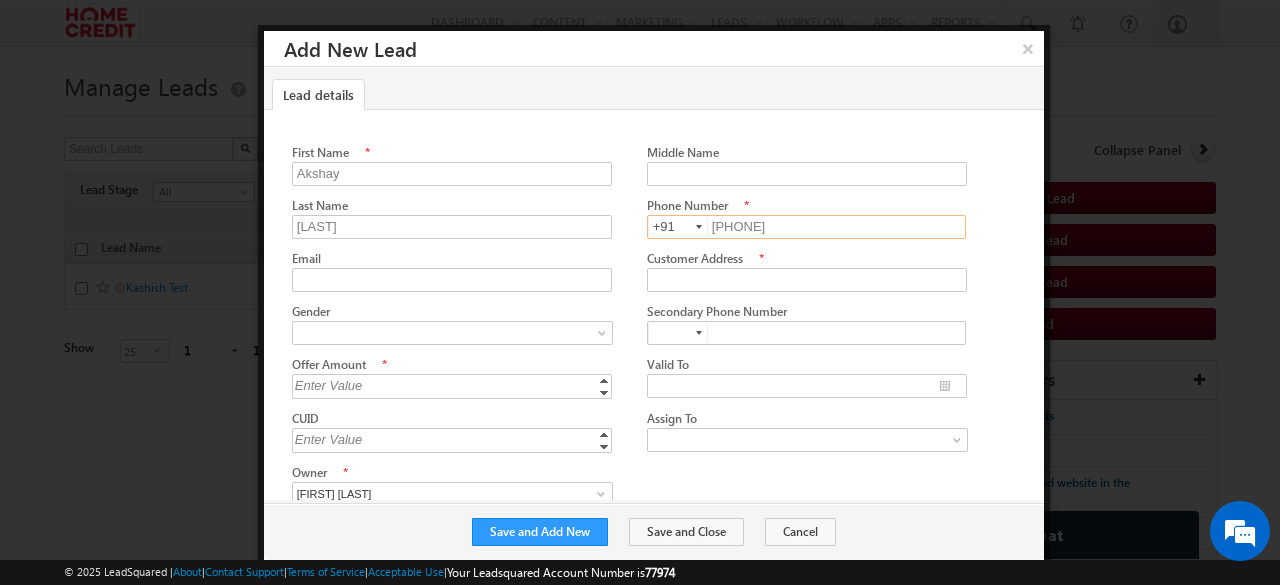 click on "[PHONE]" at bounding box center [807, 227] 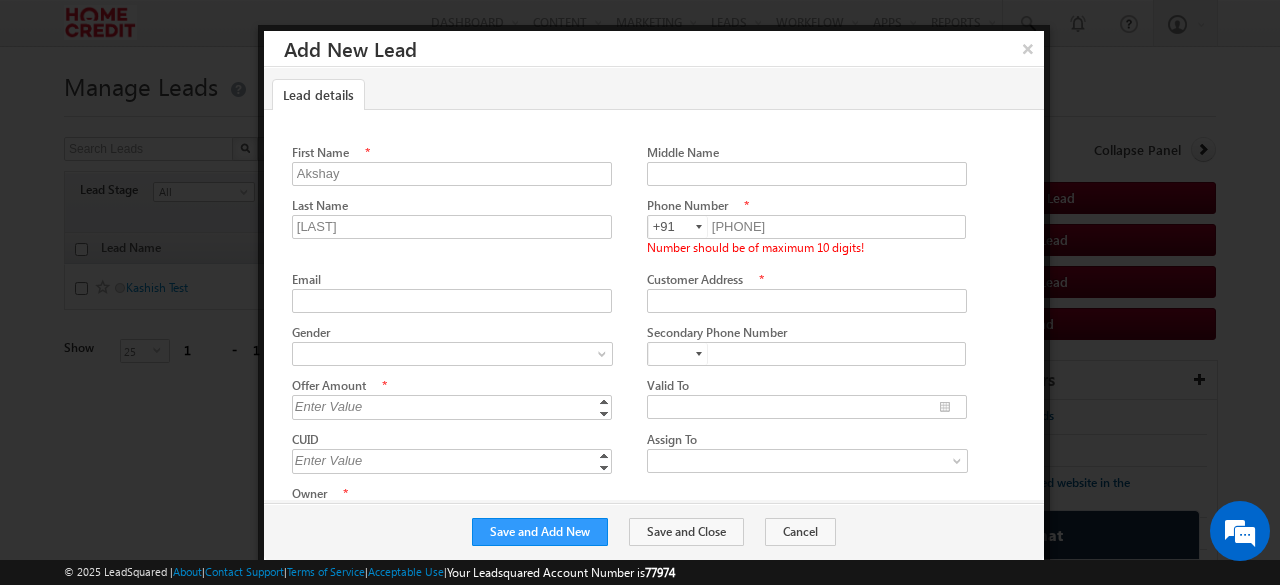 click on "Number should be of maximum 10 digits!" at bounding box center [755, 247] 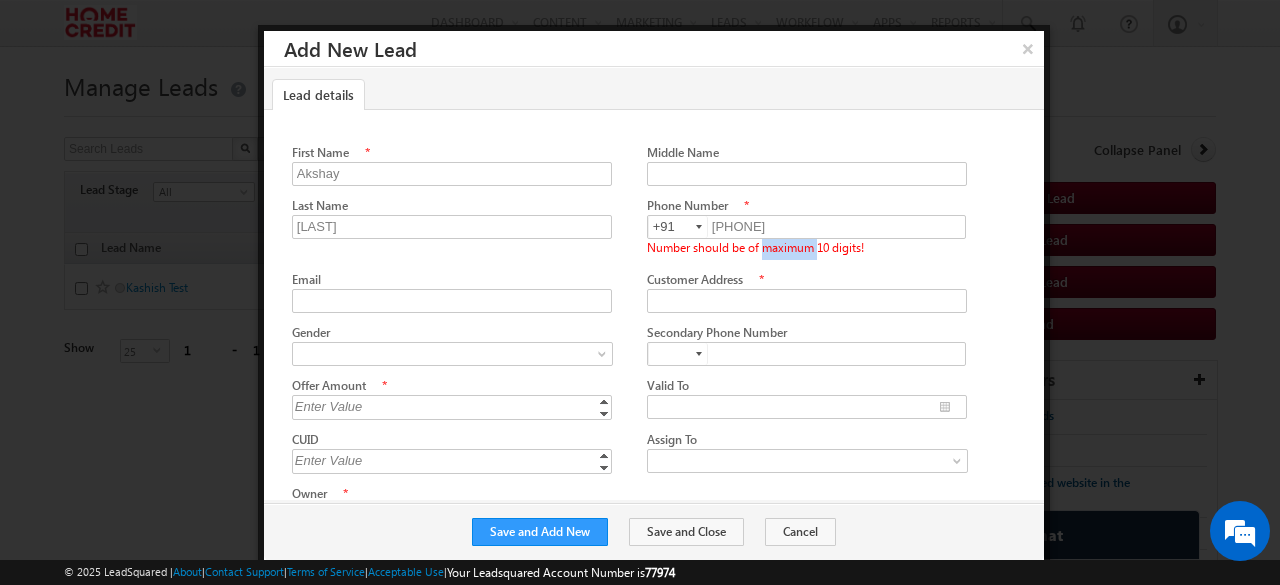click on "Number should be of maximum 10 digits!" at bounding box center (755, 247) 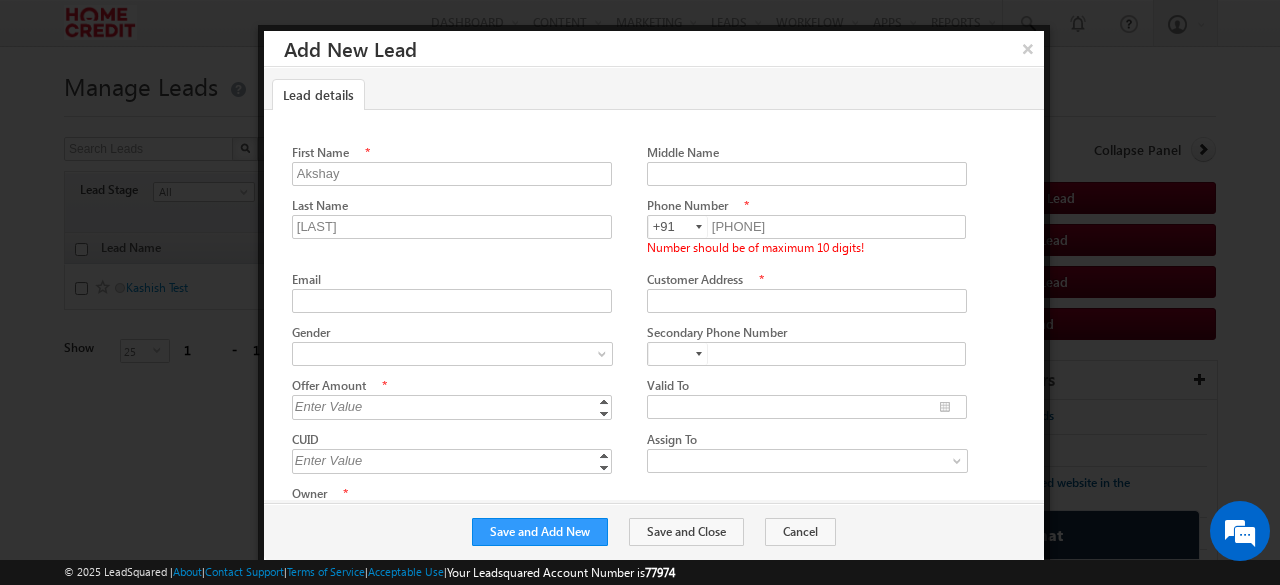 click on "Number should be of maximum 10 digits!" at bounding box center (807, 249) 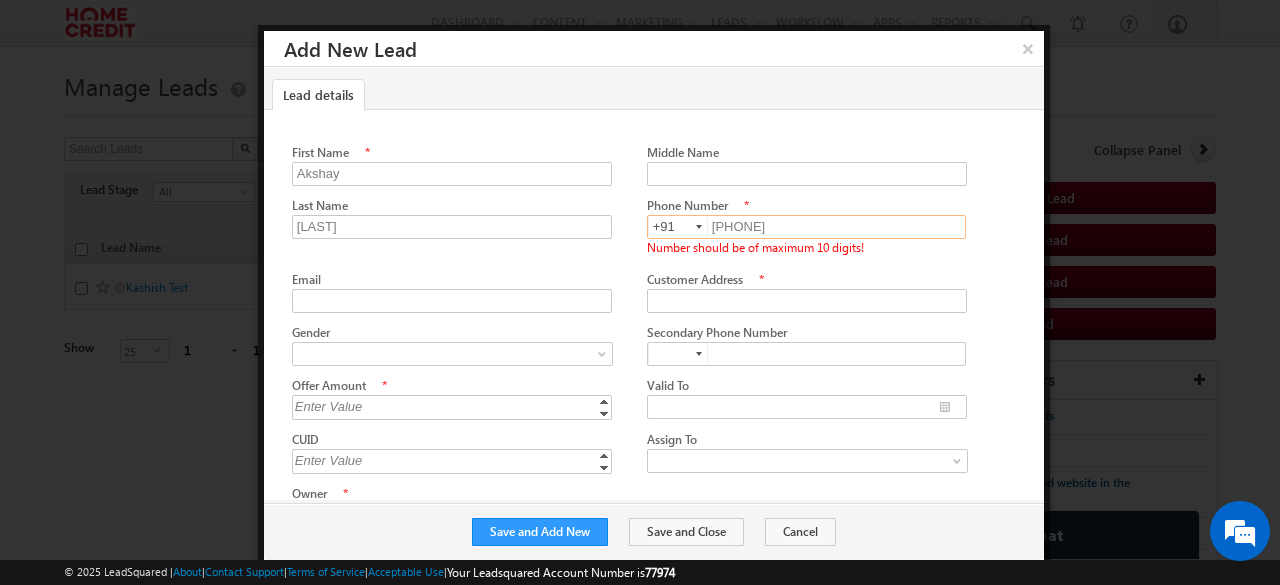 click on "[PHONE]" at bounding box center (807, 227) 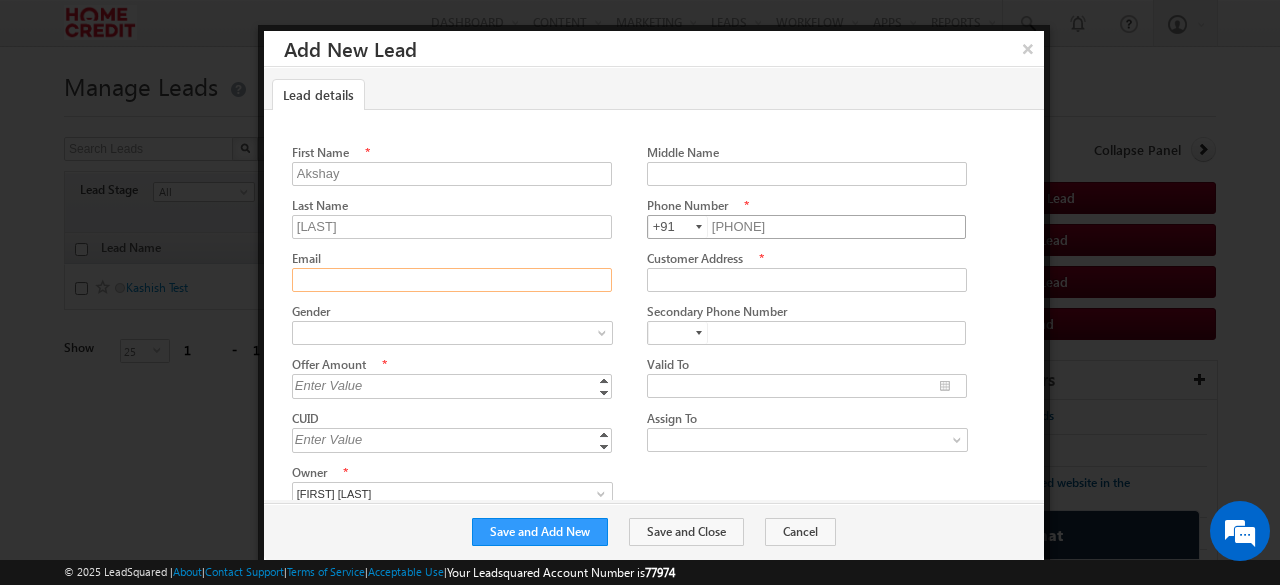 type on "d" 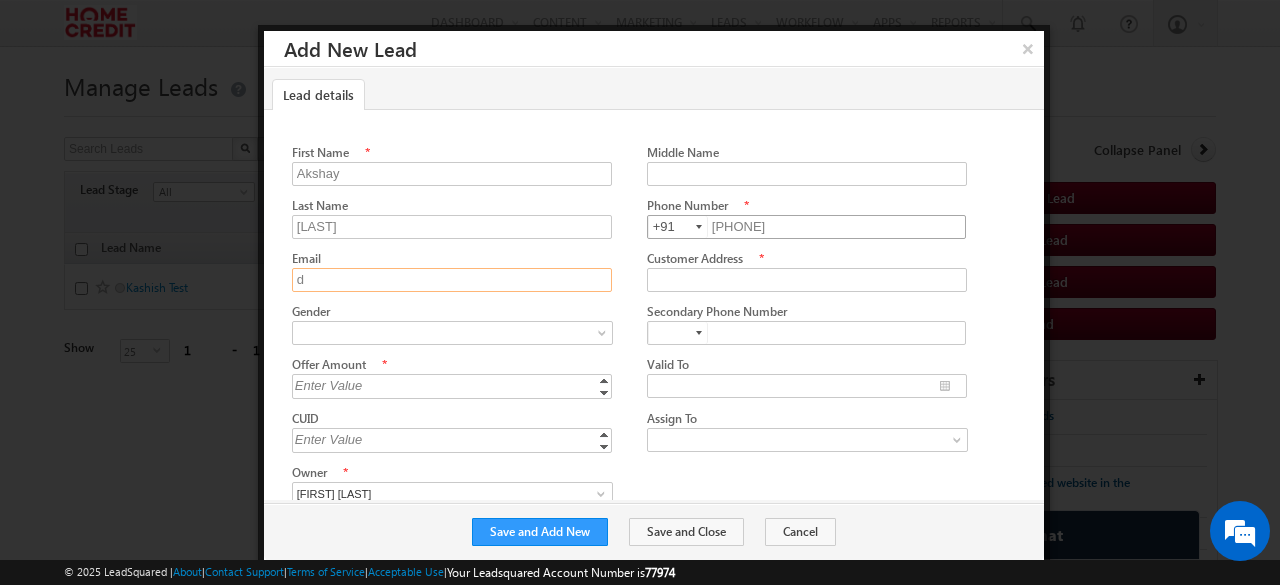 type 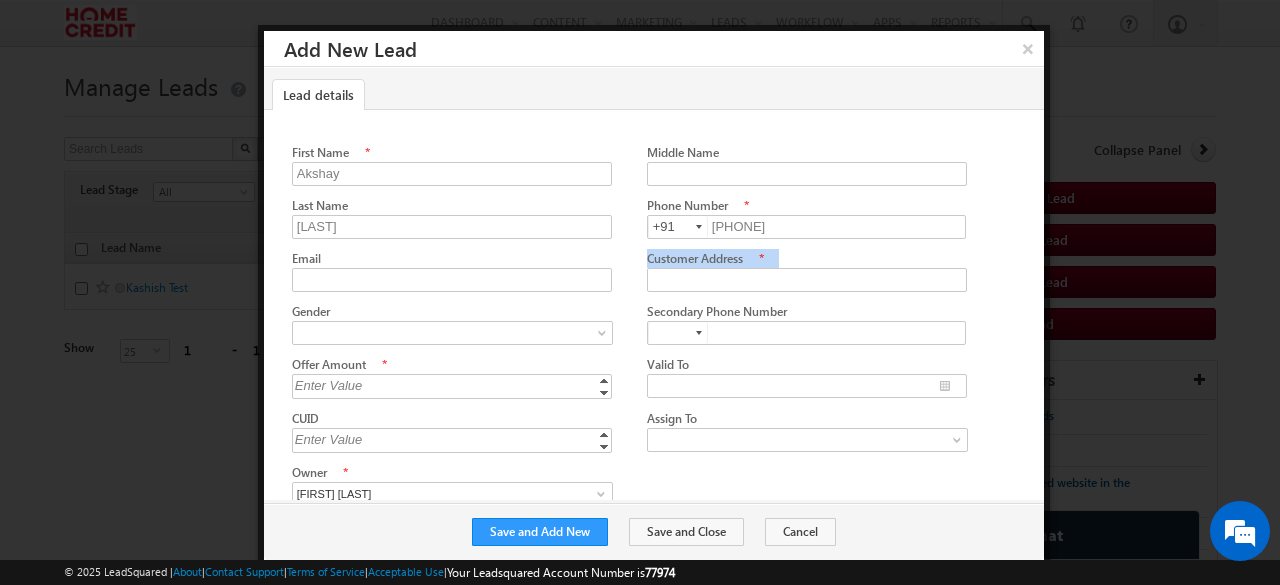 drag, startPoint x: 322, startPoint y: 249, endPoint x: 287, endPoint y: 257, distance: 35.902645 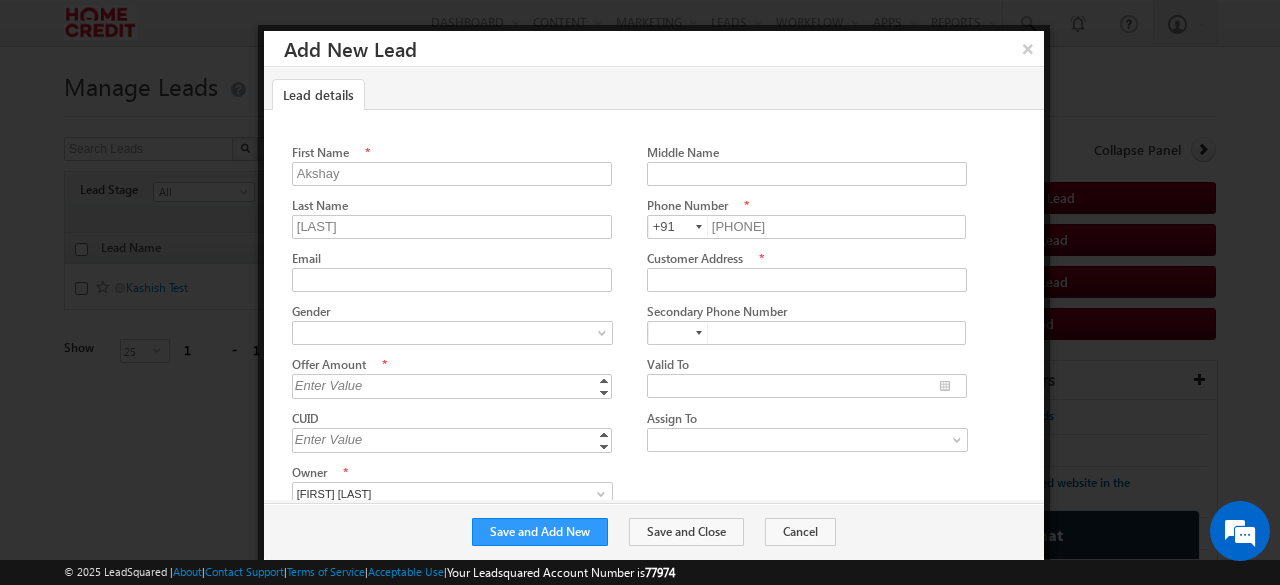 click on "Email" at bounding box center (306, 258) 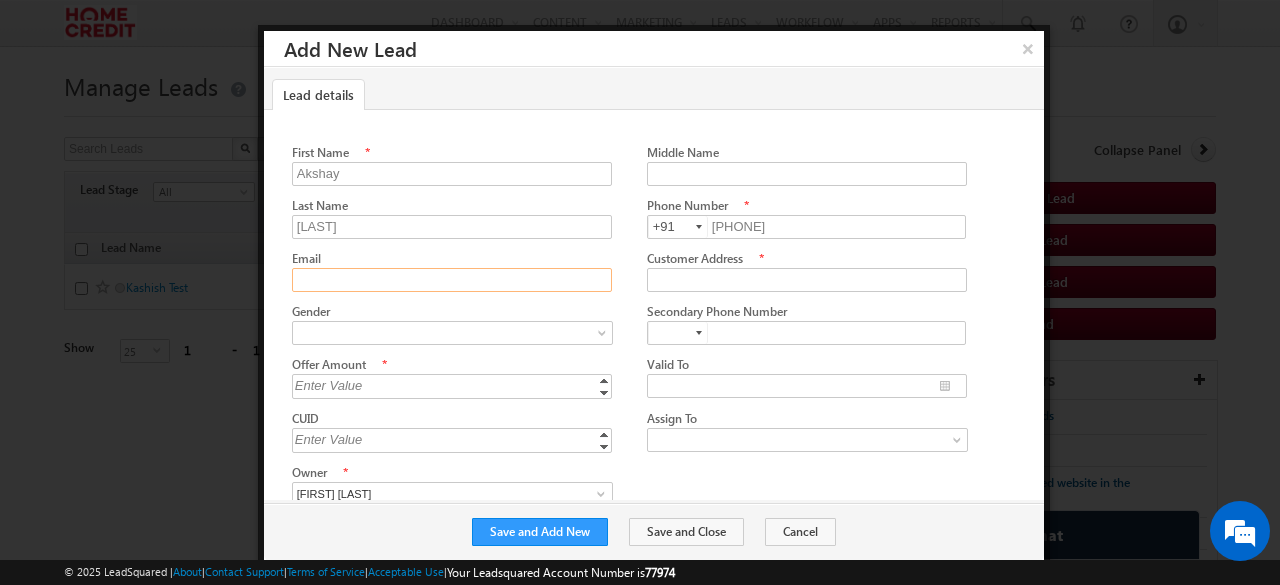 click on "Email" 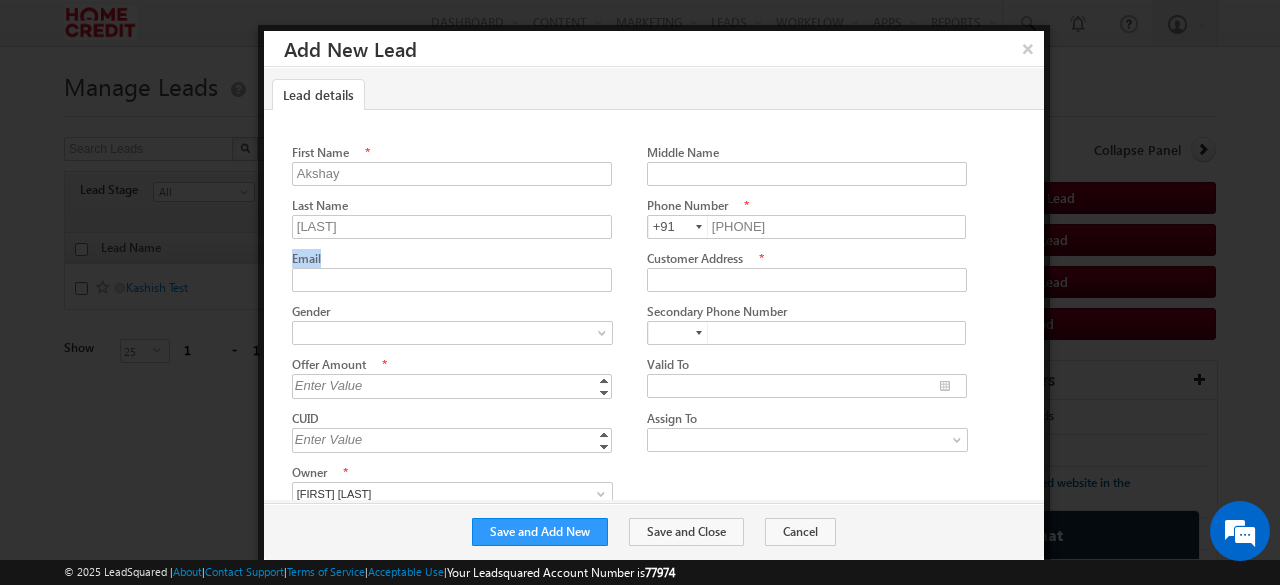 click on "Email" at bounding box center [306, 258] 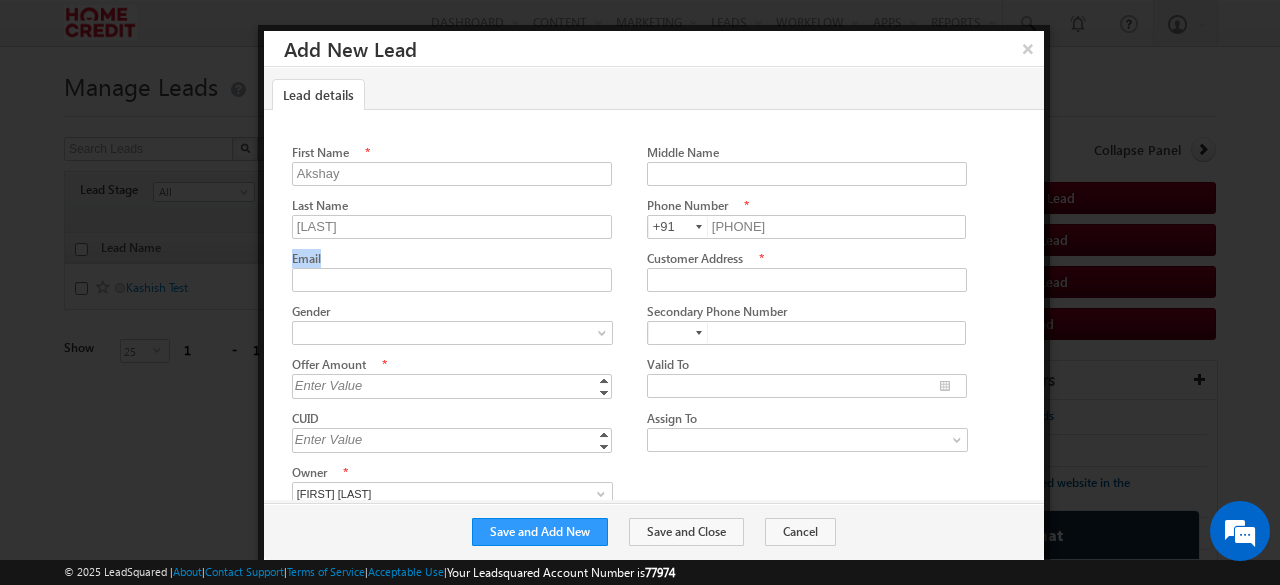 click on "Email" 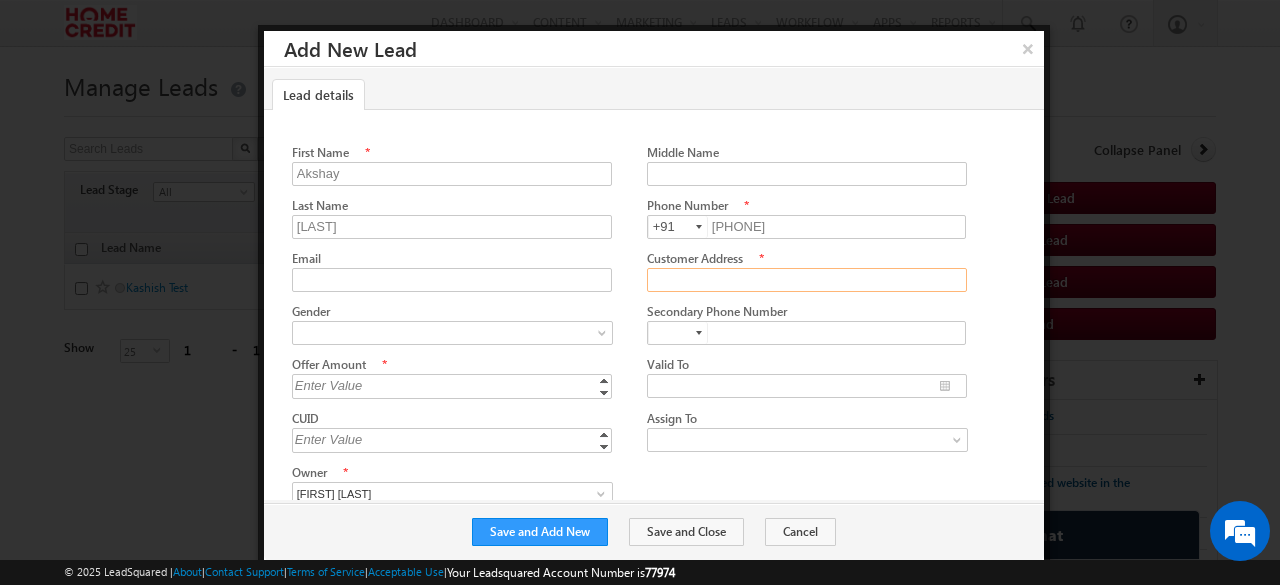 click on "Customer Address" at bounding box center [807, 280] 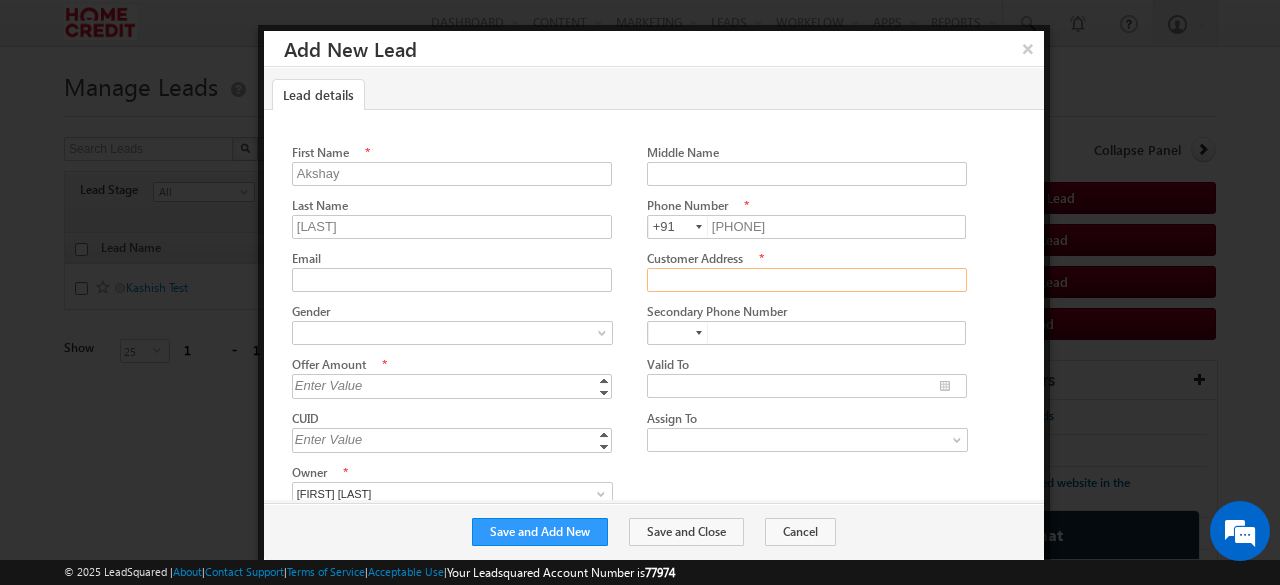 click on "Customer Address" at bounding box center [807, 280] 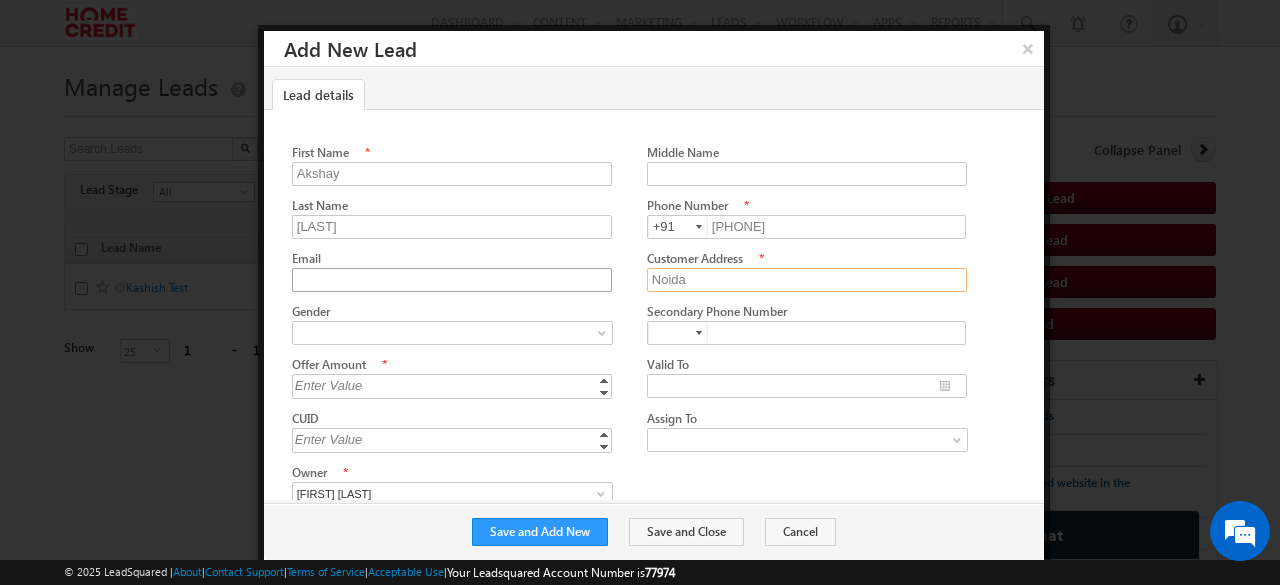type on "Noida" 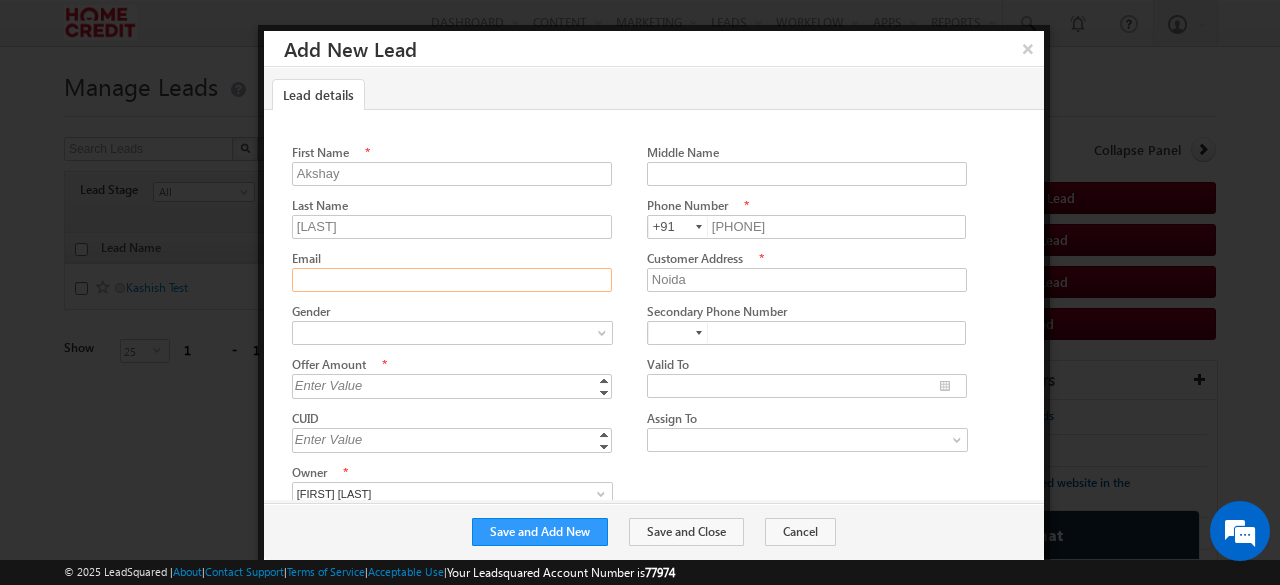 click on "Email" 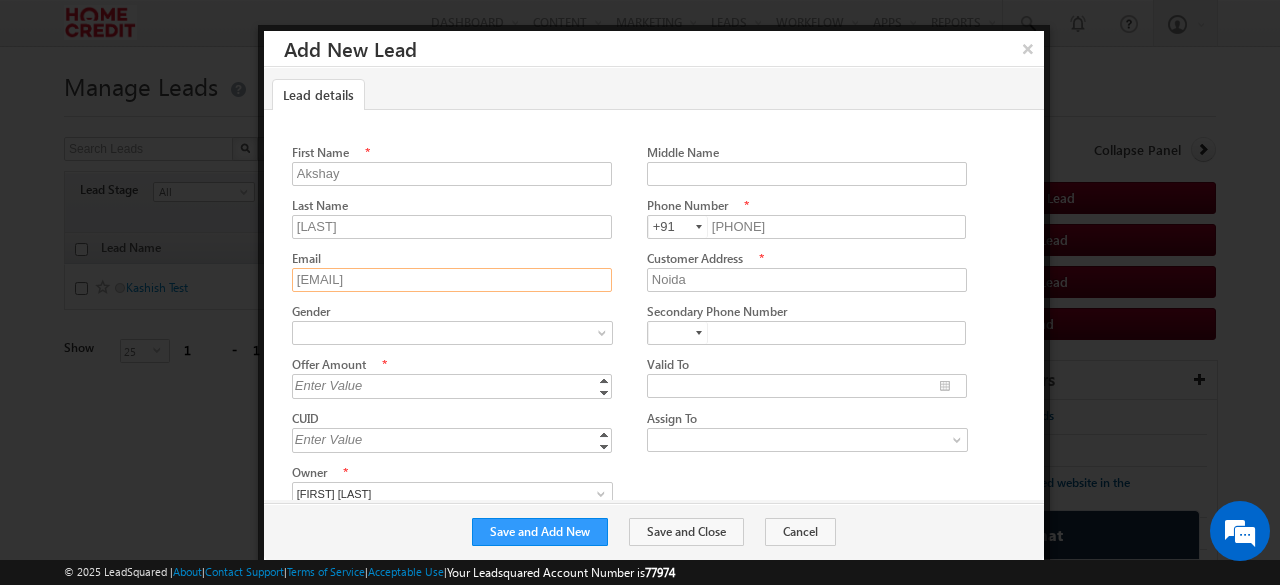 type on "[EMAIL]" 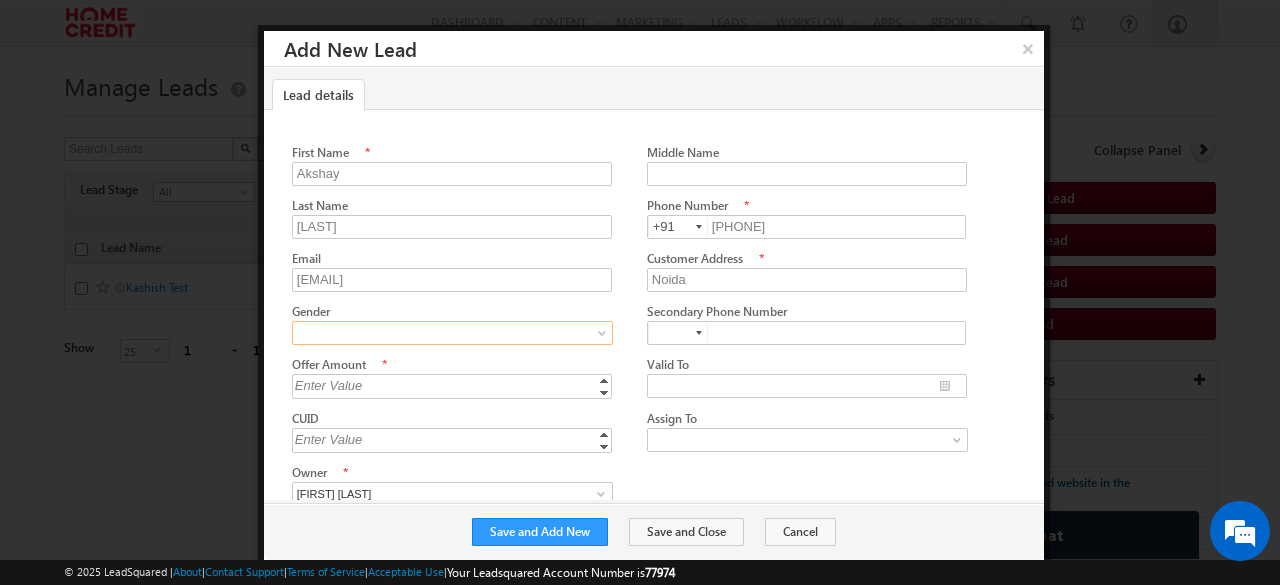 click at bounding box center [448, 333] 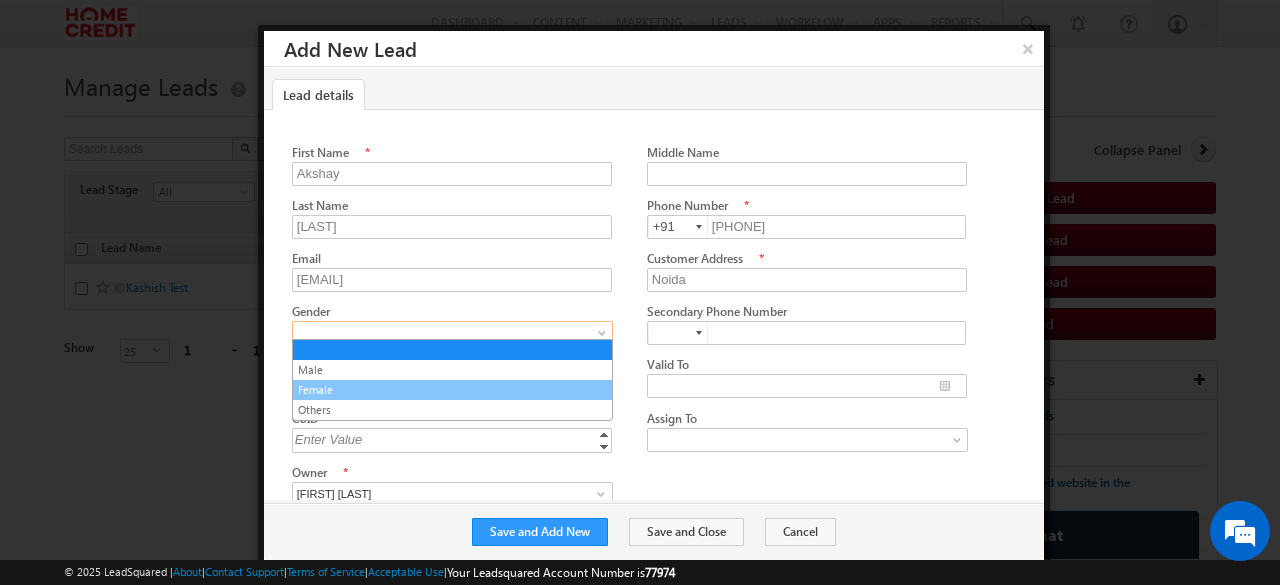 click on "Female" at bounding box center [452, 390] 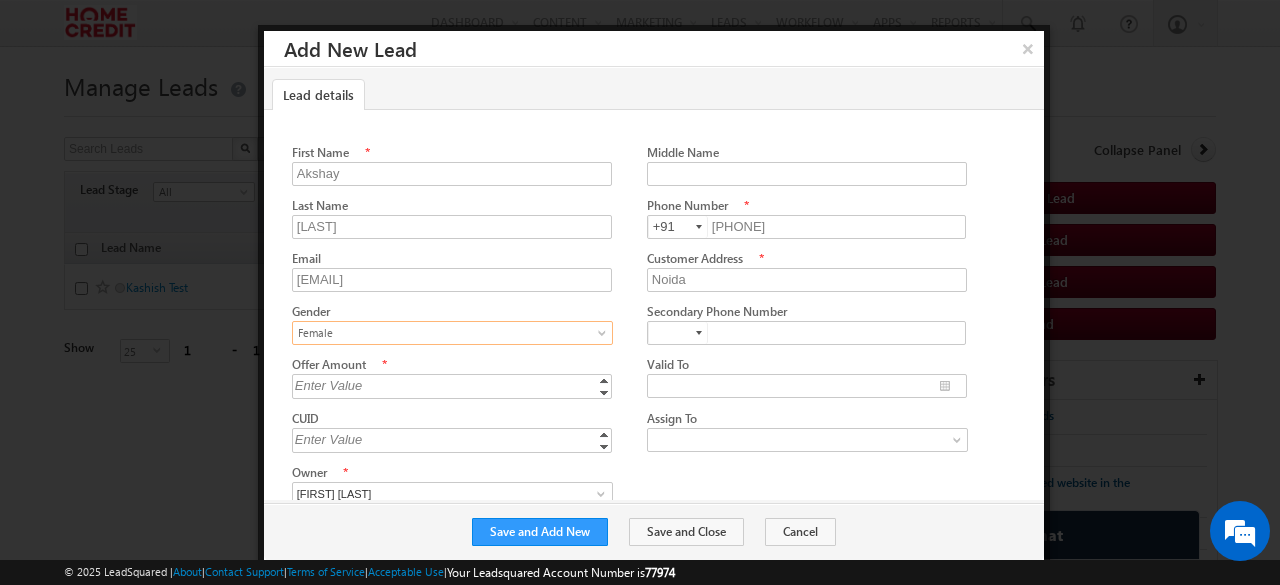 click on "Female" at bounding box center (448, 333) 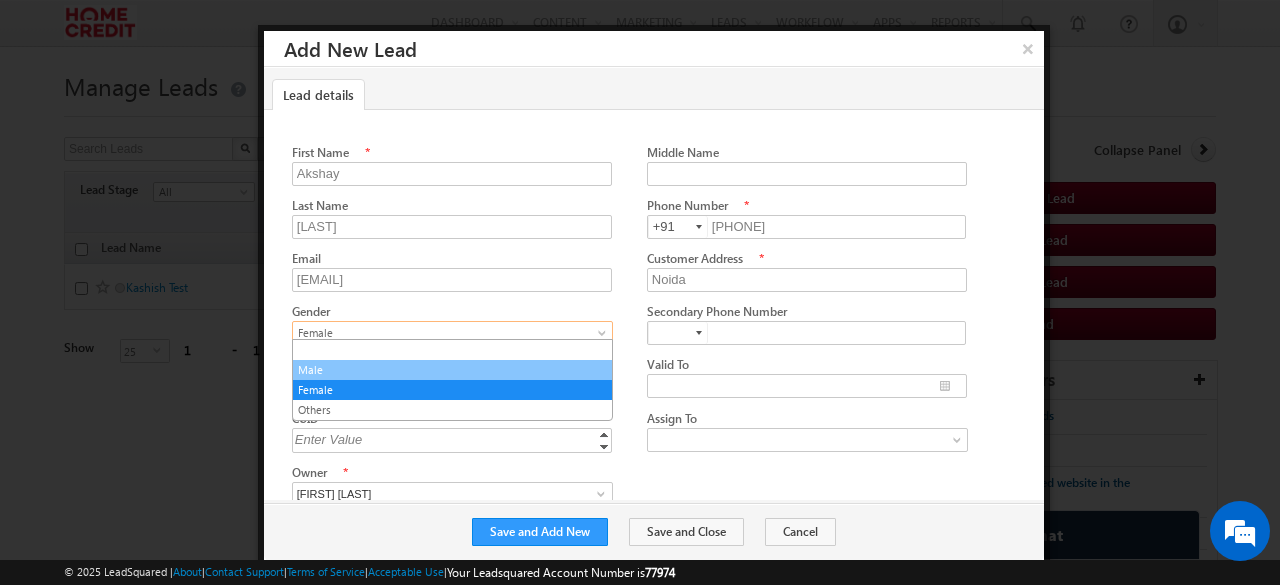 click on "Male" at bounding box center [452, 370] 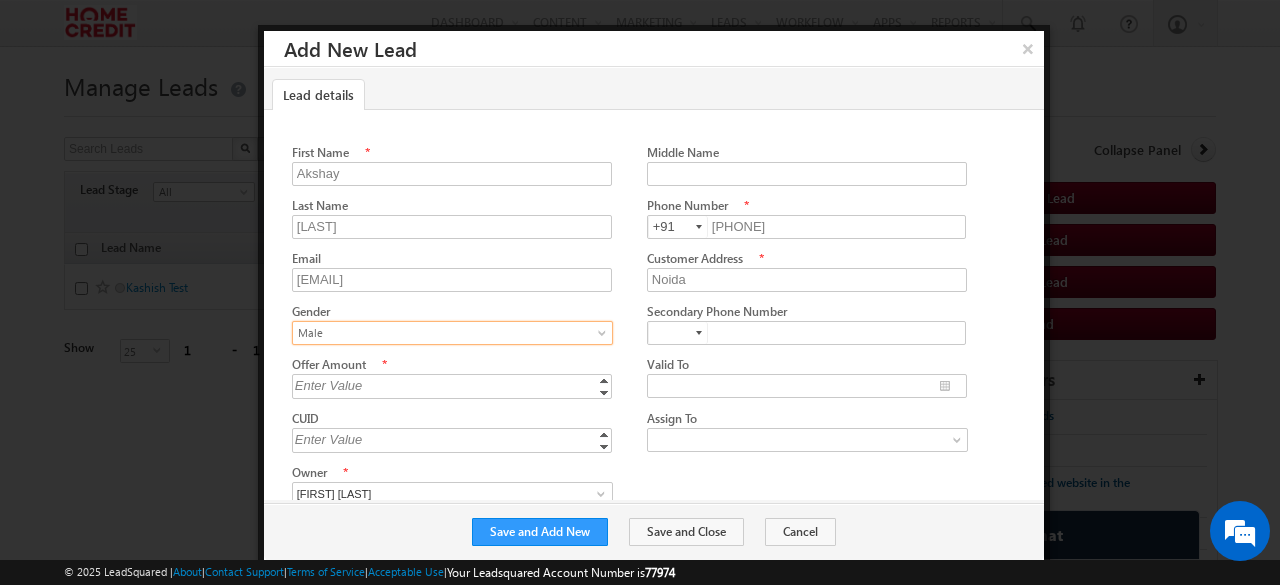 click on "Enter Value" at bounding box center (453, 385) 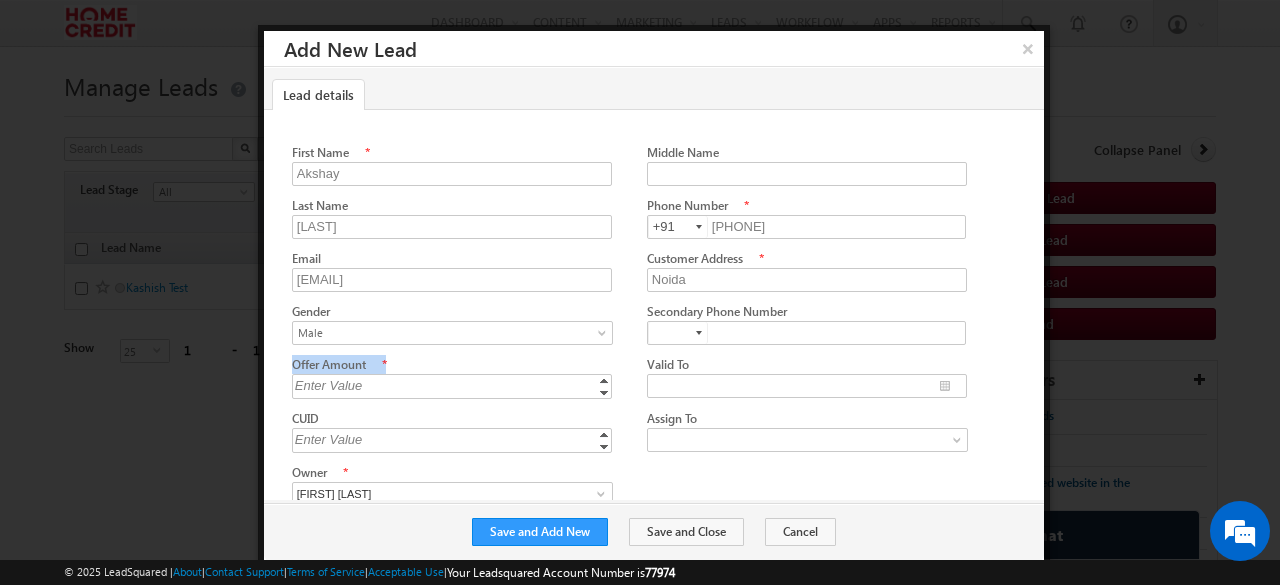 drag, startPoint x: 392, startPoint y: 351, endPoint x: 292, endPoint y: 361, distance: 100.49876 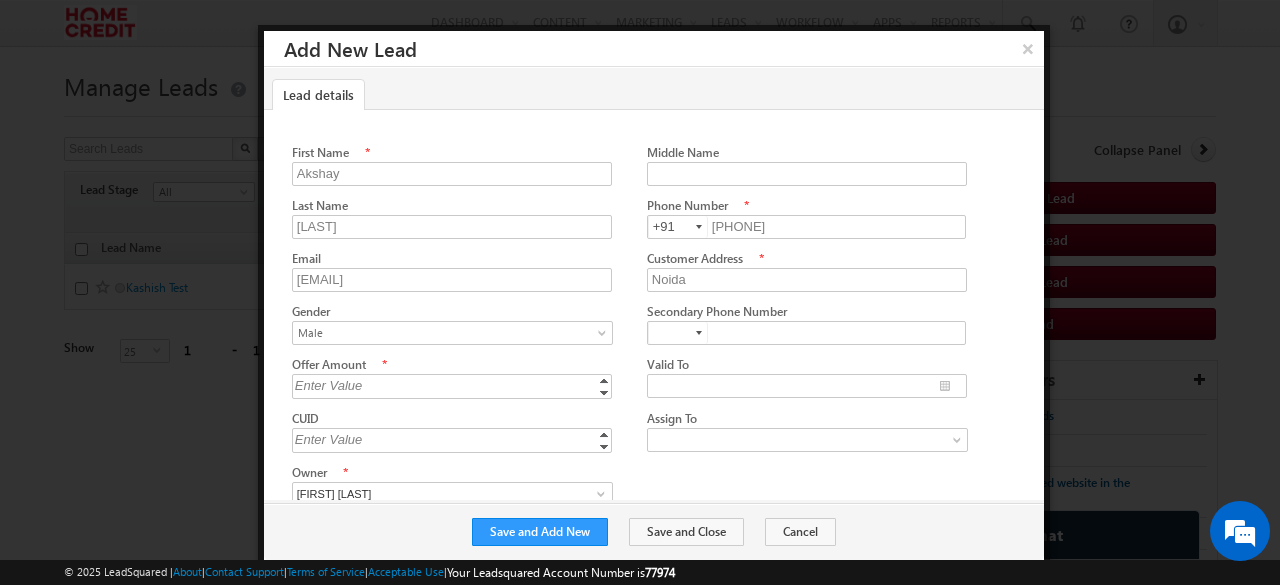 click on "First Name
*
[FIRST]
Middle Name
Last Name
[LAST]
Phone Number *" at bounding box center [654, 293] 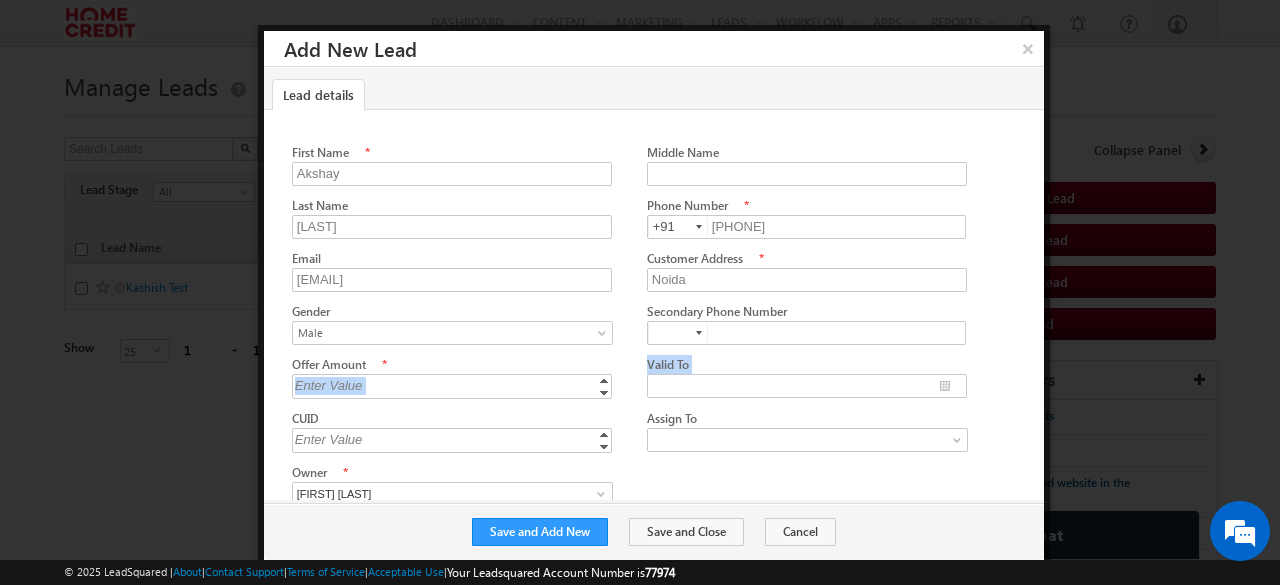 drag, startPoint x: 383, startPoint y: 363, endPoint x: 290, endPoint y: 364, distance: 93.00538 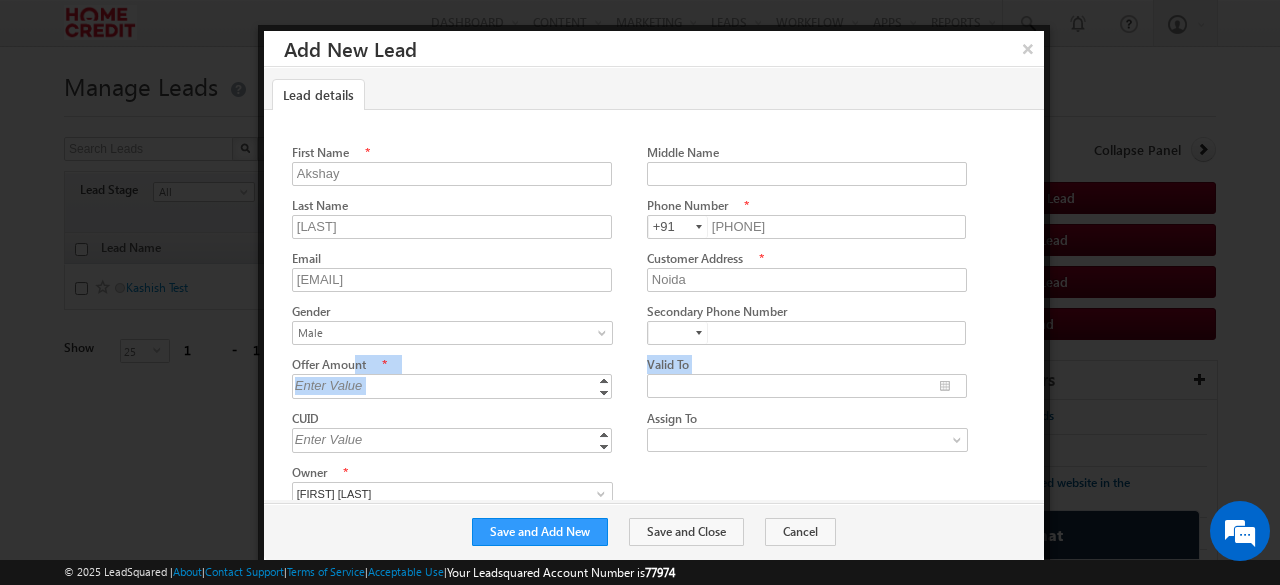 drag, startPoint x: 290, startPoint y: 363, endPoint x: 351, endPoint y: 361, distance: 61.03278 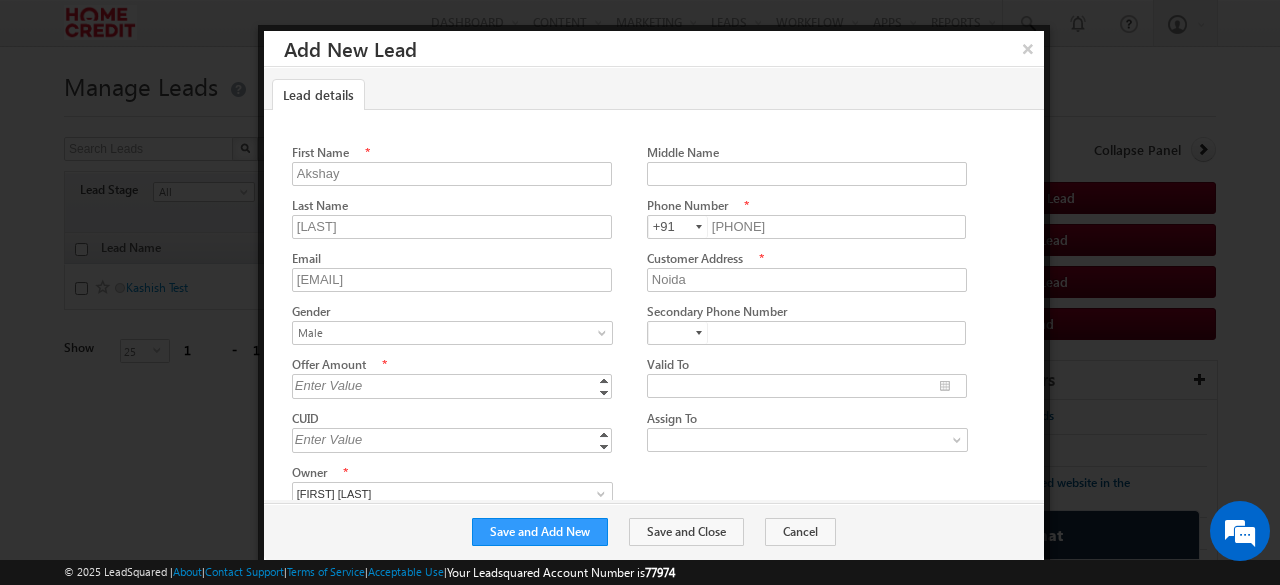 click on "Offer Amount
*" at bounding box center (452, 364) 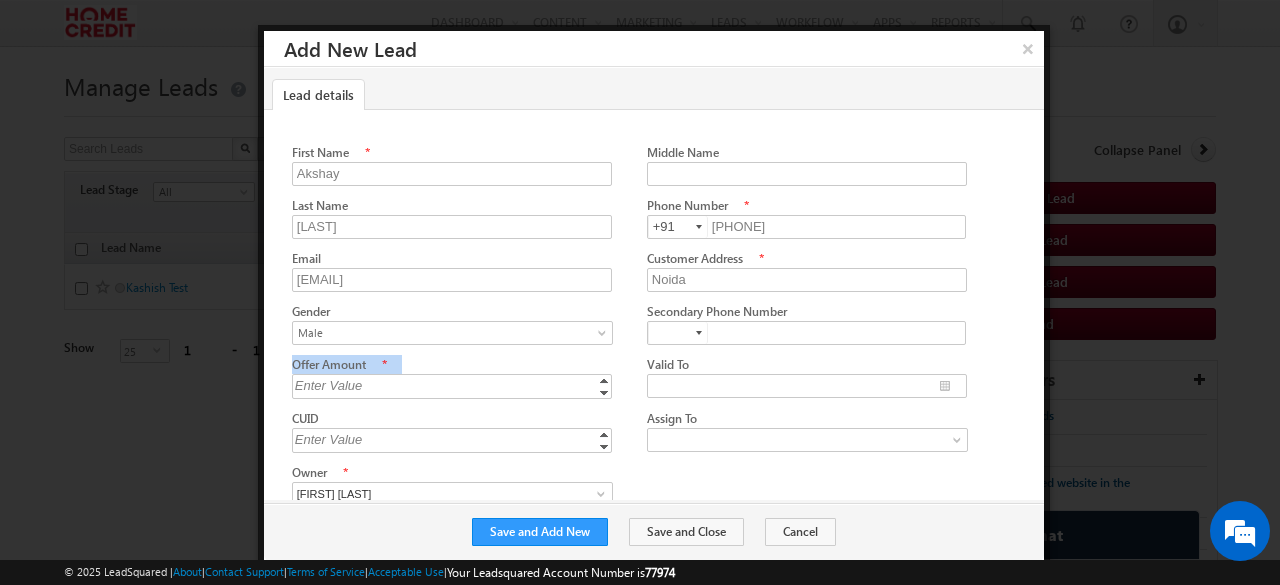 drag, startPoint x: 291, startPoint y: 362, endPoint x: 382, endPoint y: 367, distance: 91.13726 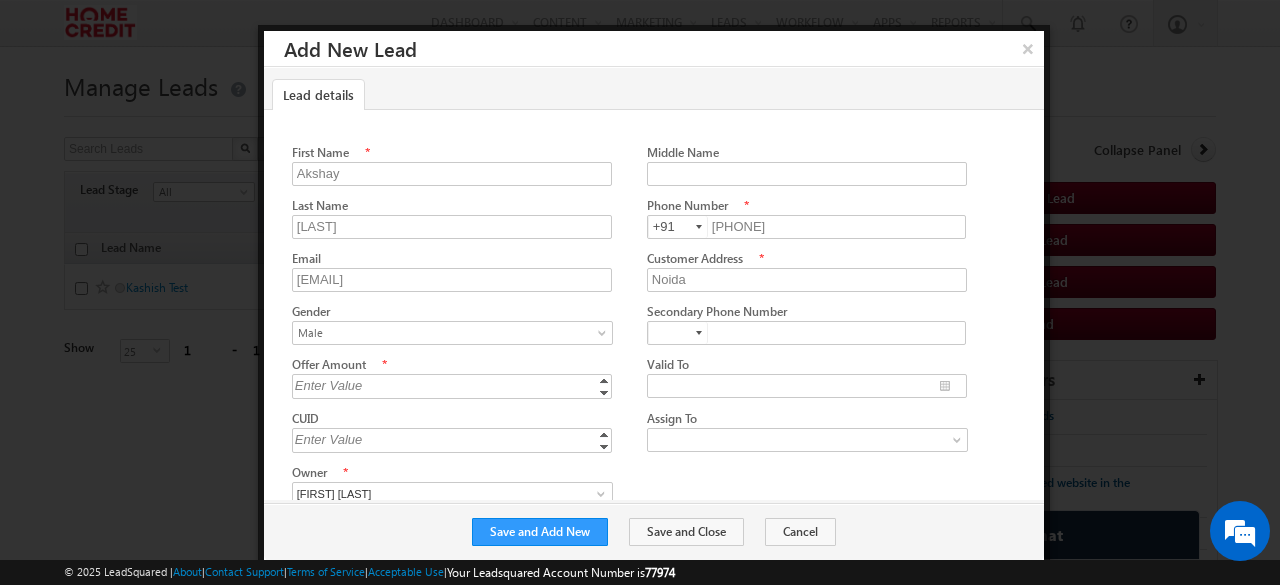 click on "Enter Value" at bounding box center [453, 385] 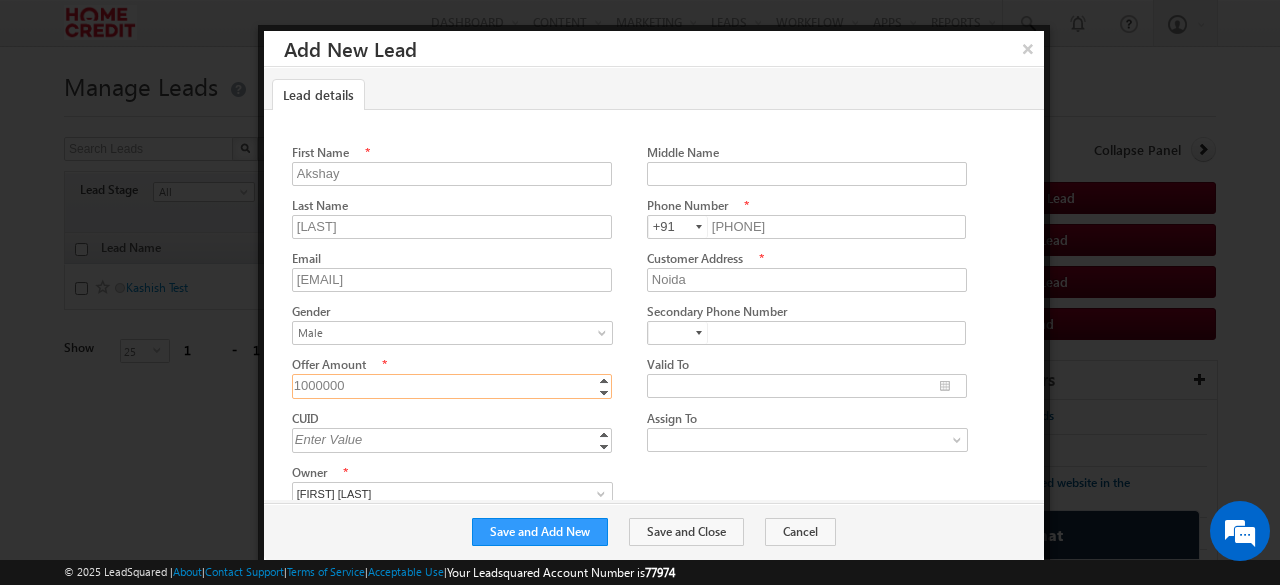type on "1000000" 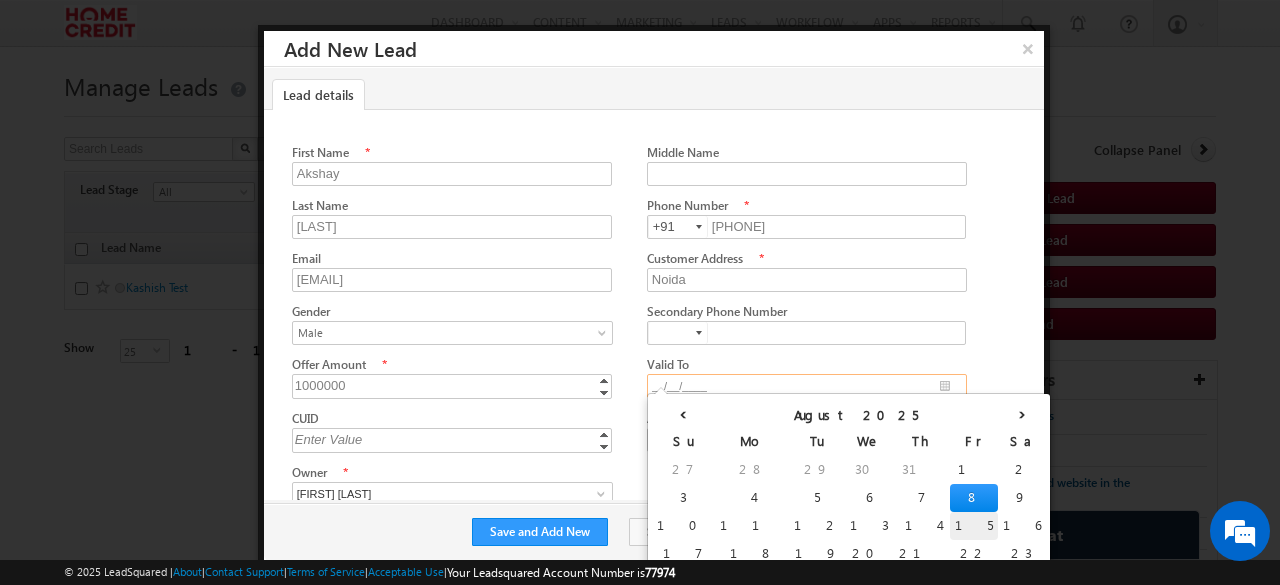 click on "15" at bounding box center [974, 526] 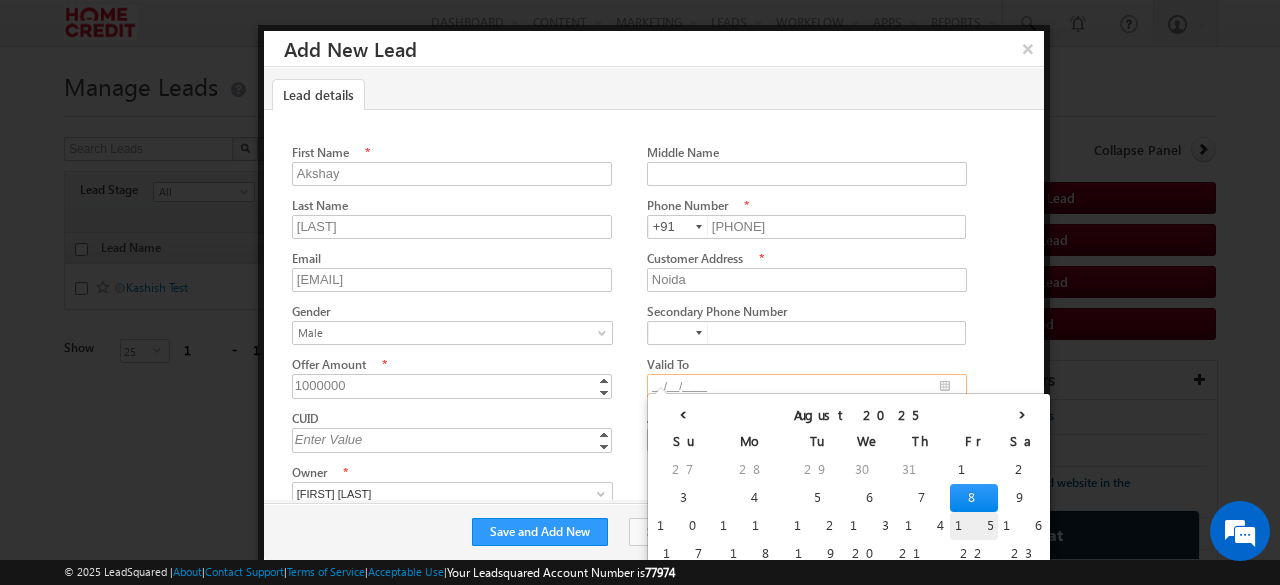type on "[DATE]" 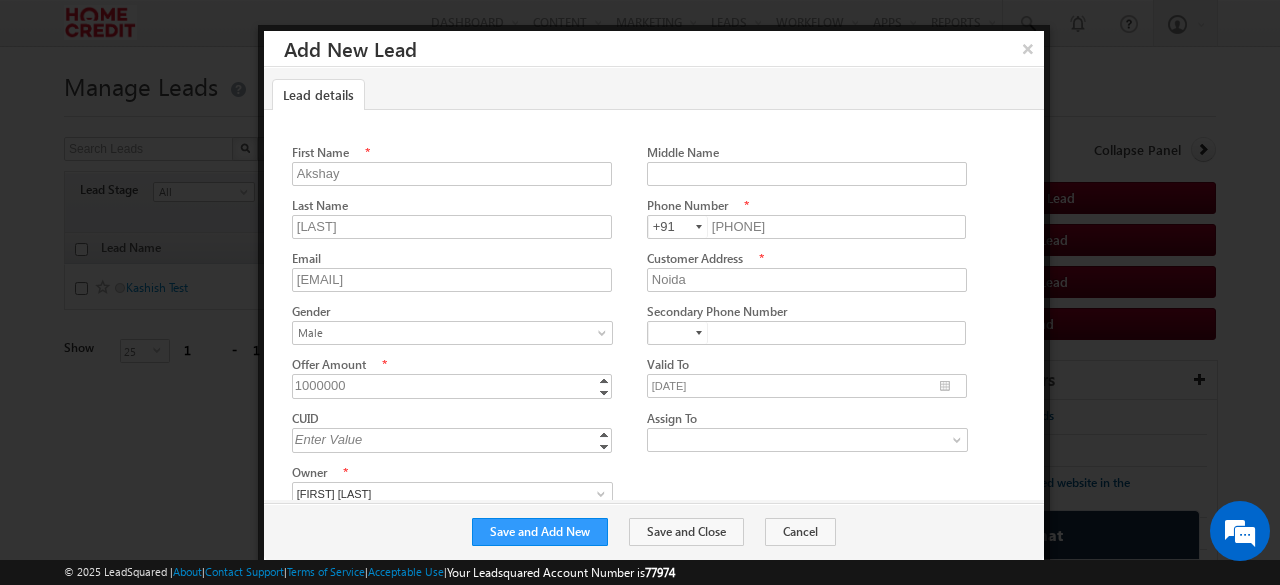 click on "Enter Value" at bounding box center [453, 439] 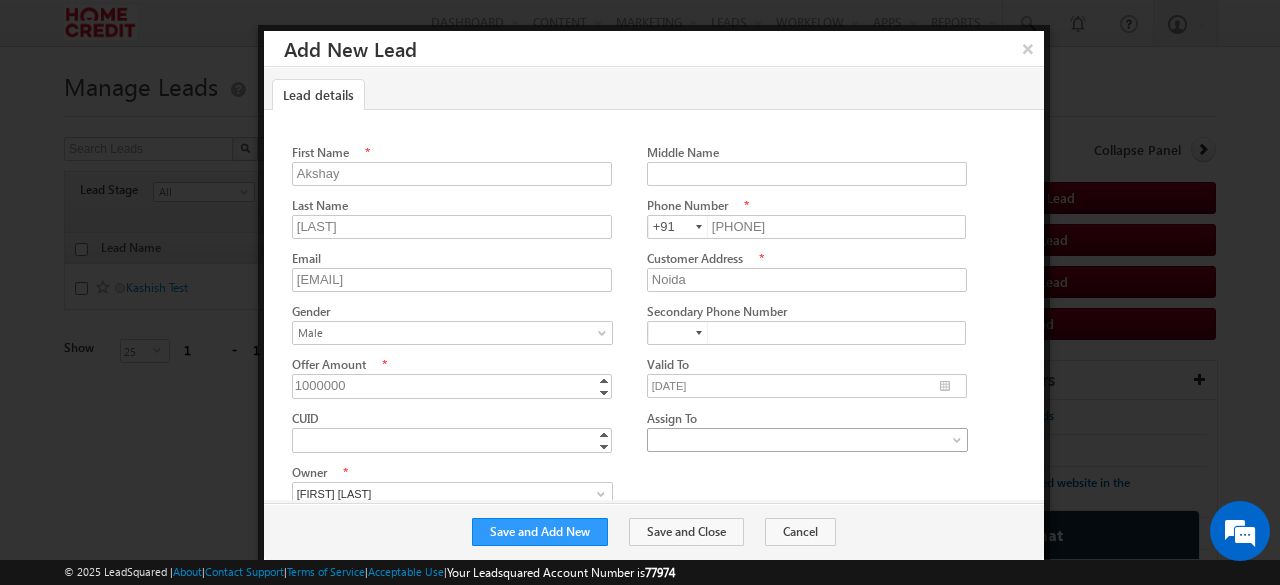 click at bounding box center (803, 440) 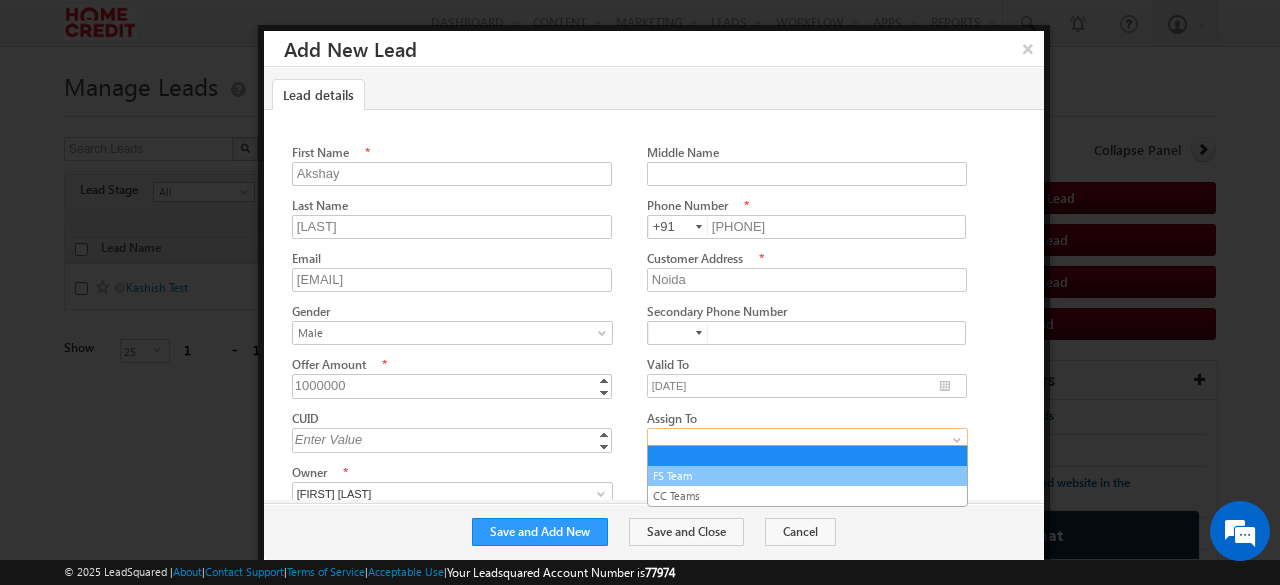 click on "FS Team" at bounding box center [807, 476] 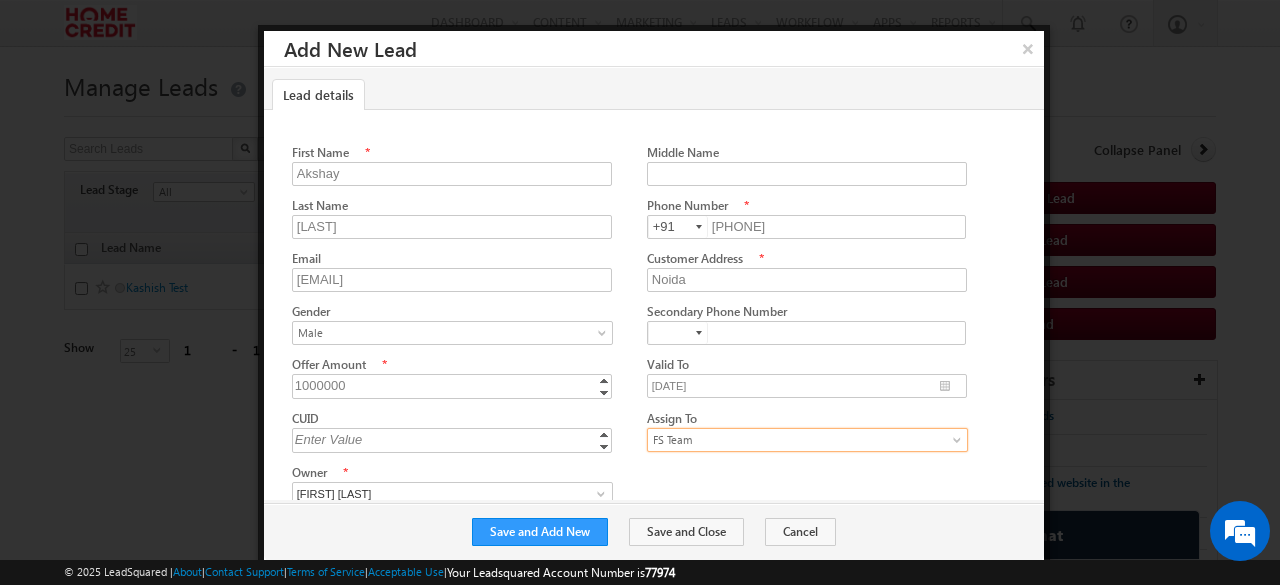 click on "Save and Add New
Save and Close
Cancel" at bounding box center [654, 532] 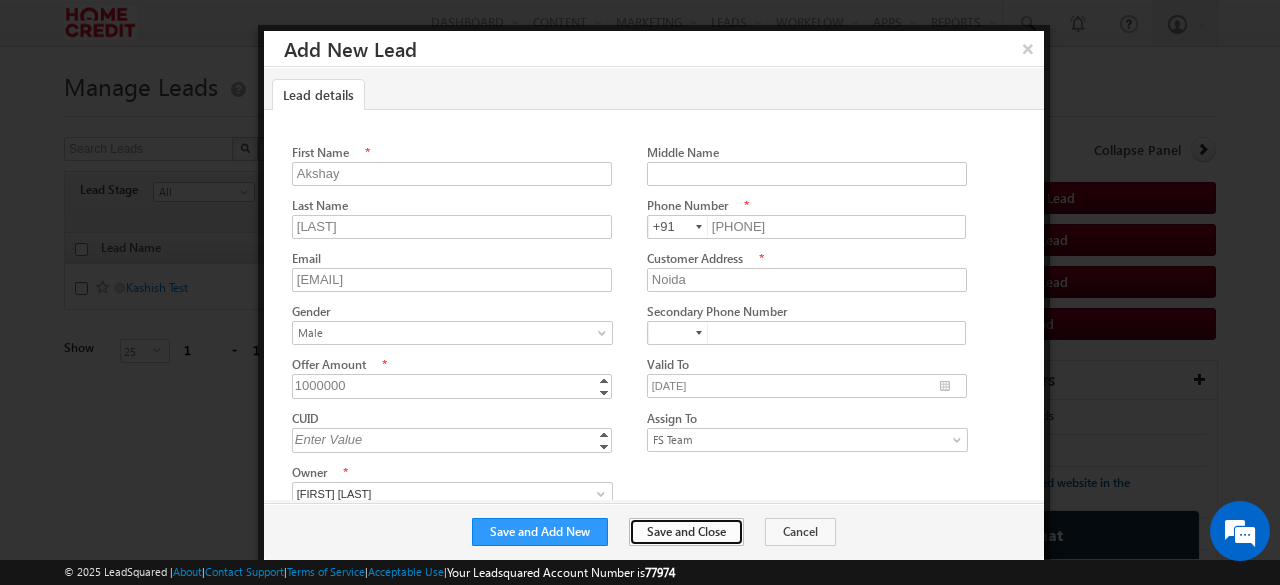 click on "Save and Close" at bounding box center (686, 532) 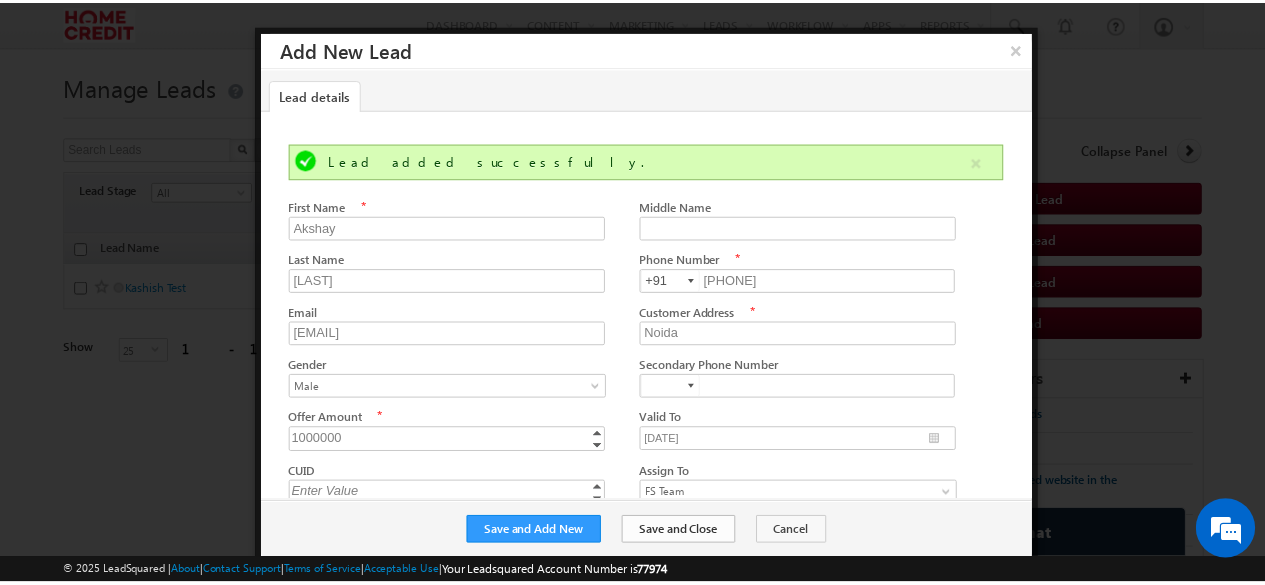 scroll, scrollTop: 40, scrollLeft: 0, axis: vertical 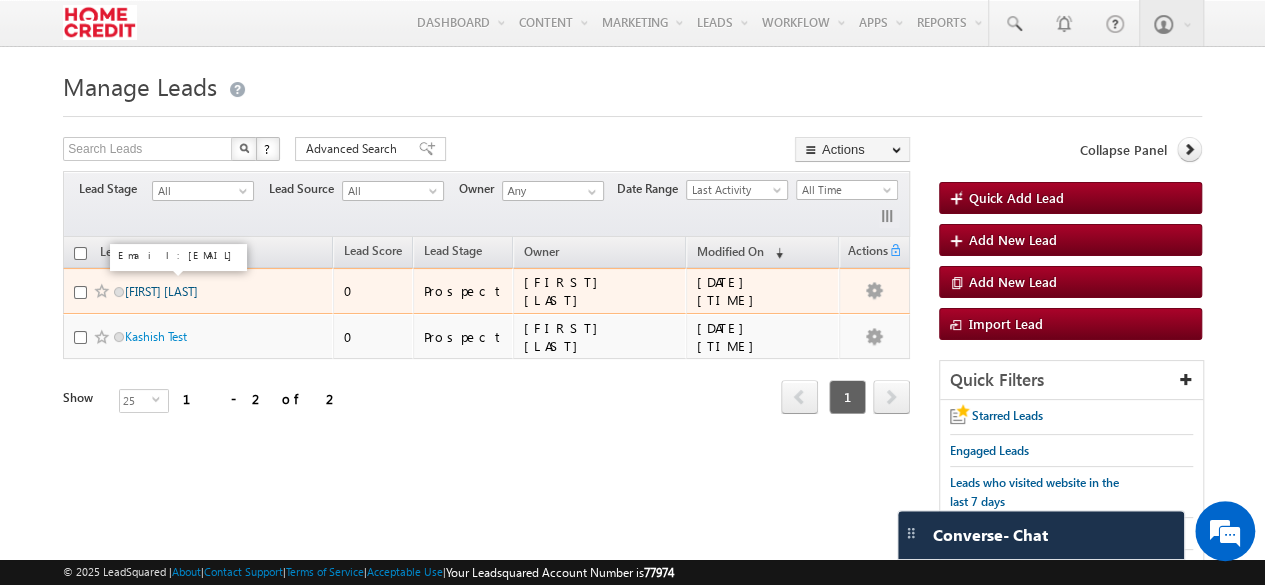 click on "[FIRST] [LAST]" at bounding box center (161, 291) 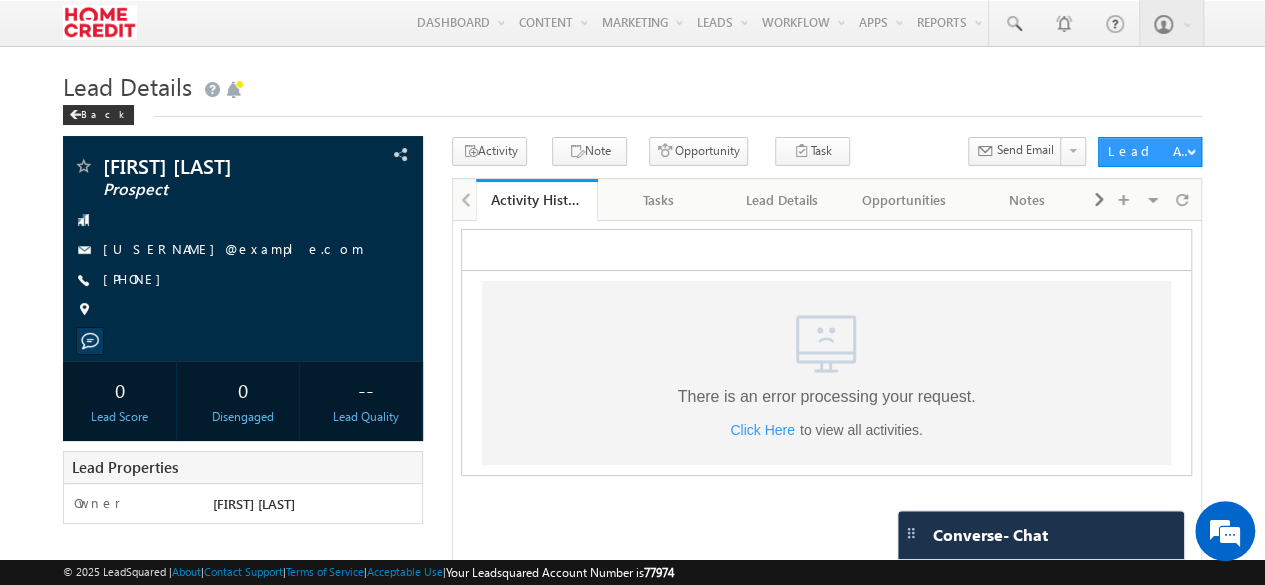scroll, scrollTop: 0, scrollLeft: 0, axis: both 